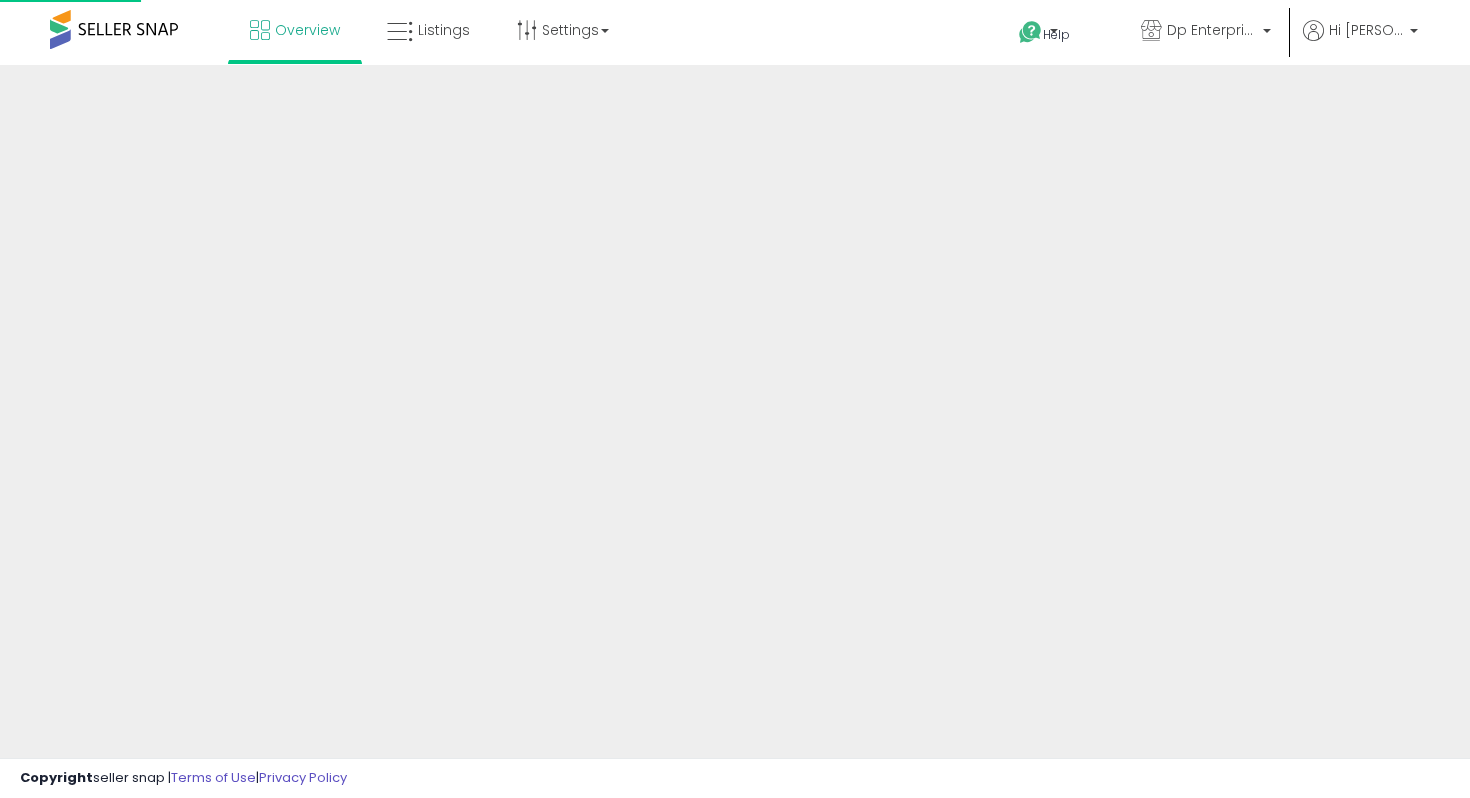 scroll, scrollTop: 0, scrollLeft: 0, axis: both 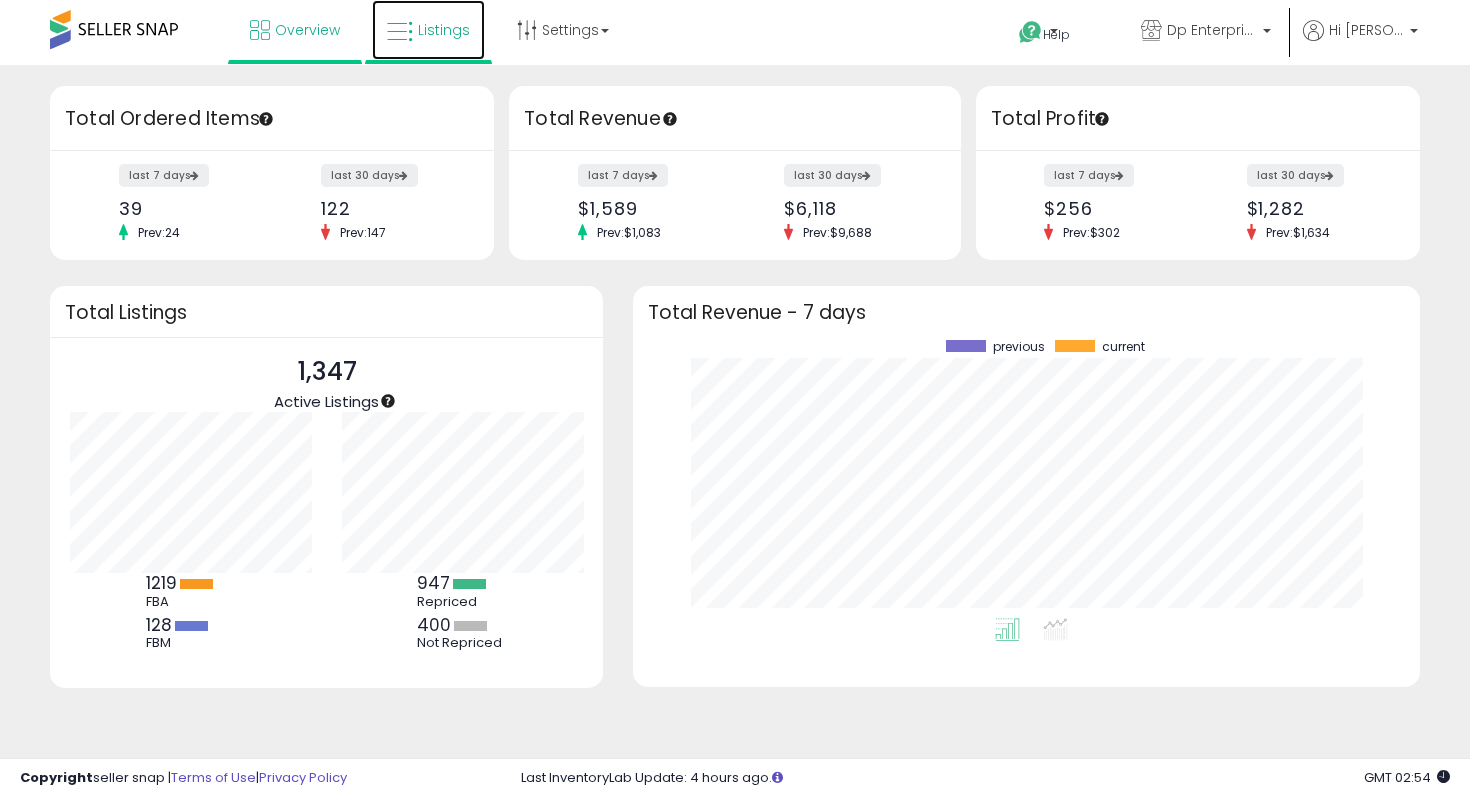 click on "Listings" at bounding box center (444, 30) 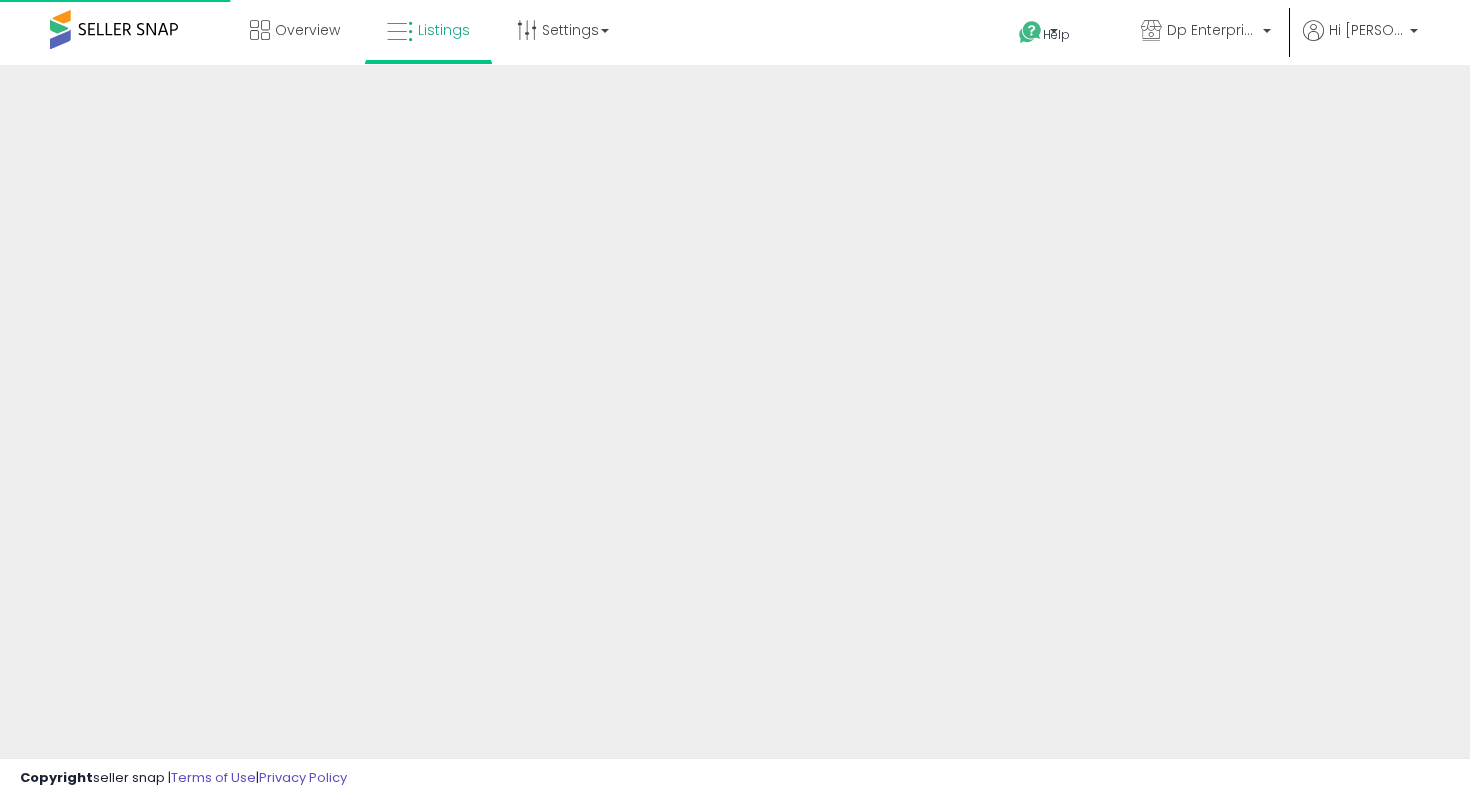 scroll, scrollTop: 0, scrollLeft: 0, axis: both 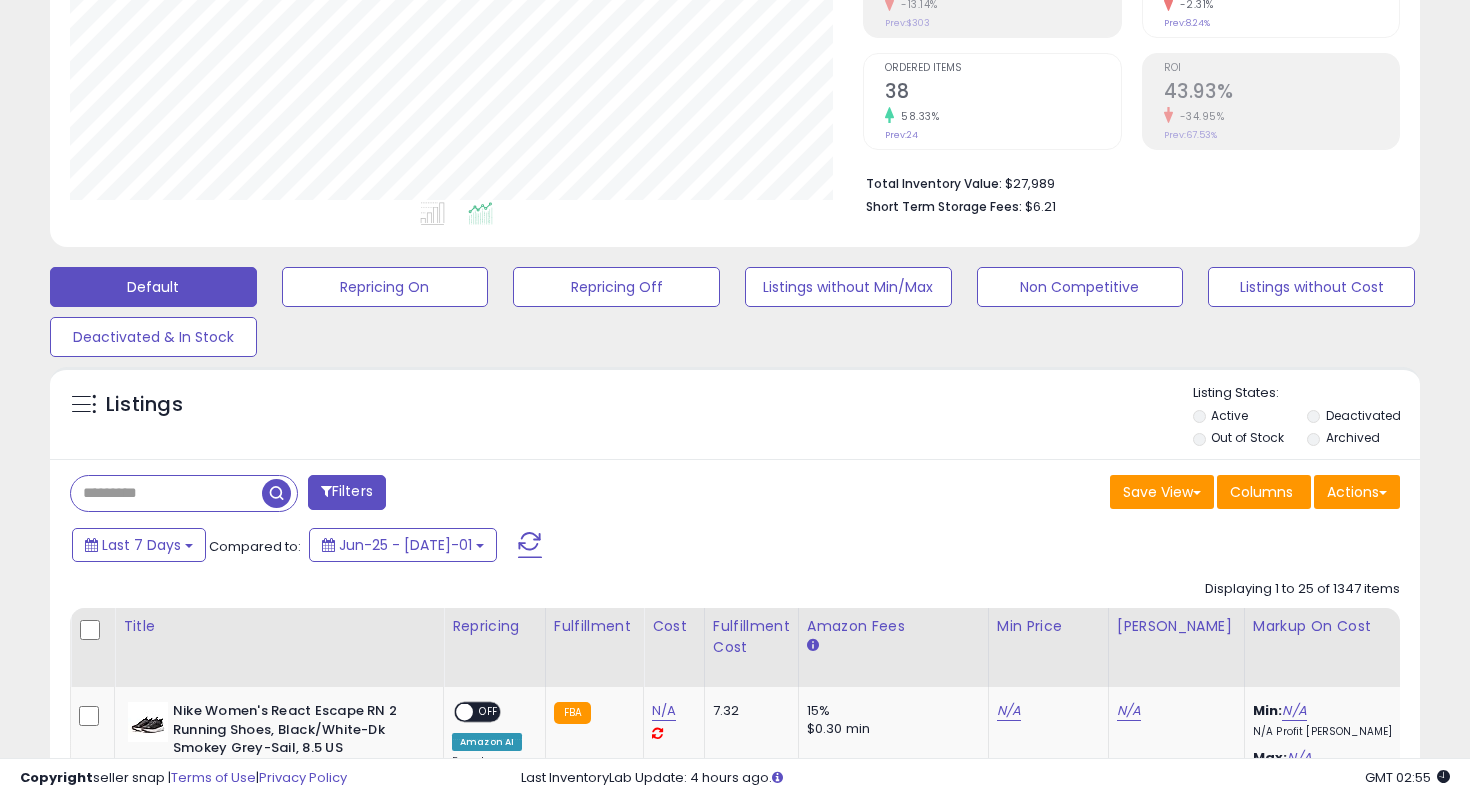 click on "Out of Stock" at bounding box center [1247, 437] 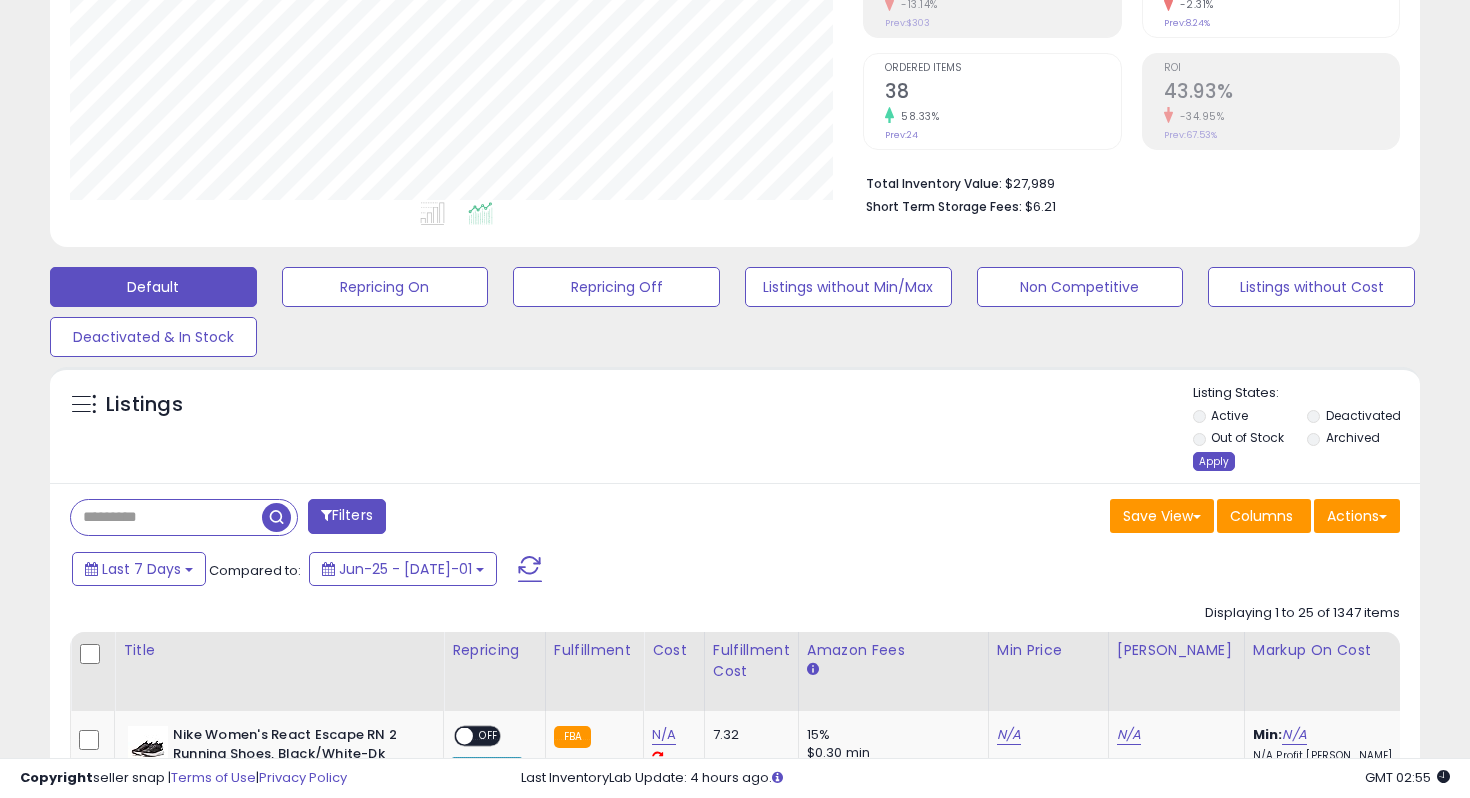 click on "Apply" at bounding box center [1214, 461] 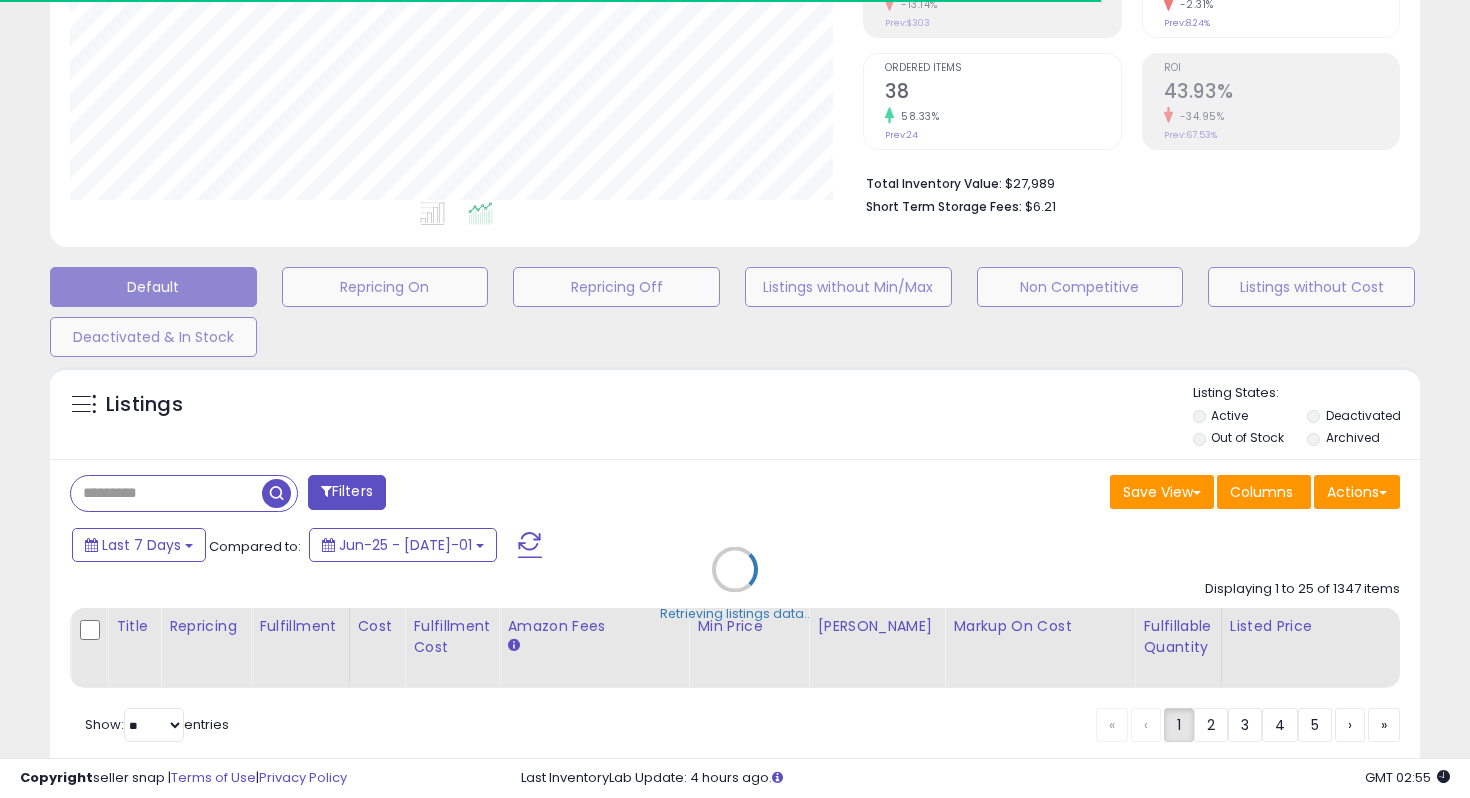 select on "*" 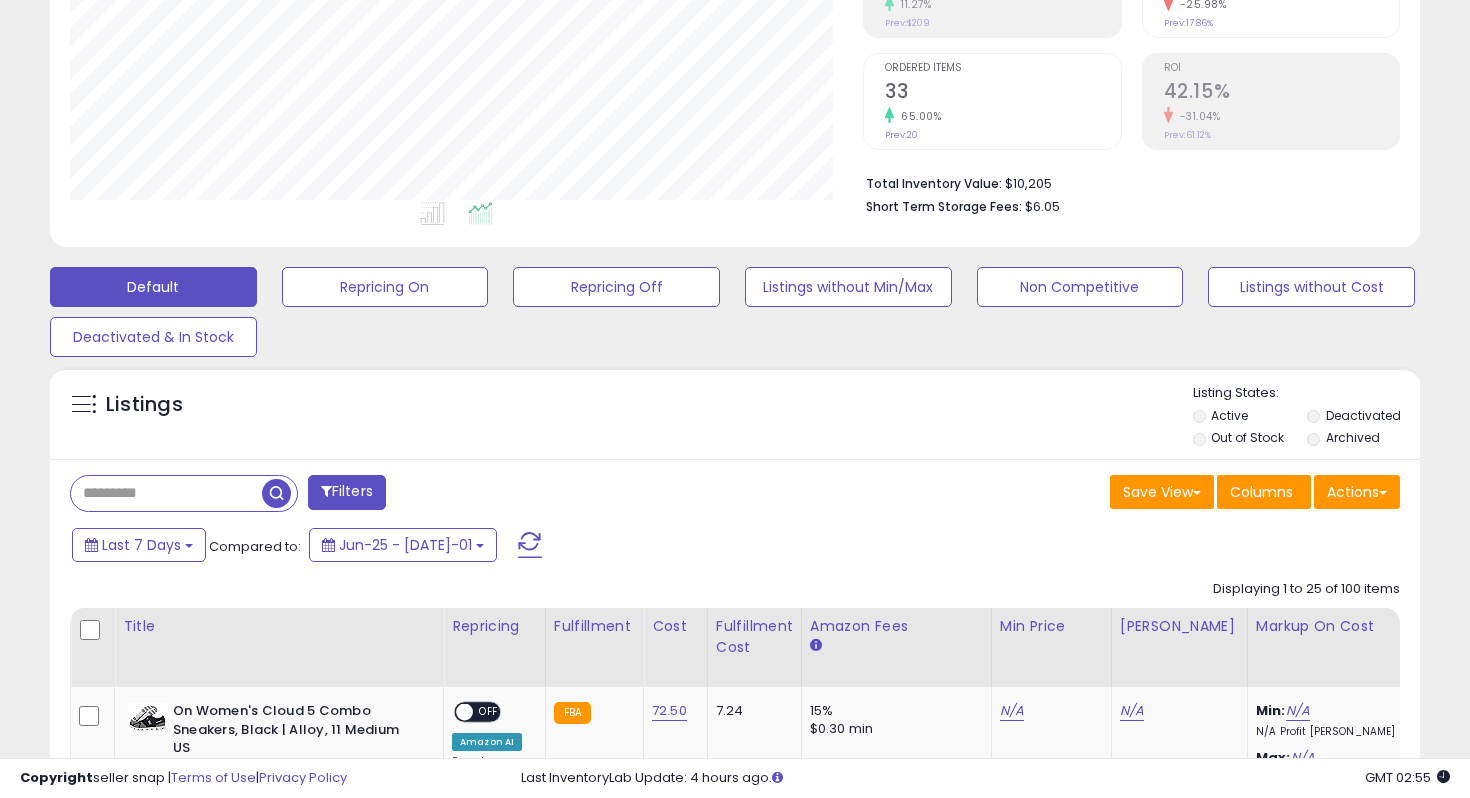 scroll, scrollTop: 999590, scrollLeft: 999206, axis: both 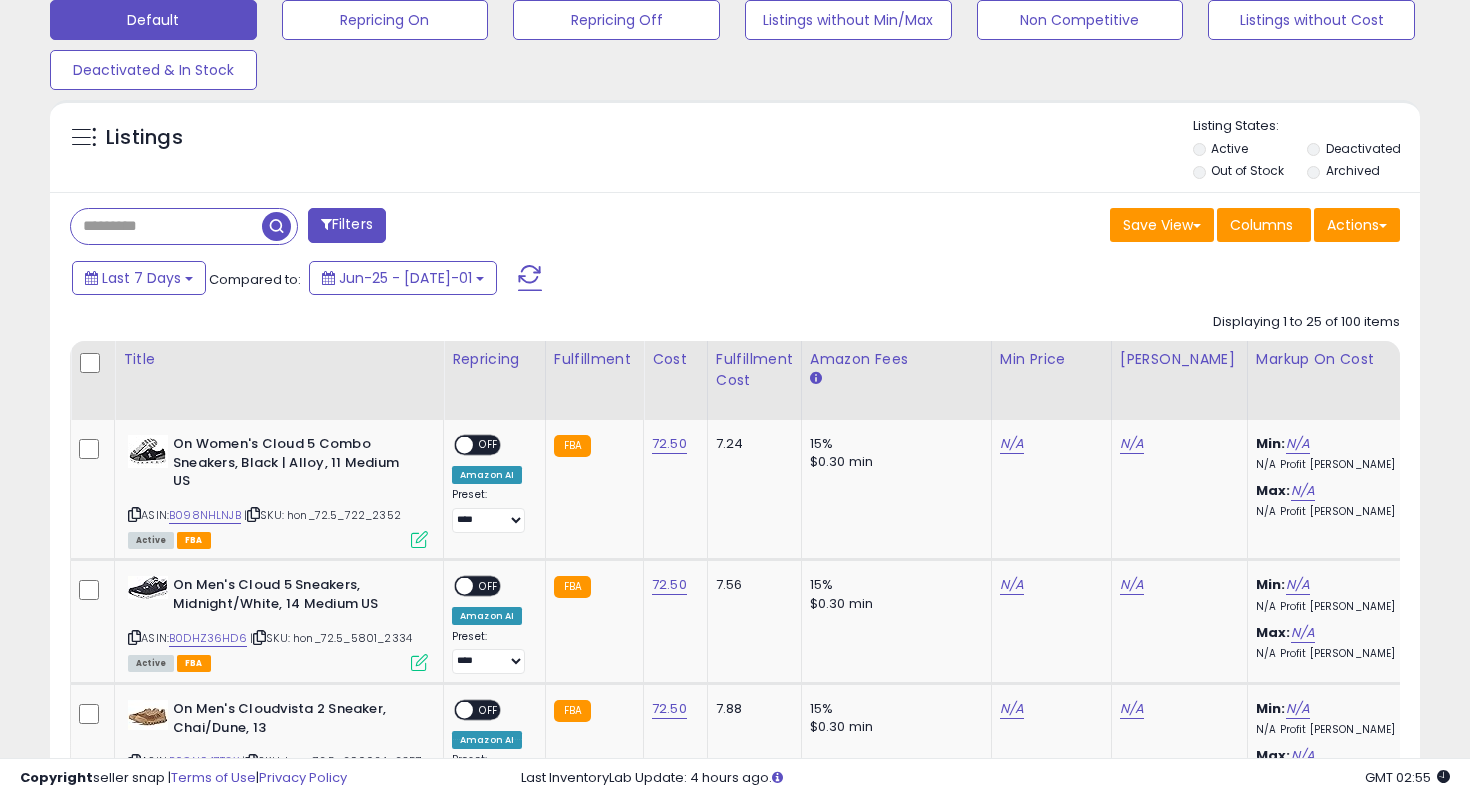 click on "Filters" at bounding box center (347, 225) 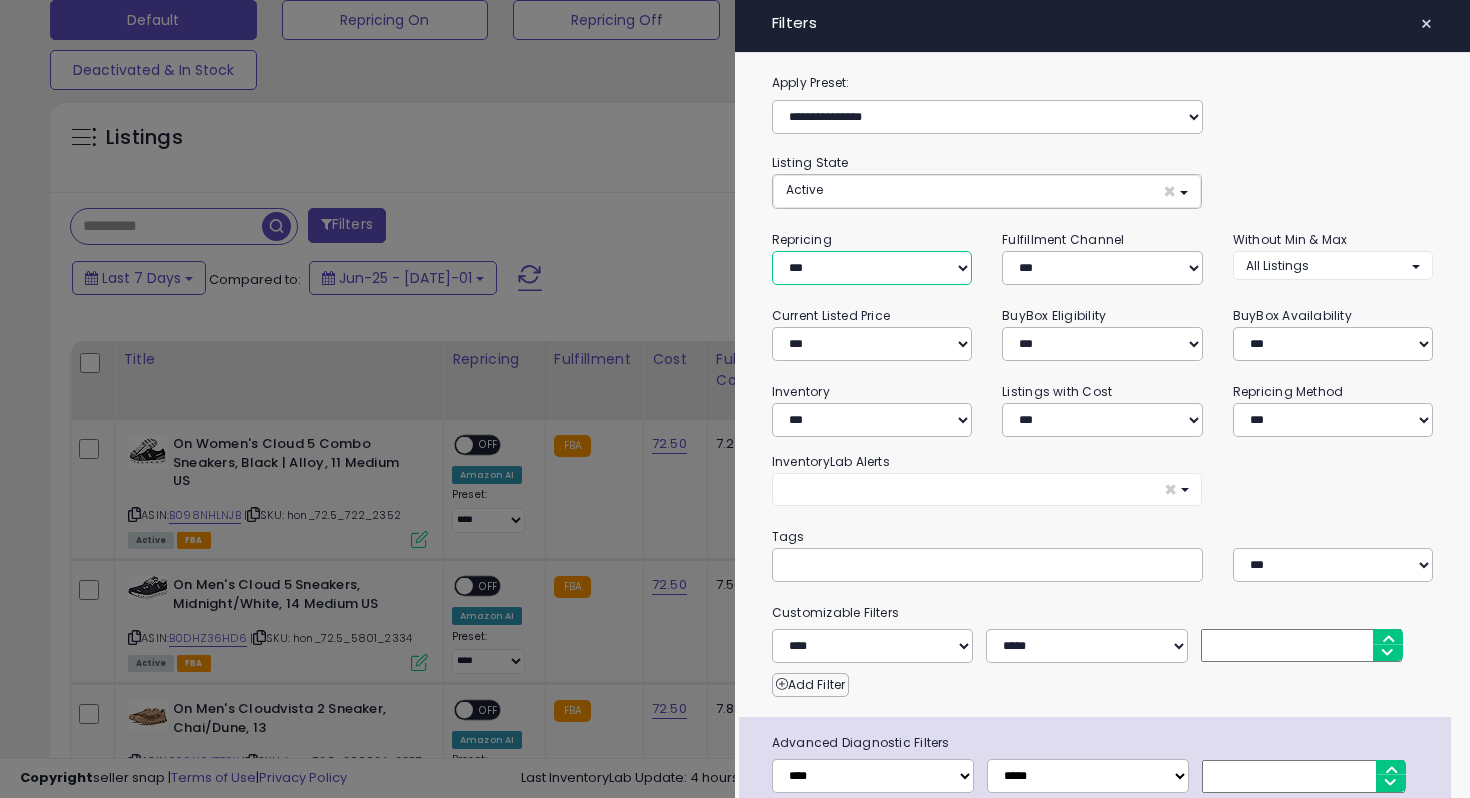 click on "**********" at bounding box center [872, 268] 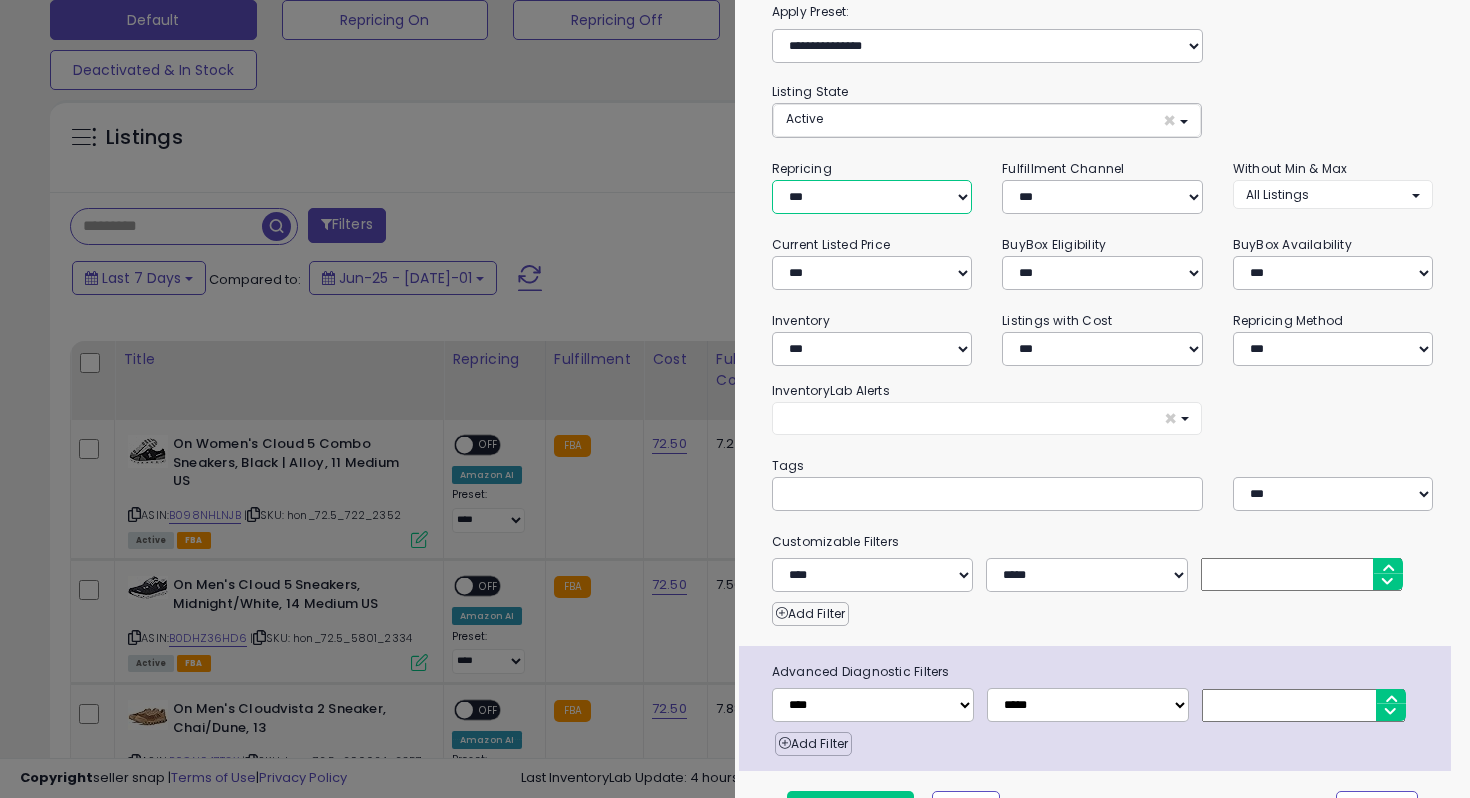 scroll, scrollTop: 118, scrollLeft: 0, axis: vertical 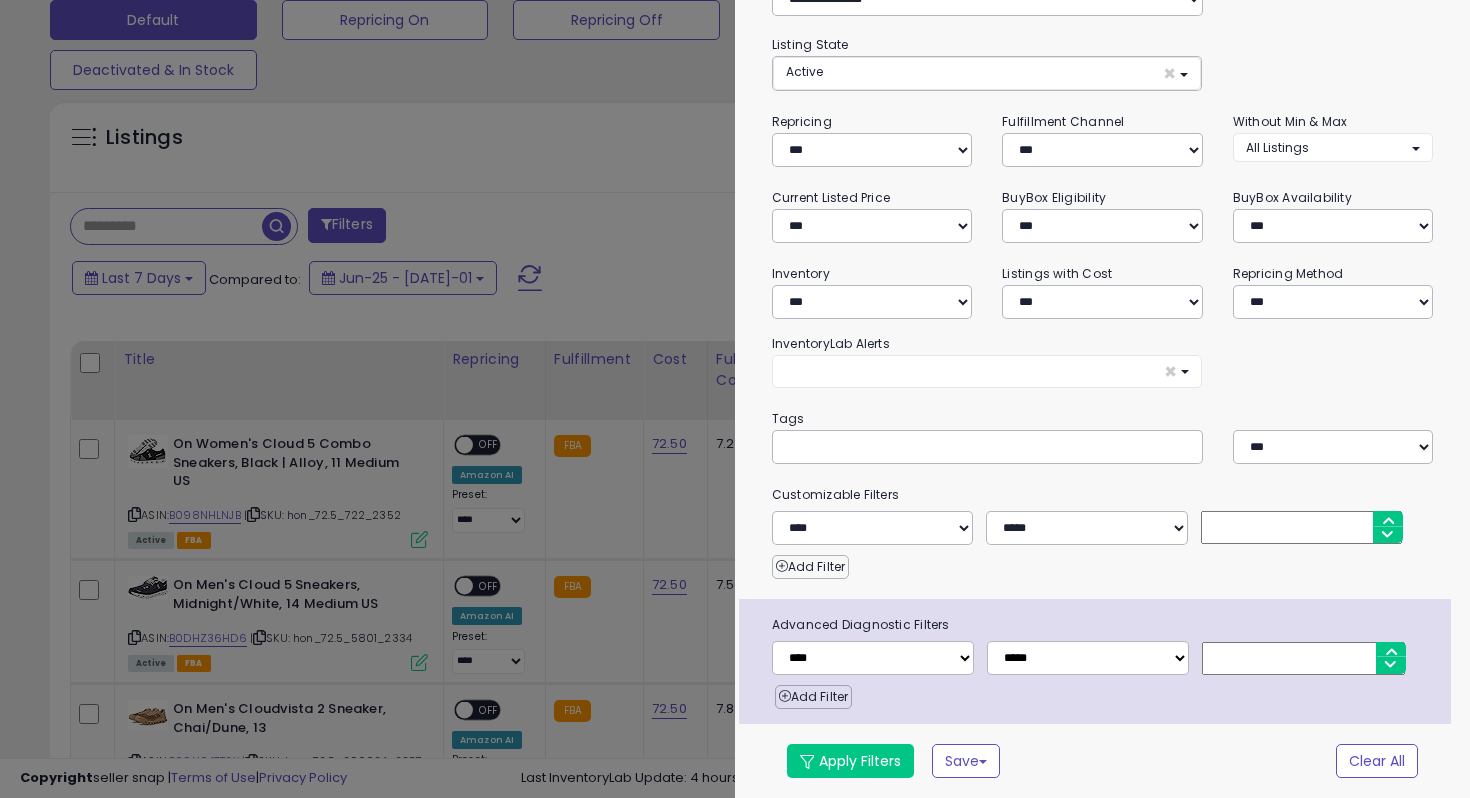 click on "Add Filter" at bounding box center [1103, 562] 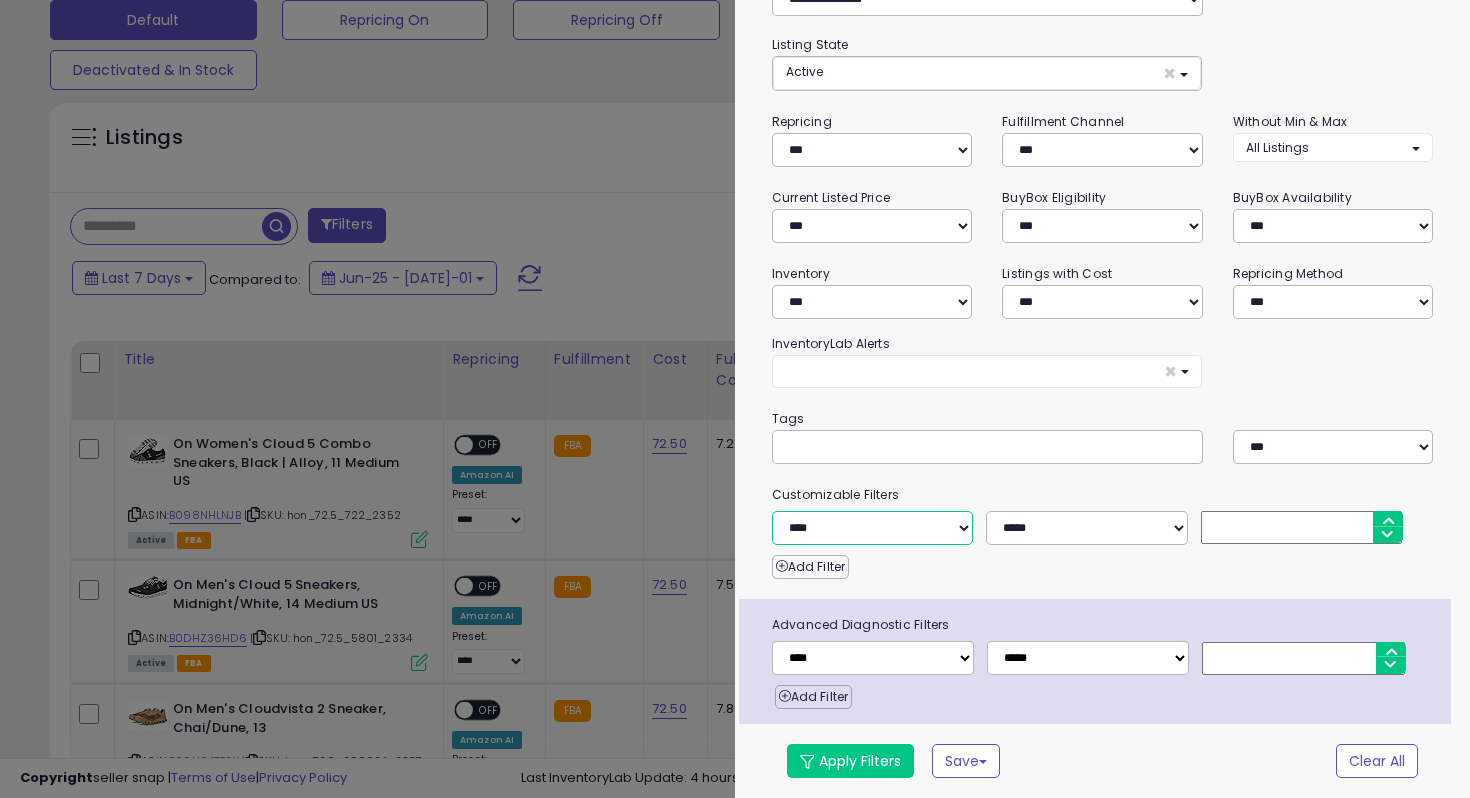 click on "**********" at bounding box center [872, 528] 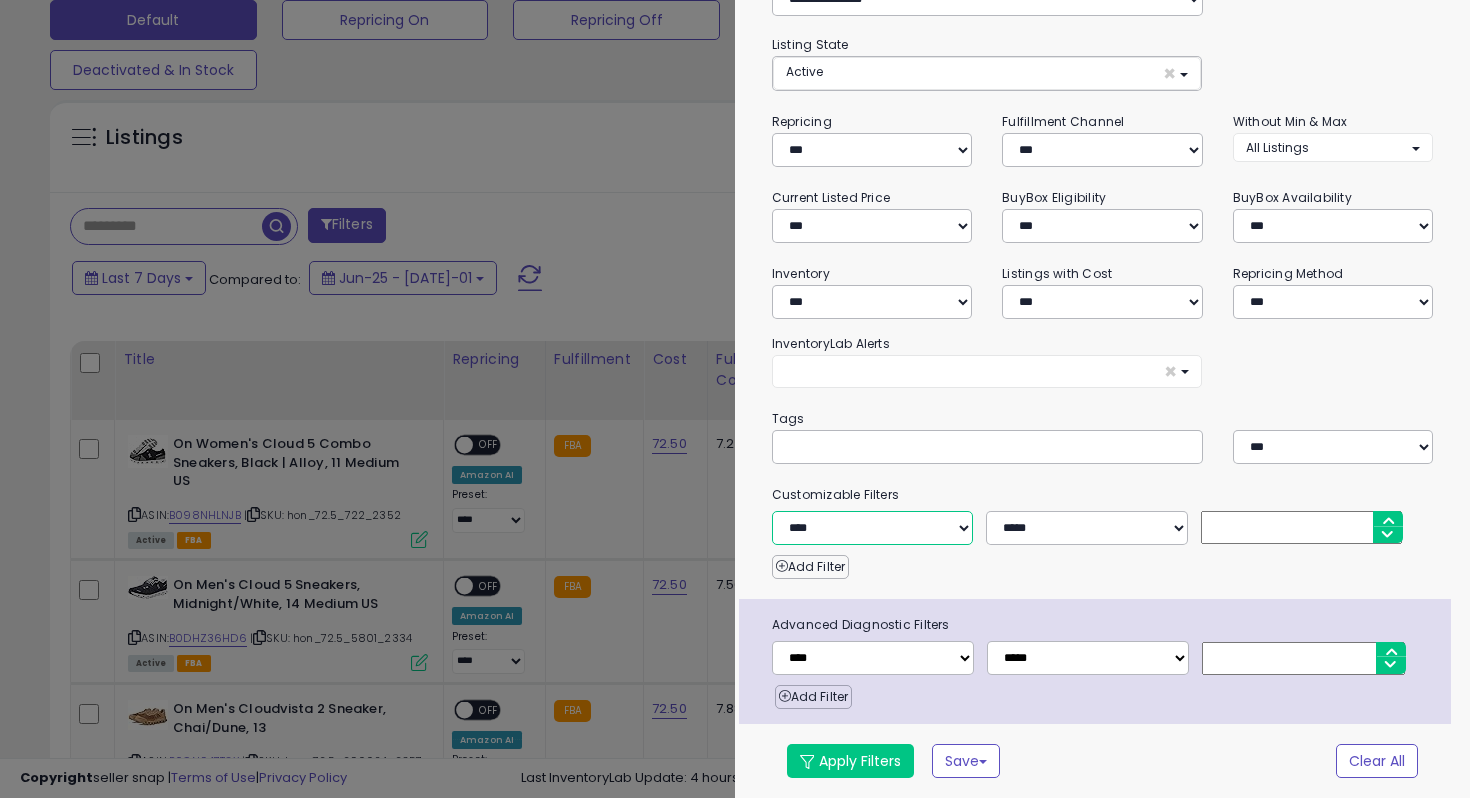 select on "**********" 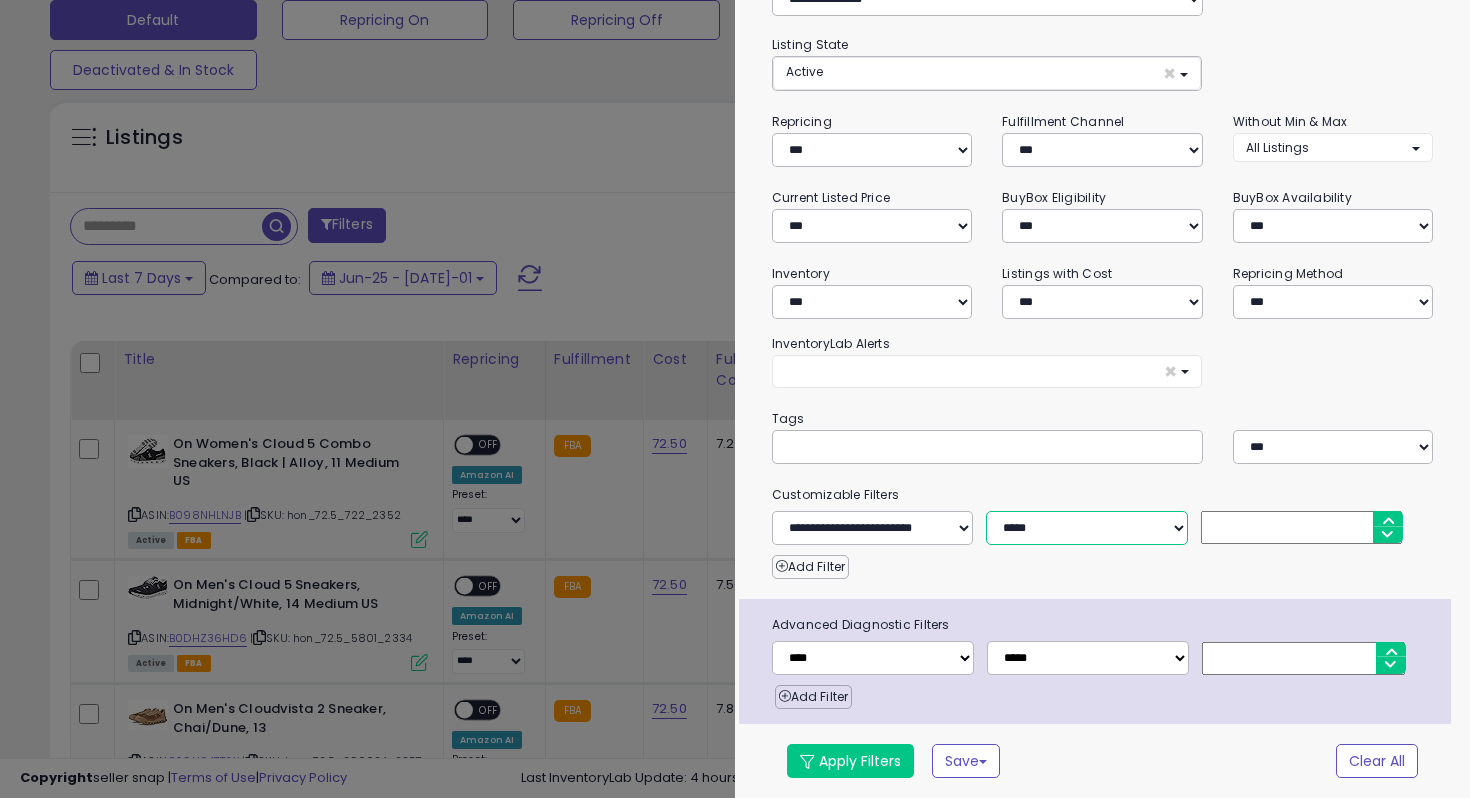 click on "**********" at bounding box center (1086, 528) 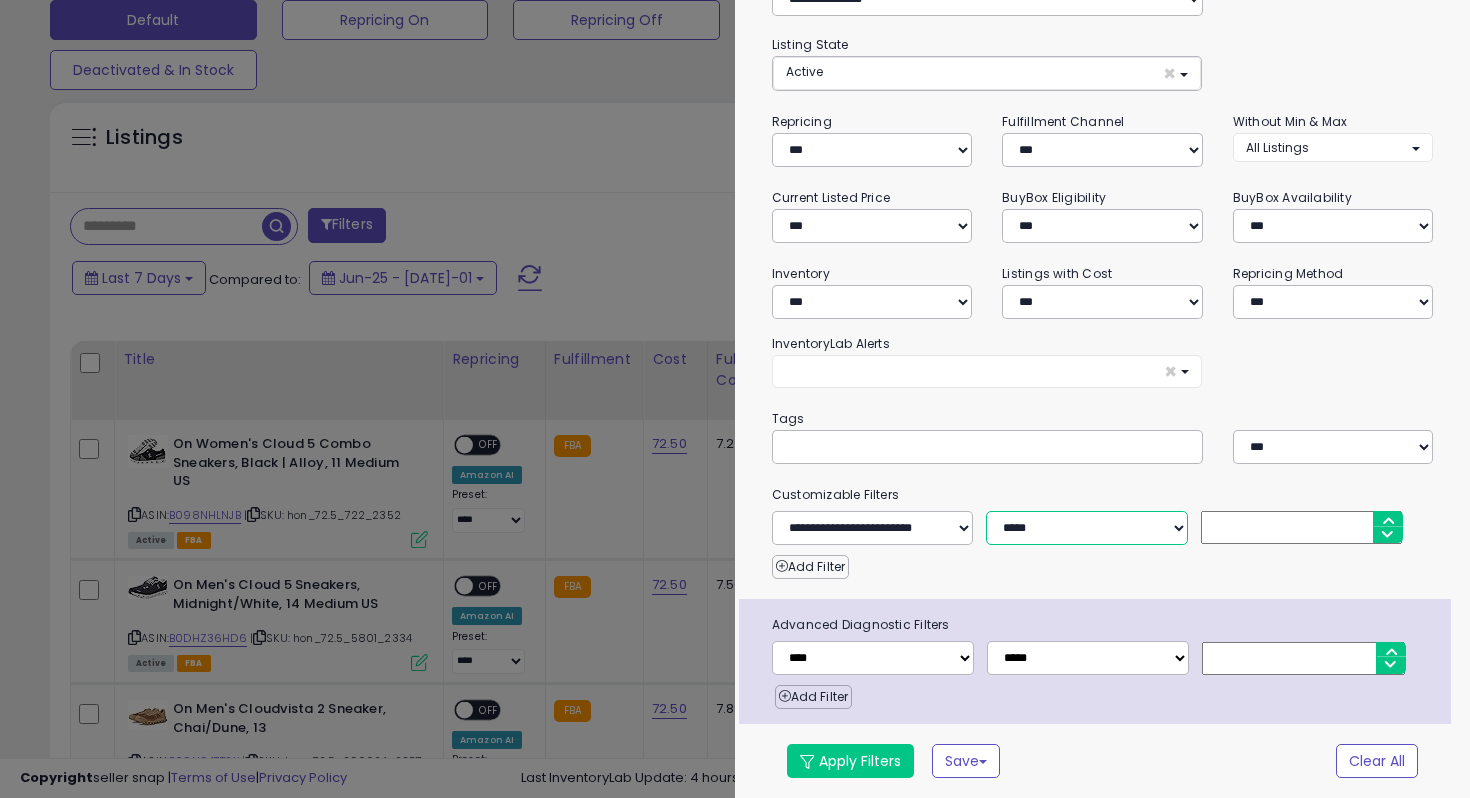 select on "*" 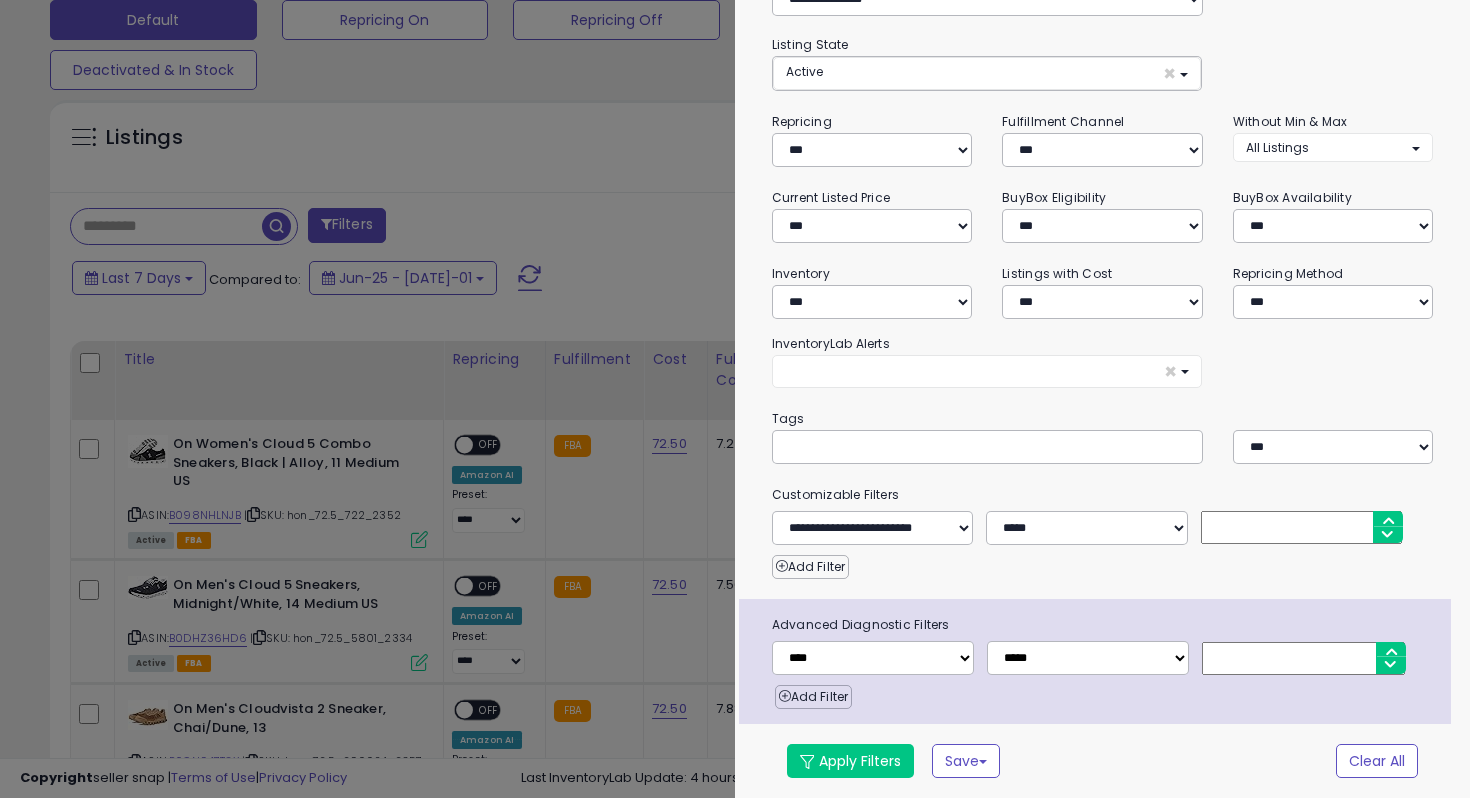 click at bounding box center (1301, 527) 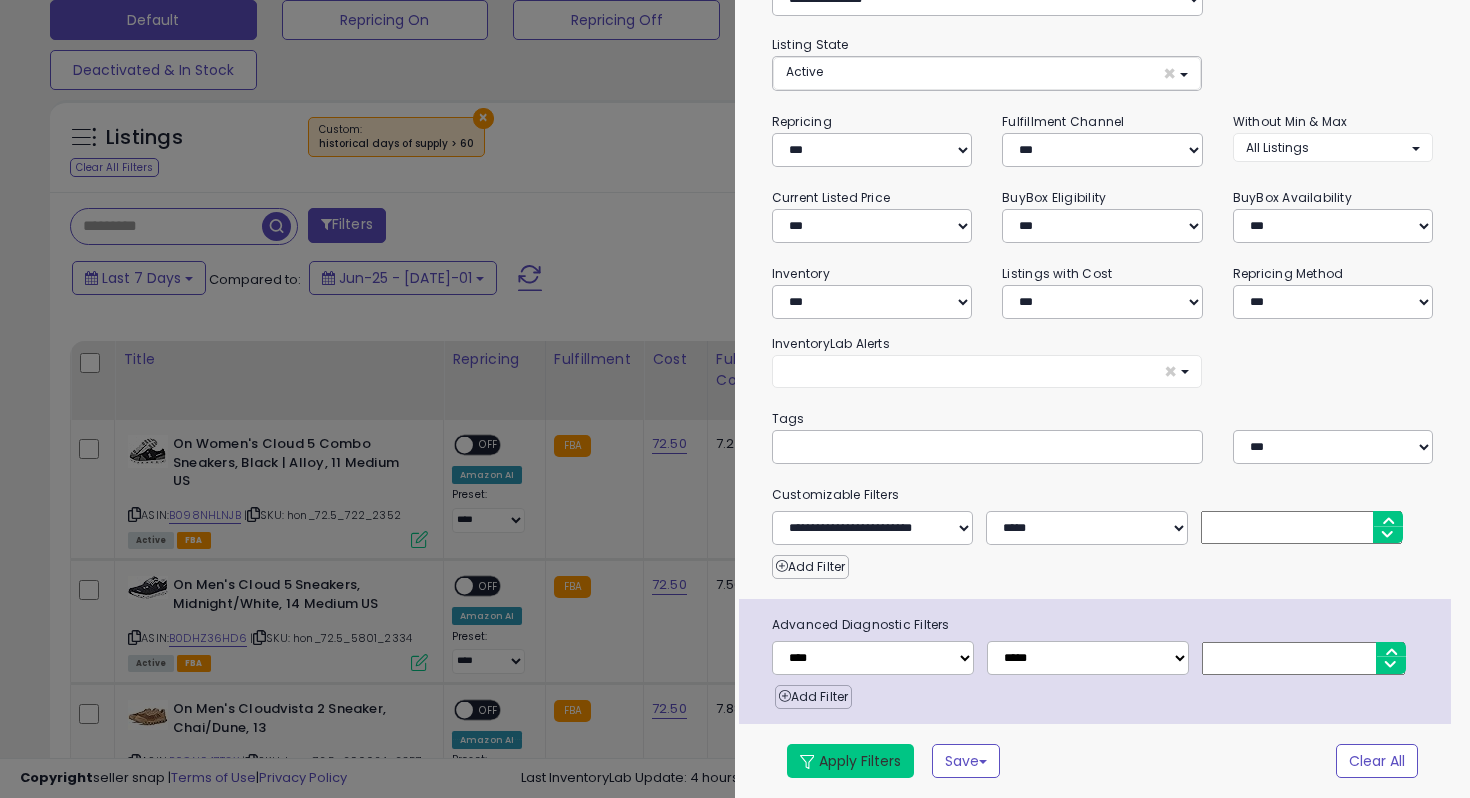 type on "**" 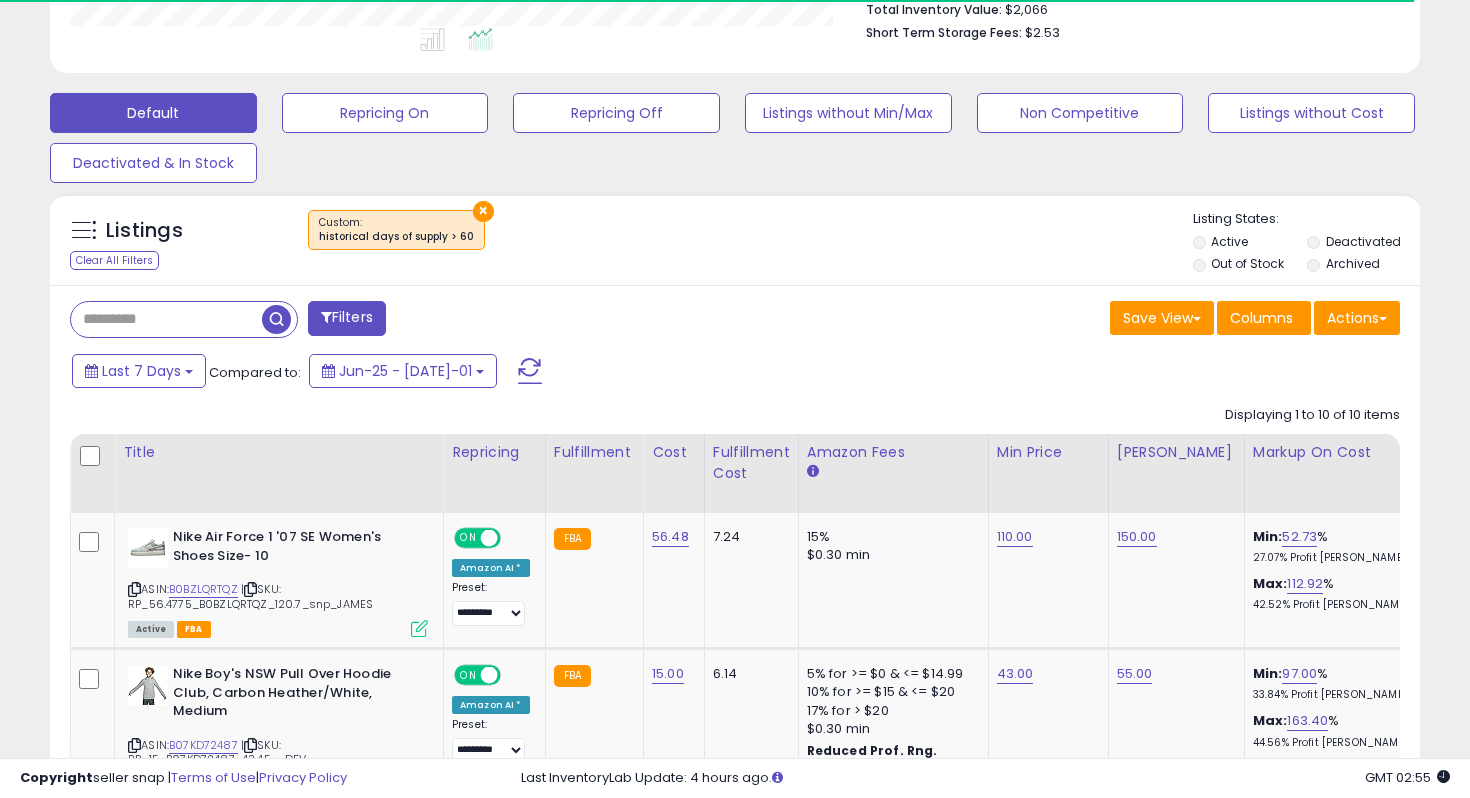 scroll, scrollTop: 618, scrollLeft: 0, axis: vertical 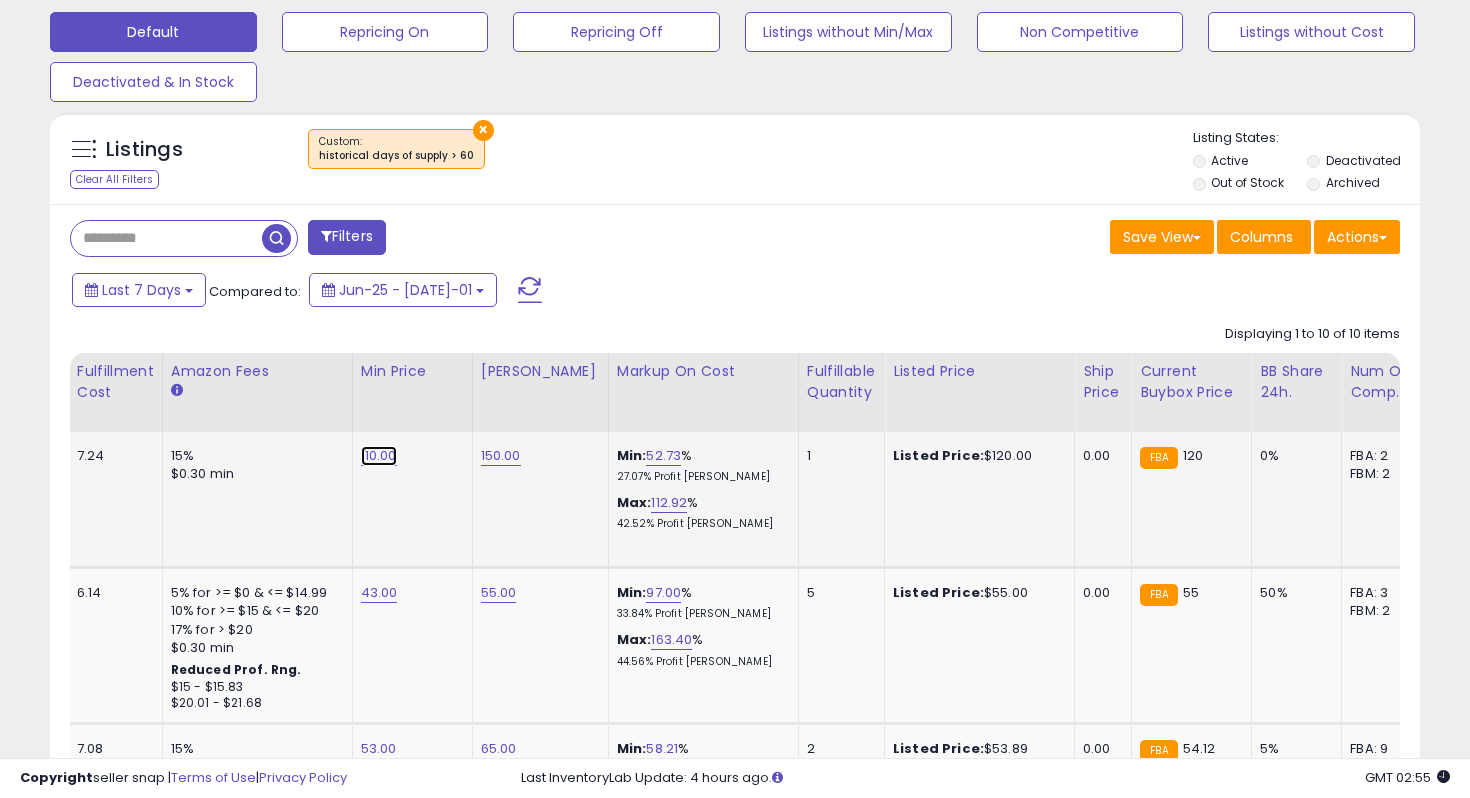 click on "110.00" at bounding box center [379, 456] 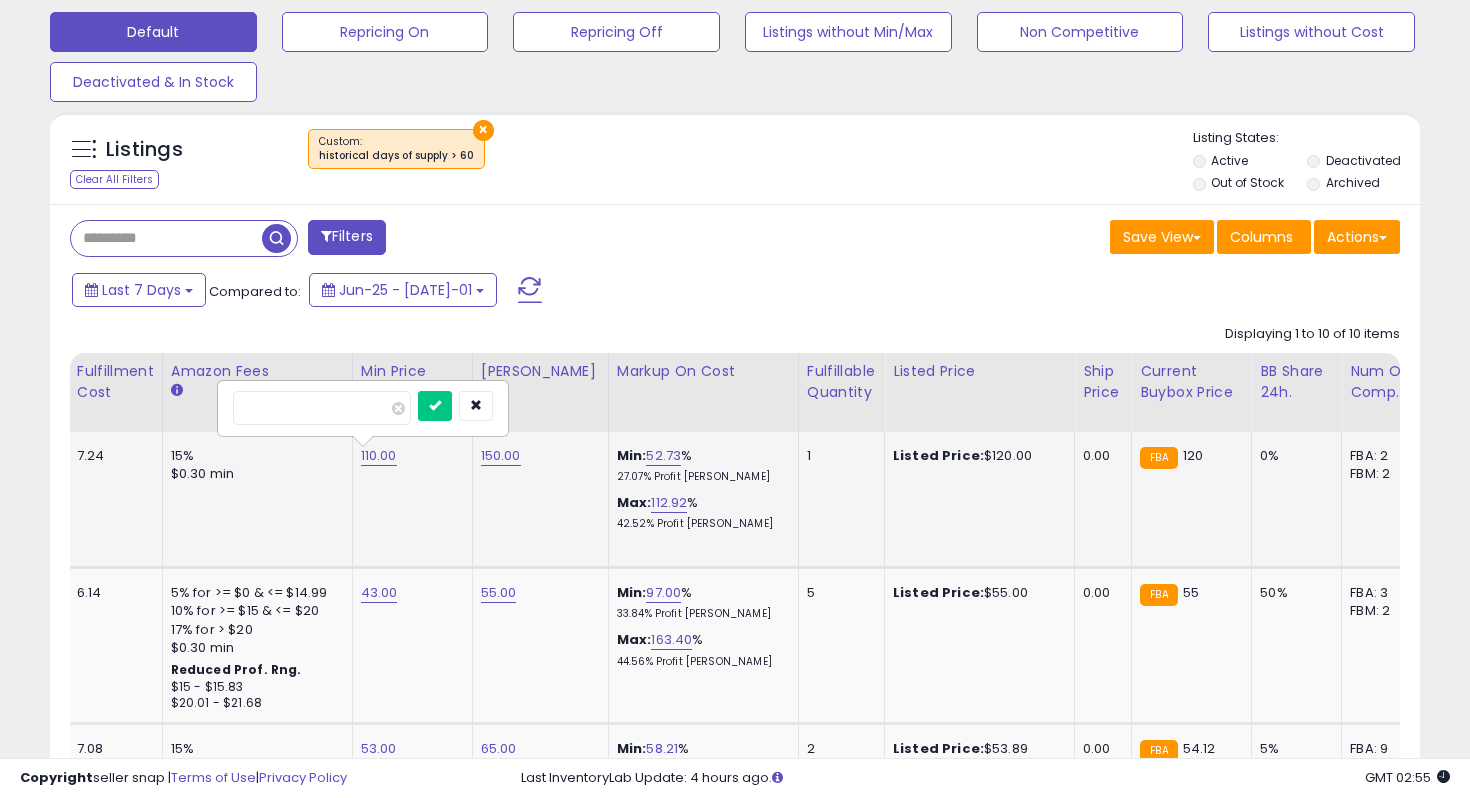 type on "*" 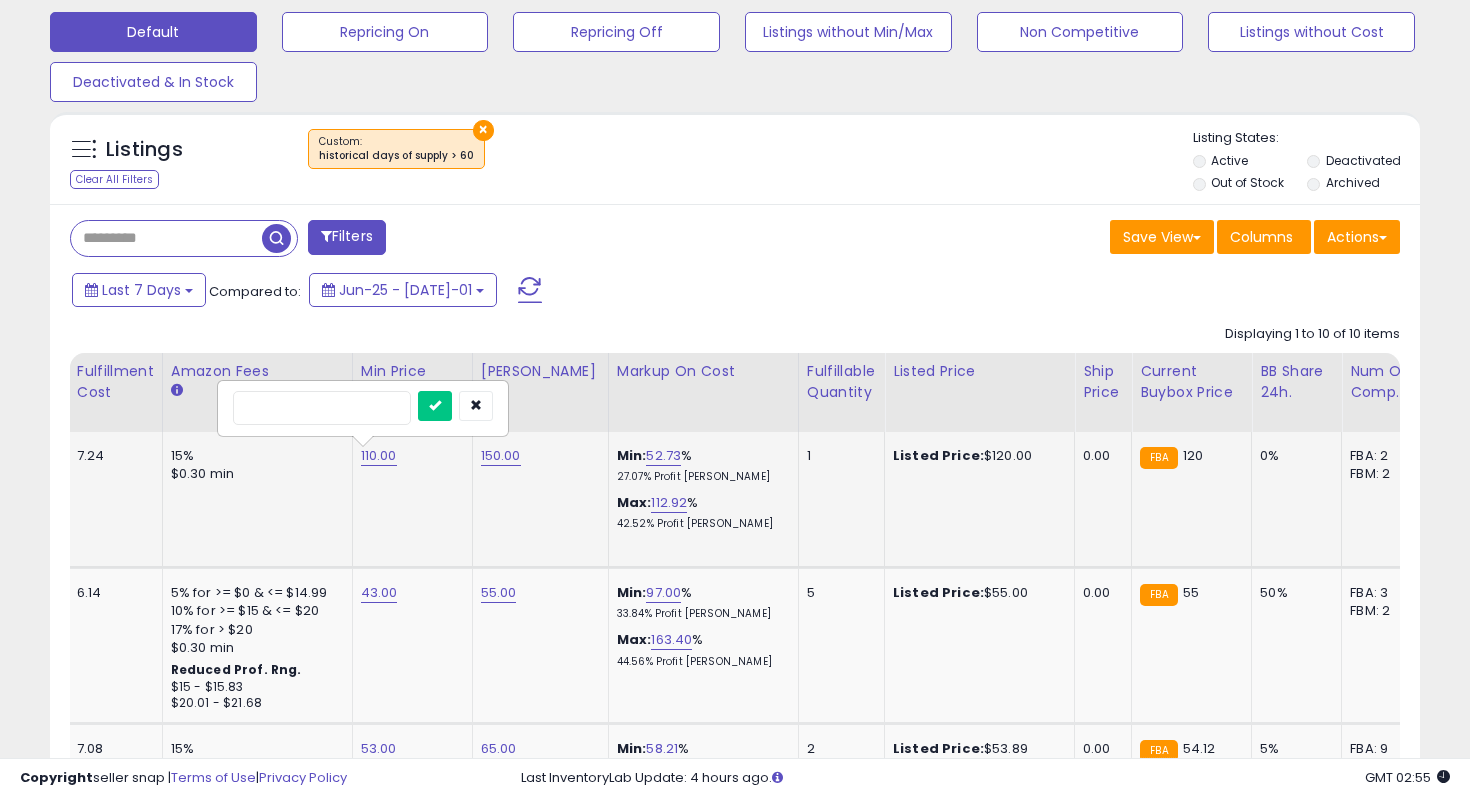 type on "**" 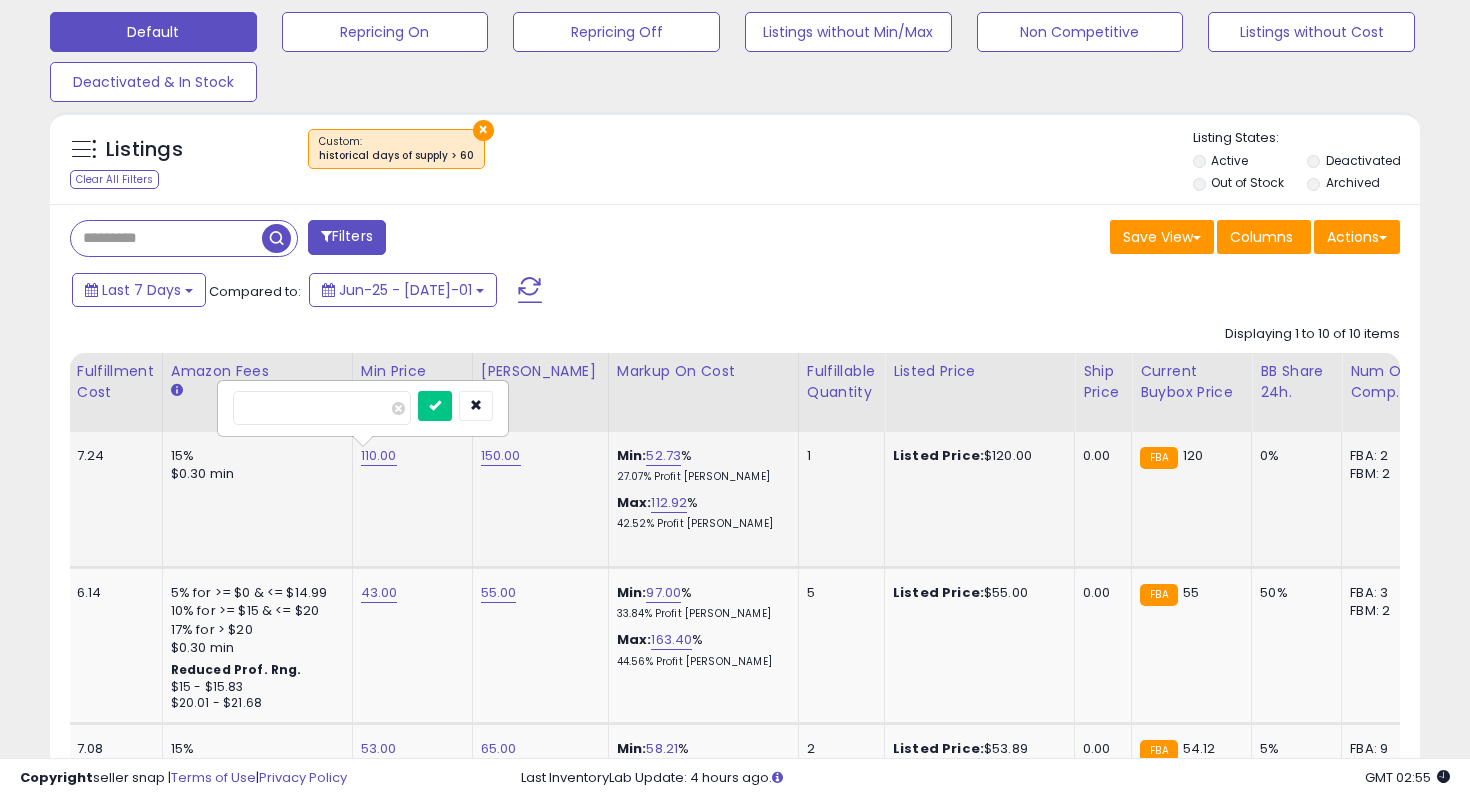 click at bounding box center (435, 406) 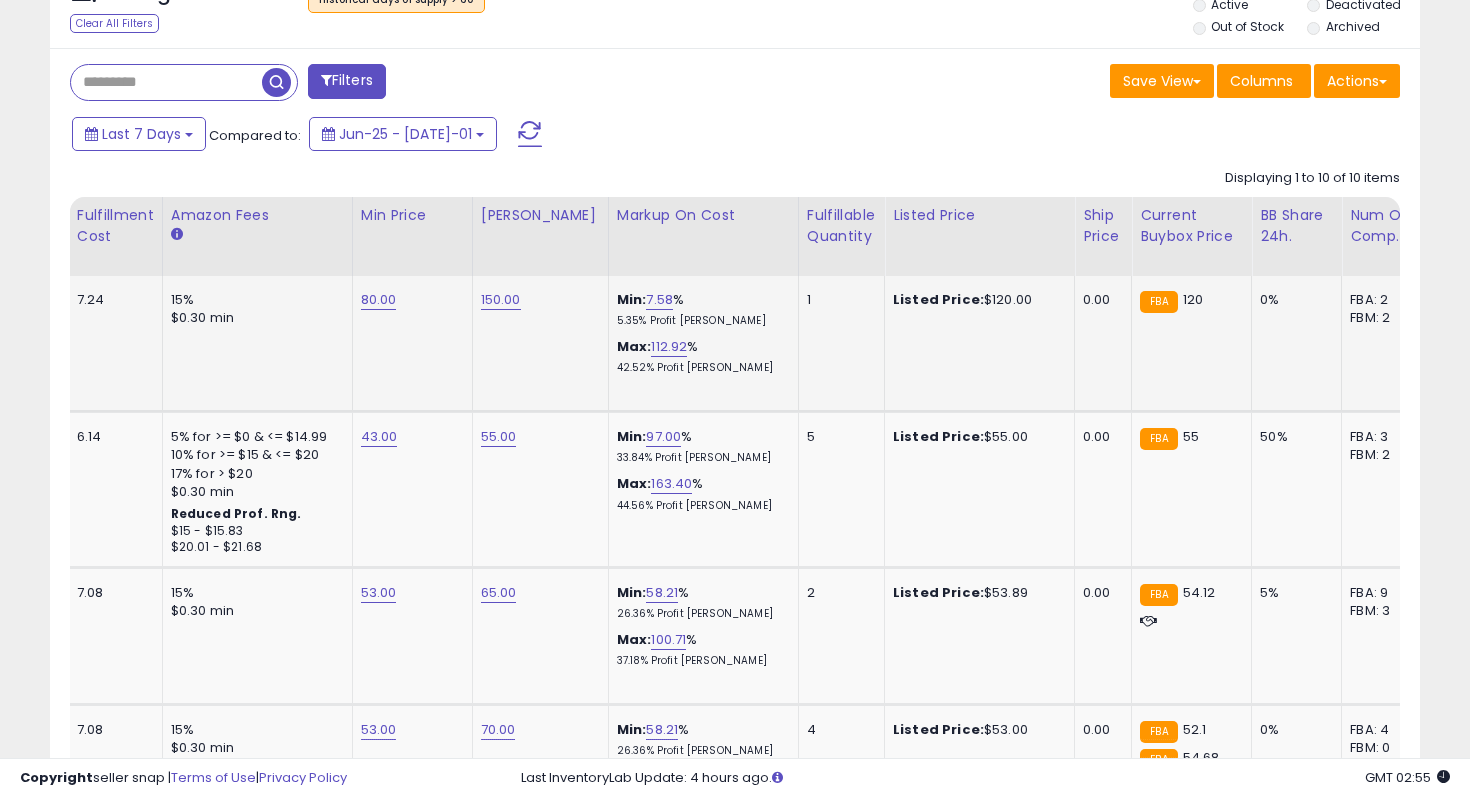 scroll, scrollTop: 781, scrollLeft: 0, axis: vertical 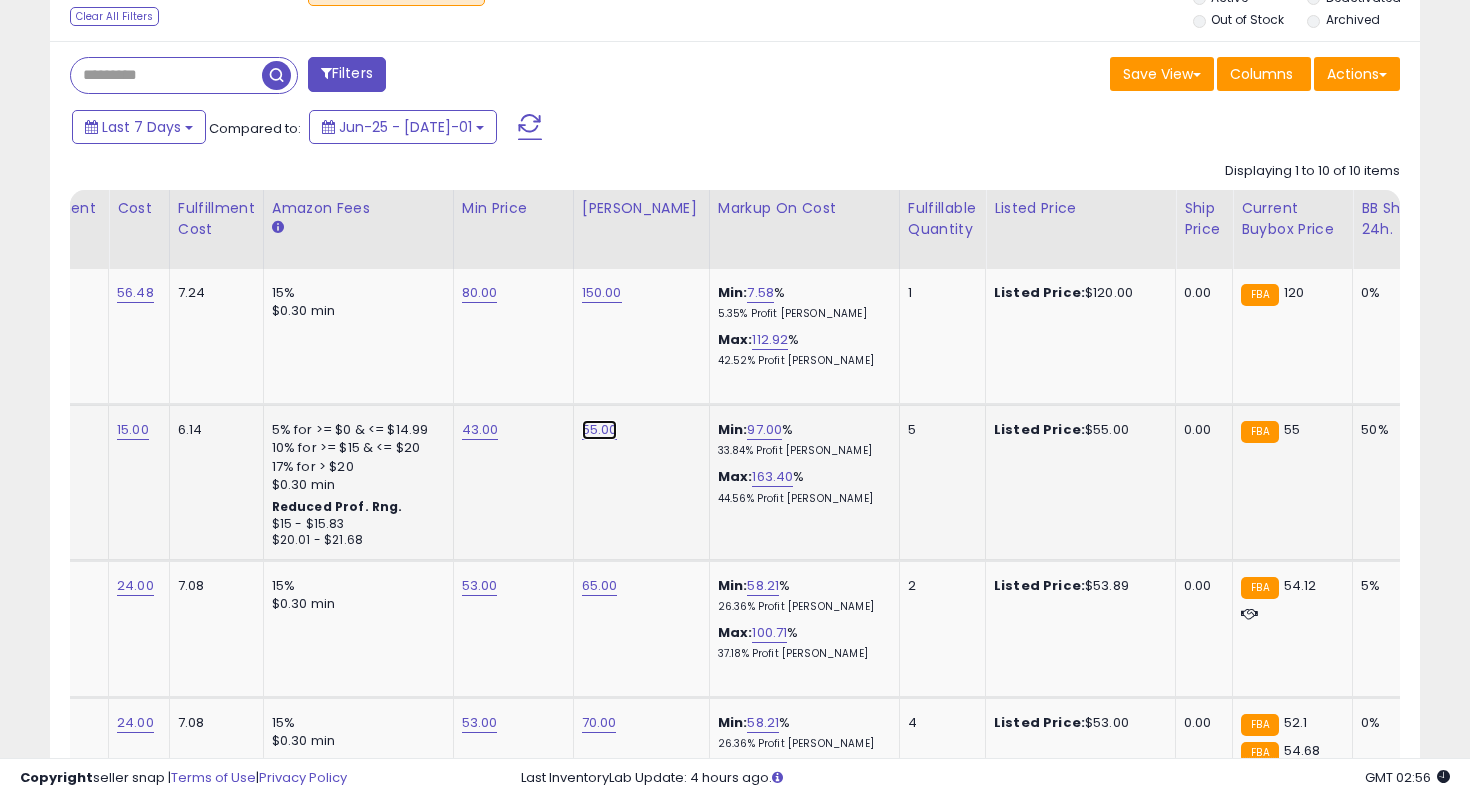 click on "55.00" at bounding box center [602, 293] 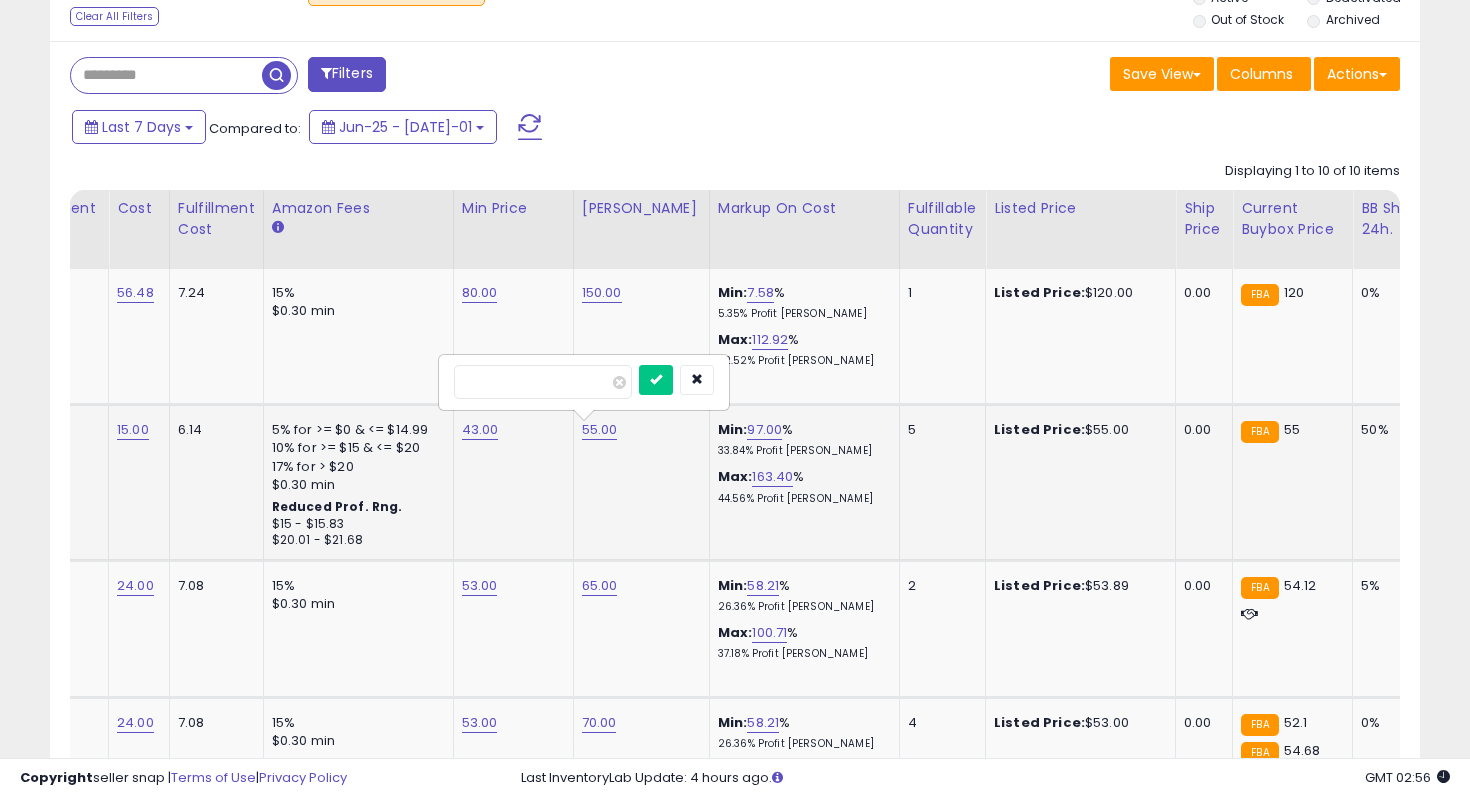 type on "*" 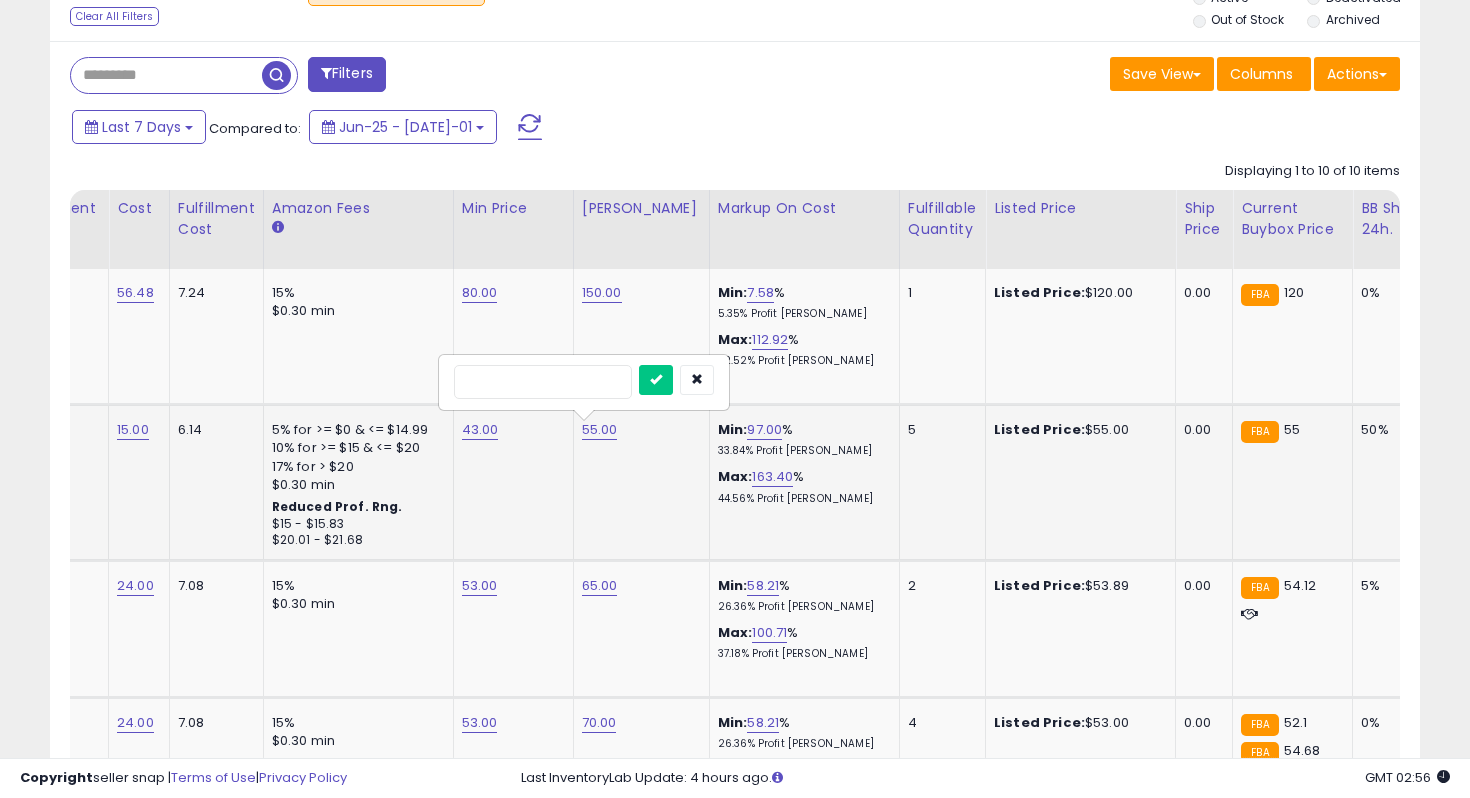 type on "**" 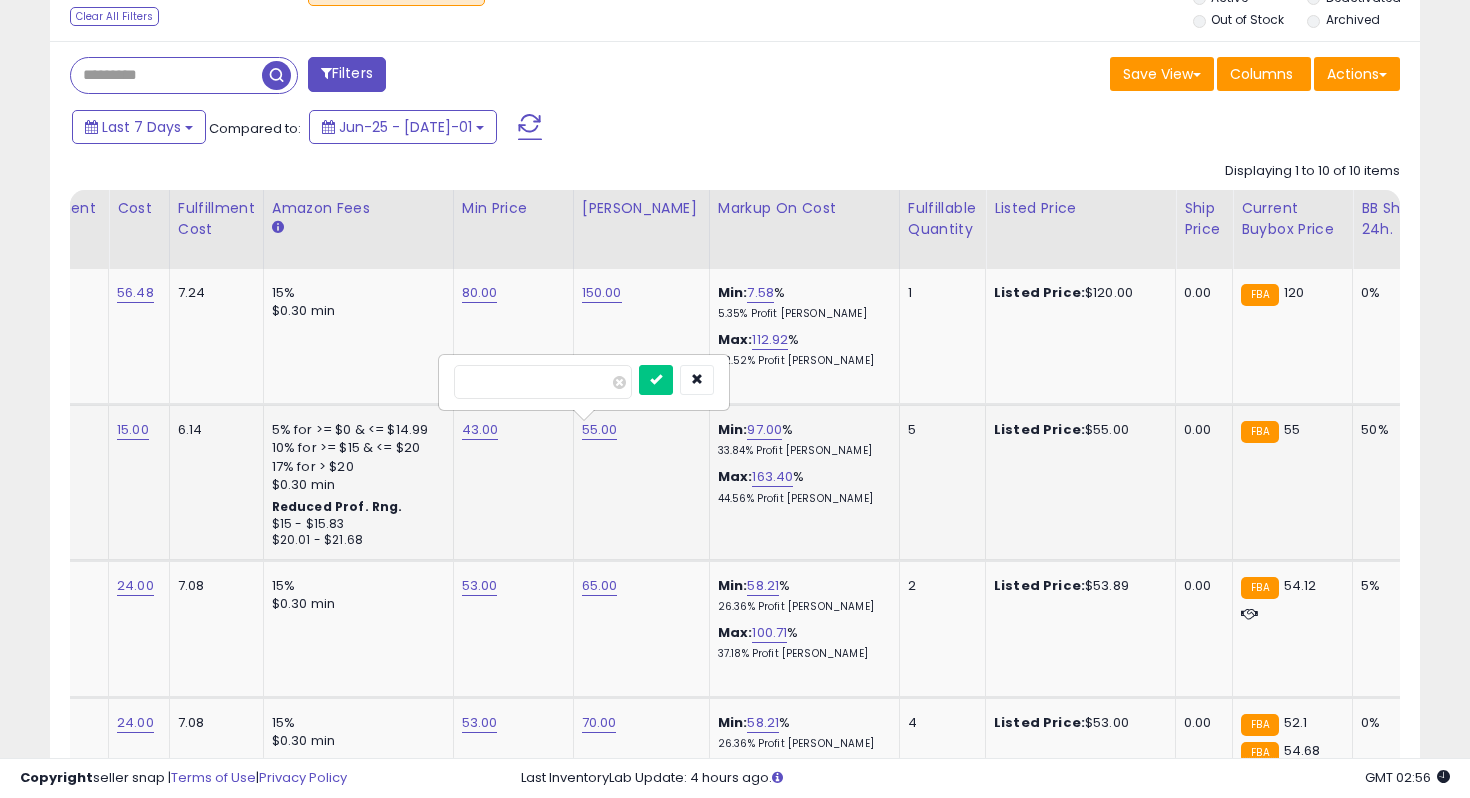 click at bounding box center [656, 380] 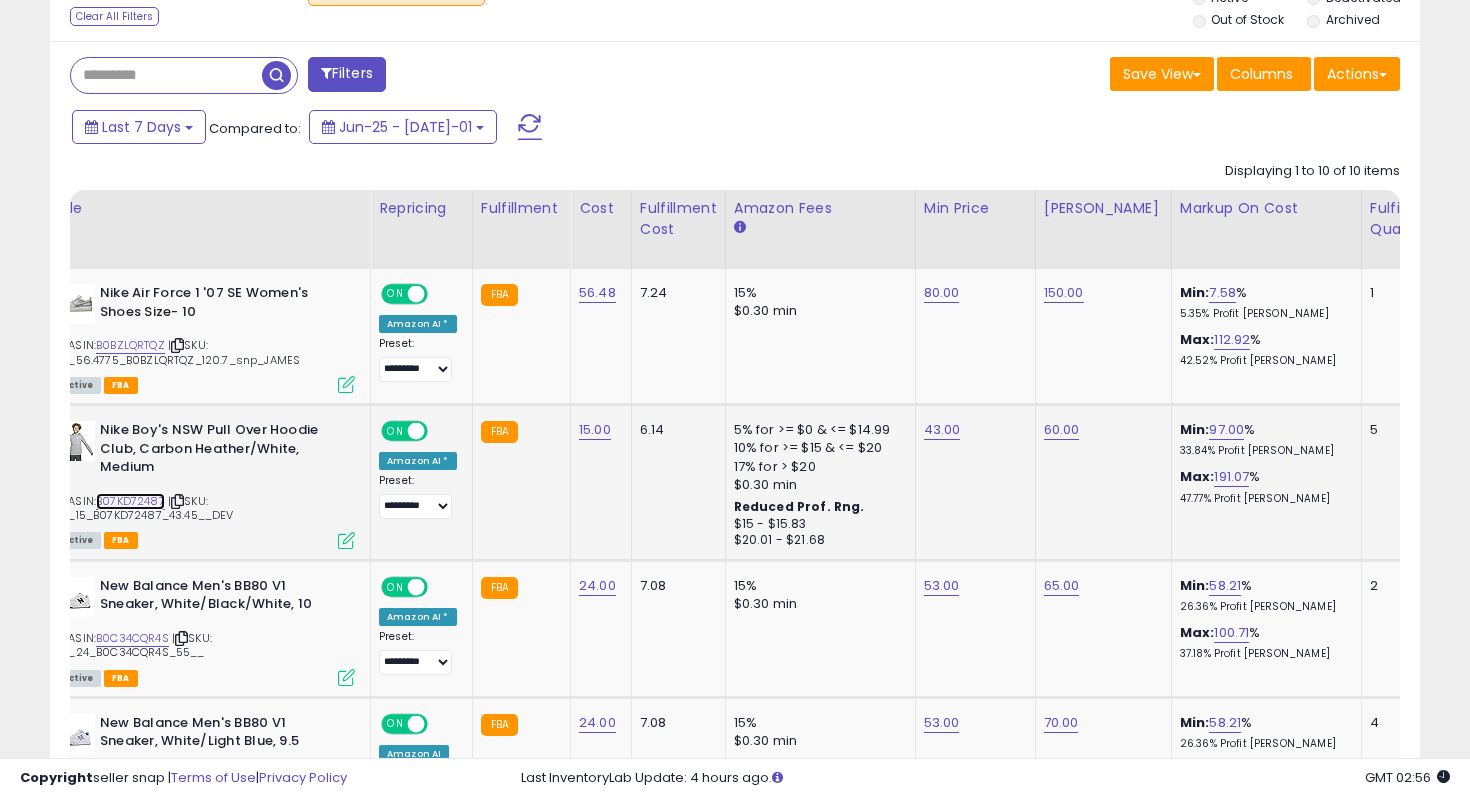 click on "B07KD72487" at bounding box center (130, 501) 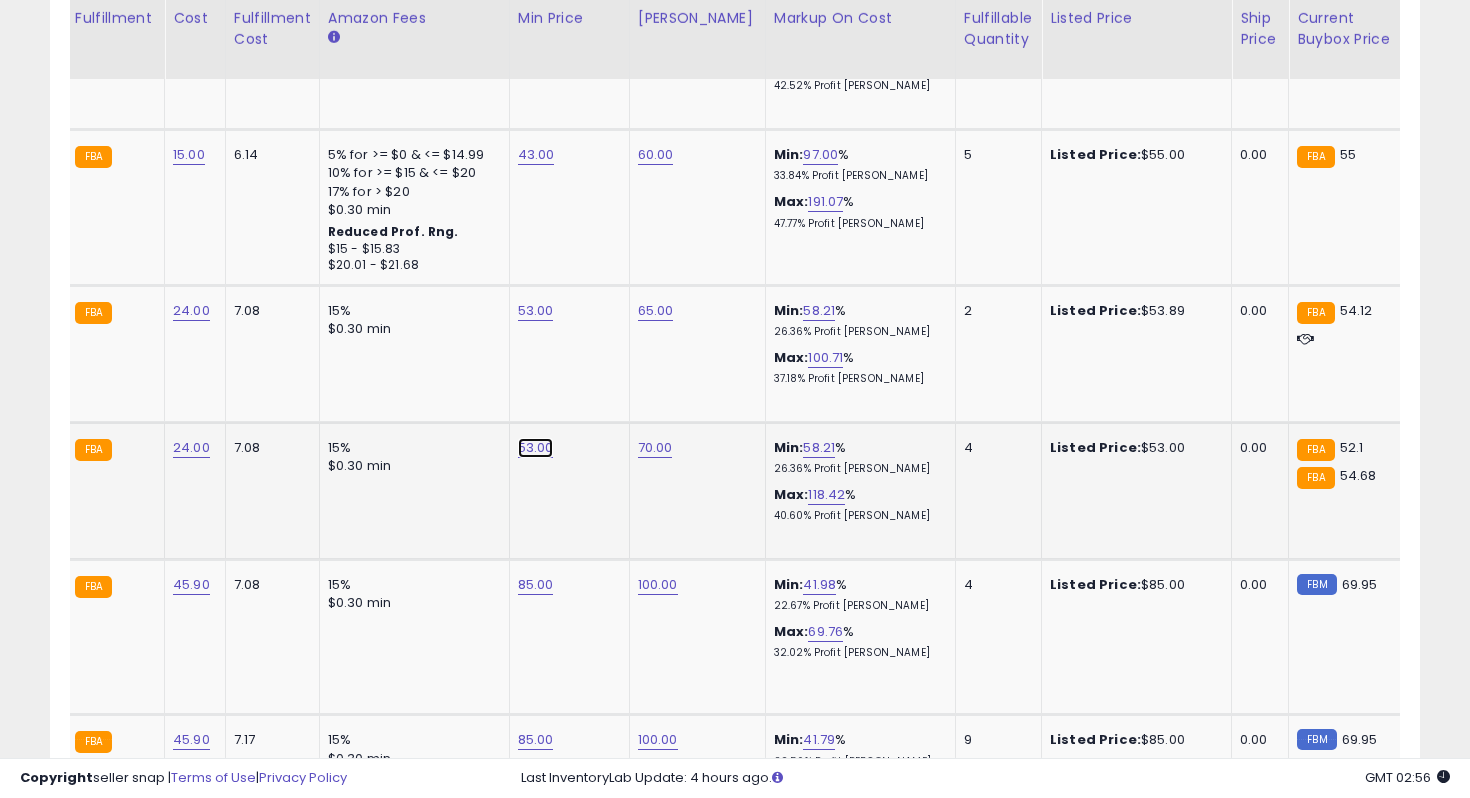 click on "53.00" at bounding box center (536, 18) 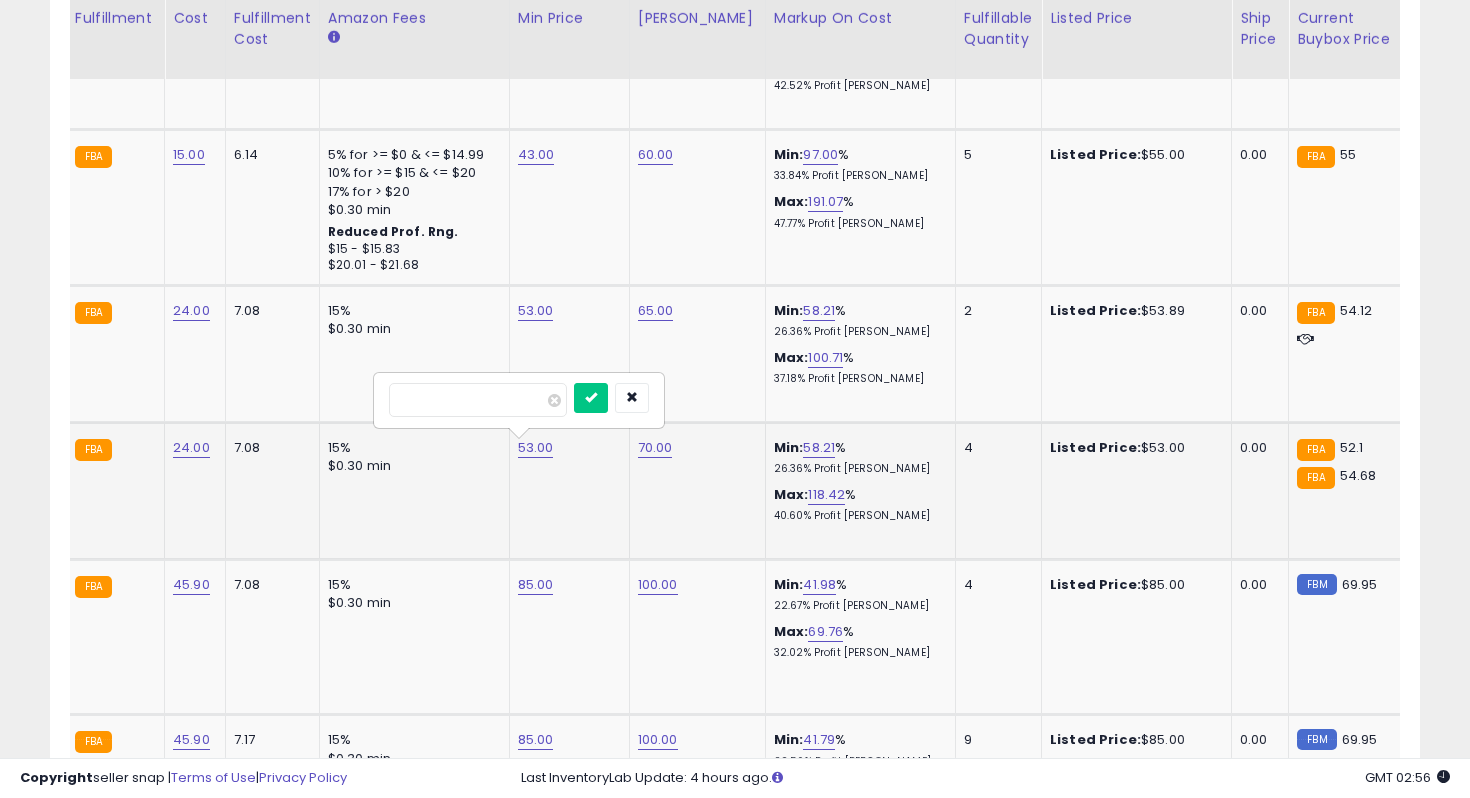 type on "*" 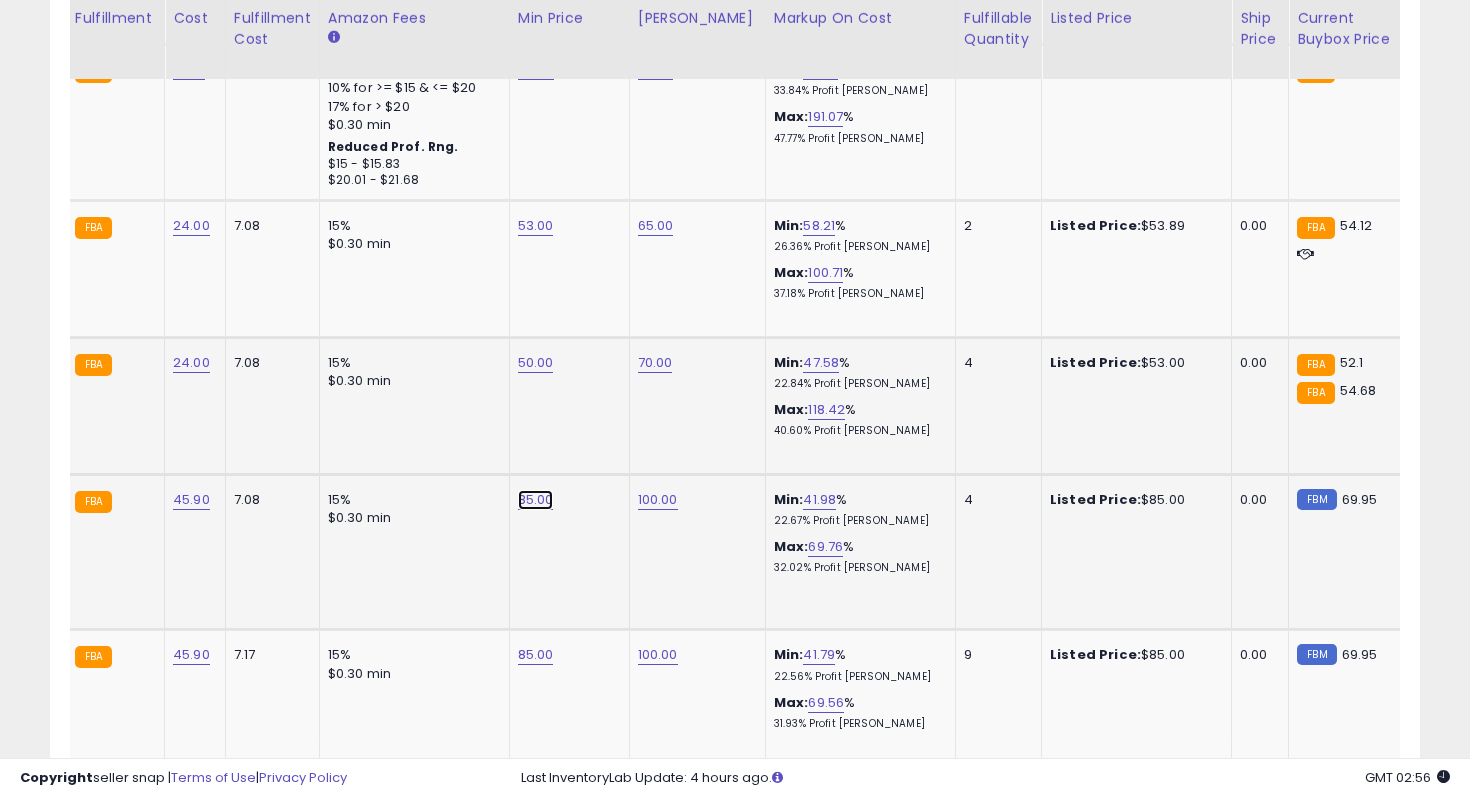 click on "85.00" at bounding box center [536, -67] 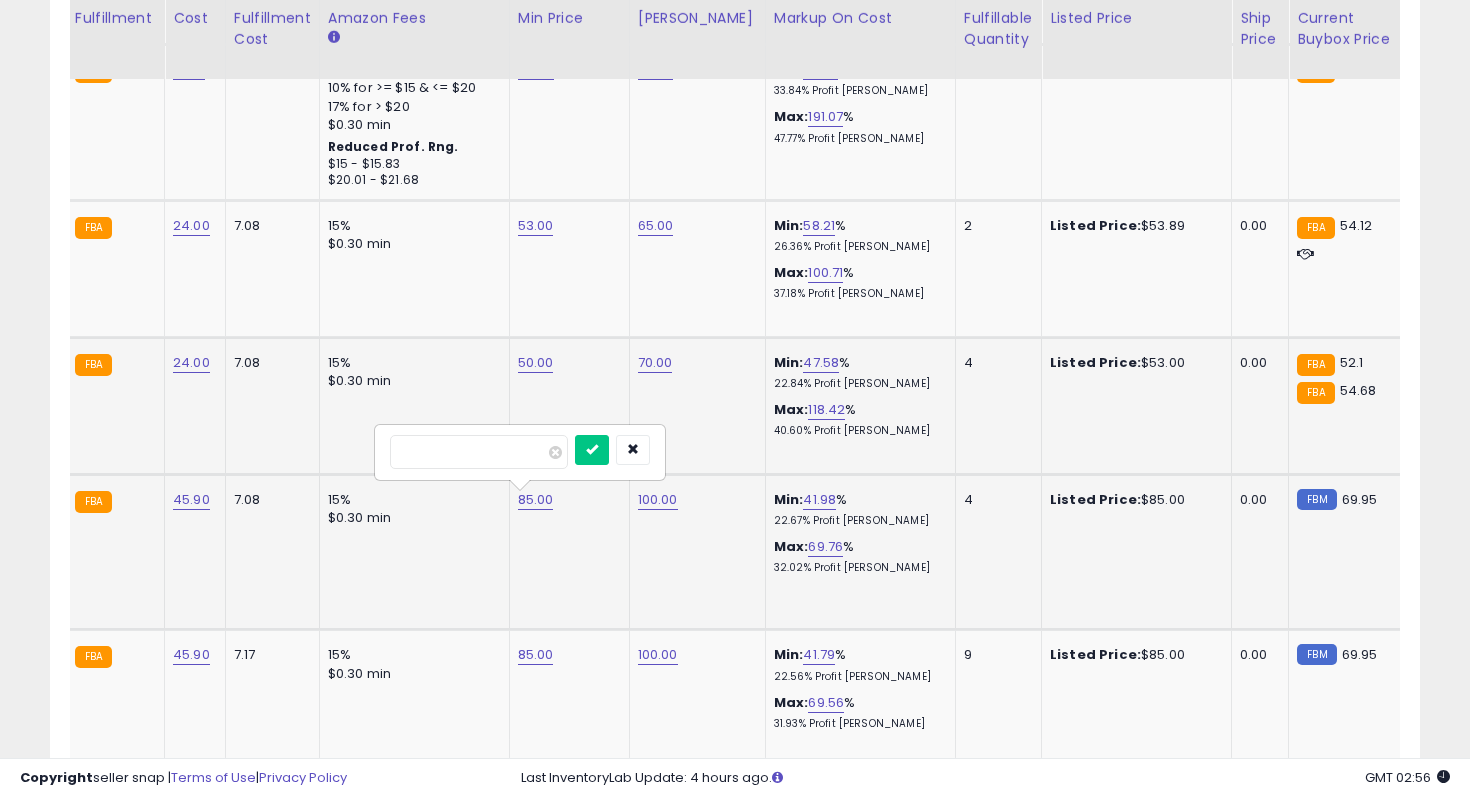 click on "*****" at bounding box center (479, 452) 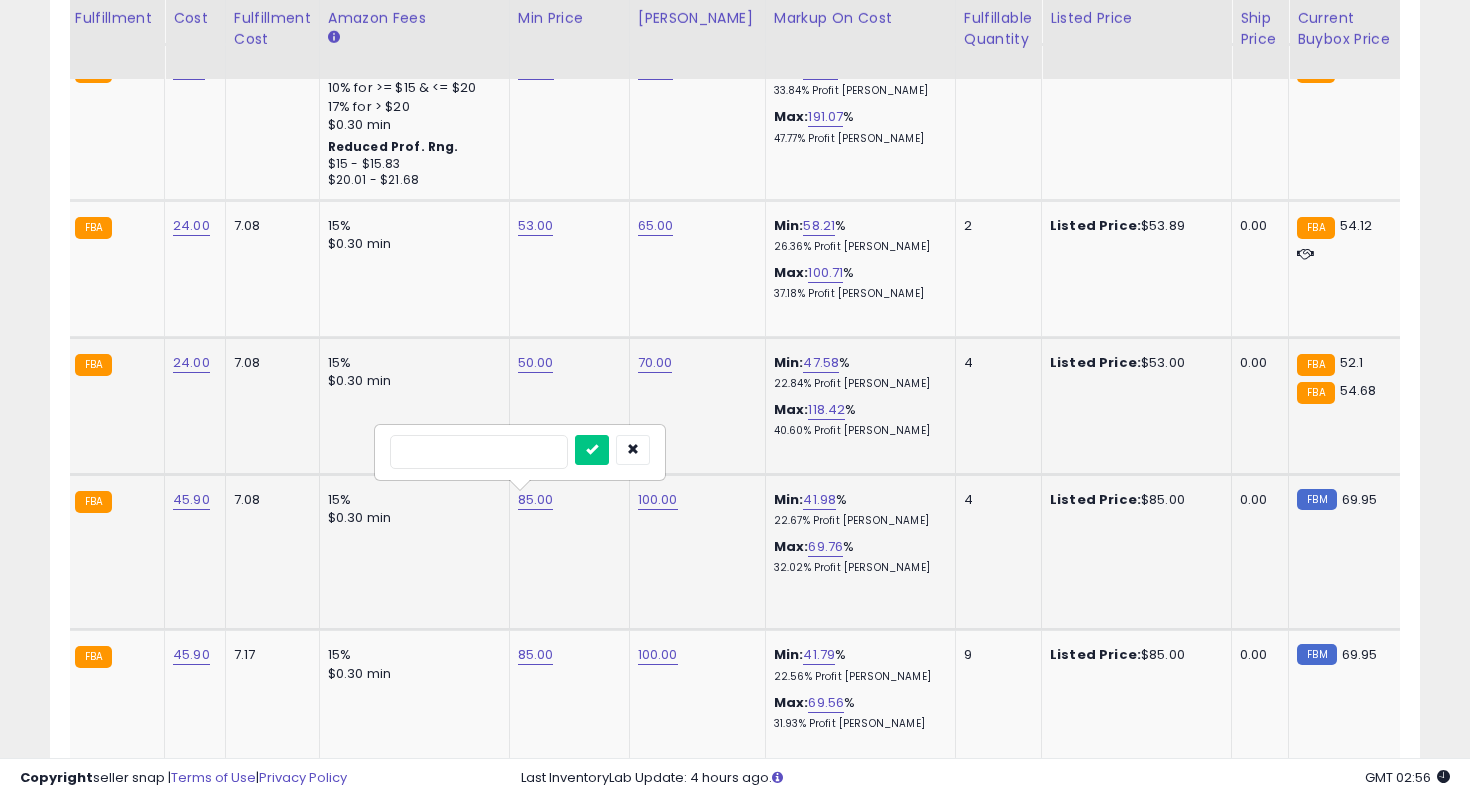 type on "**" 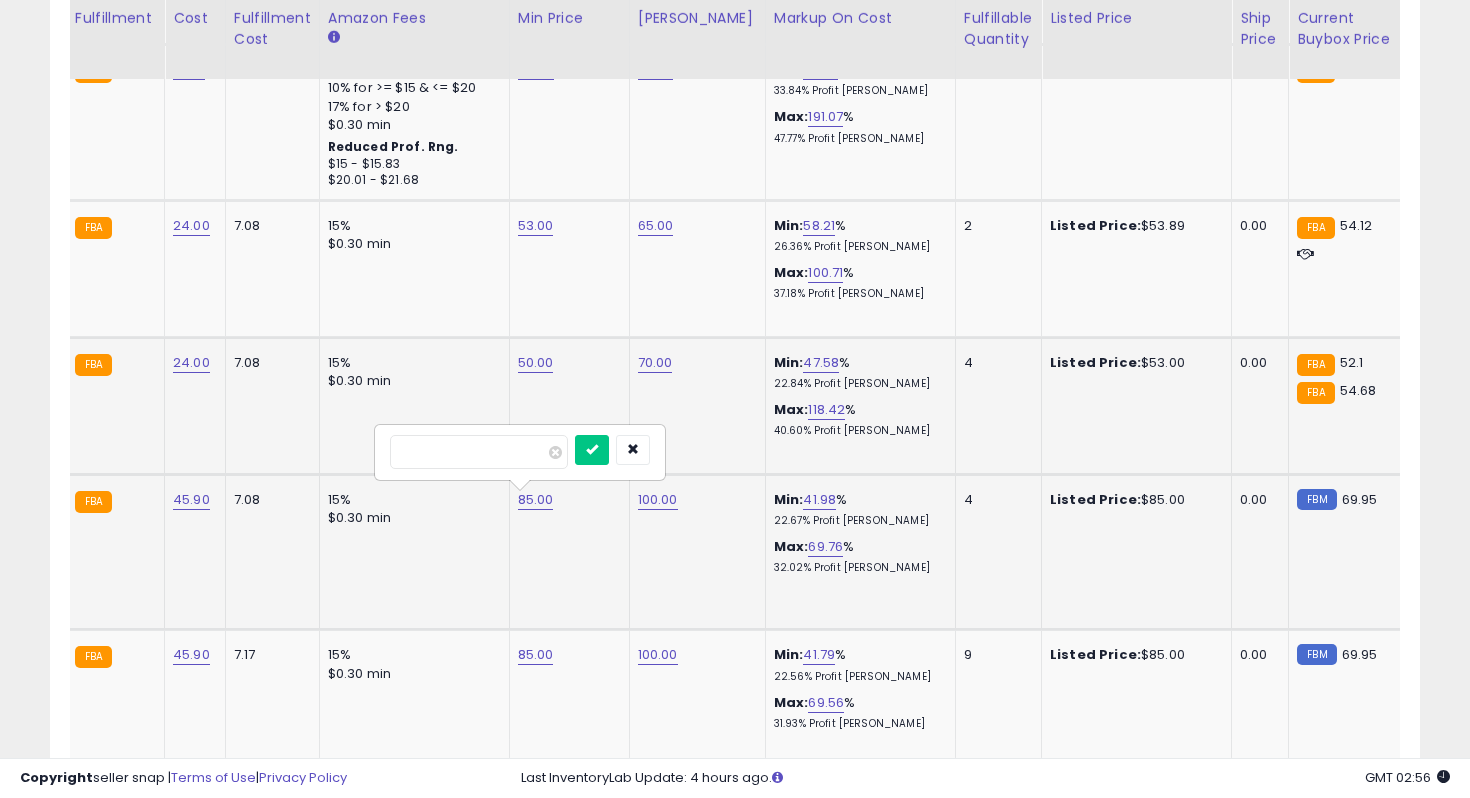 click at bounding box center (592, 450) 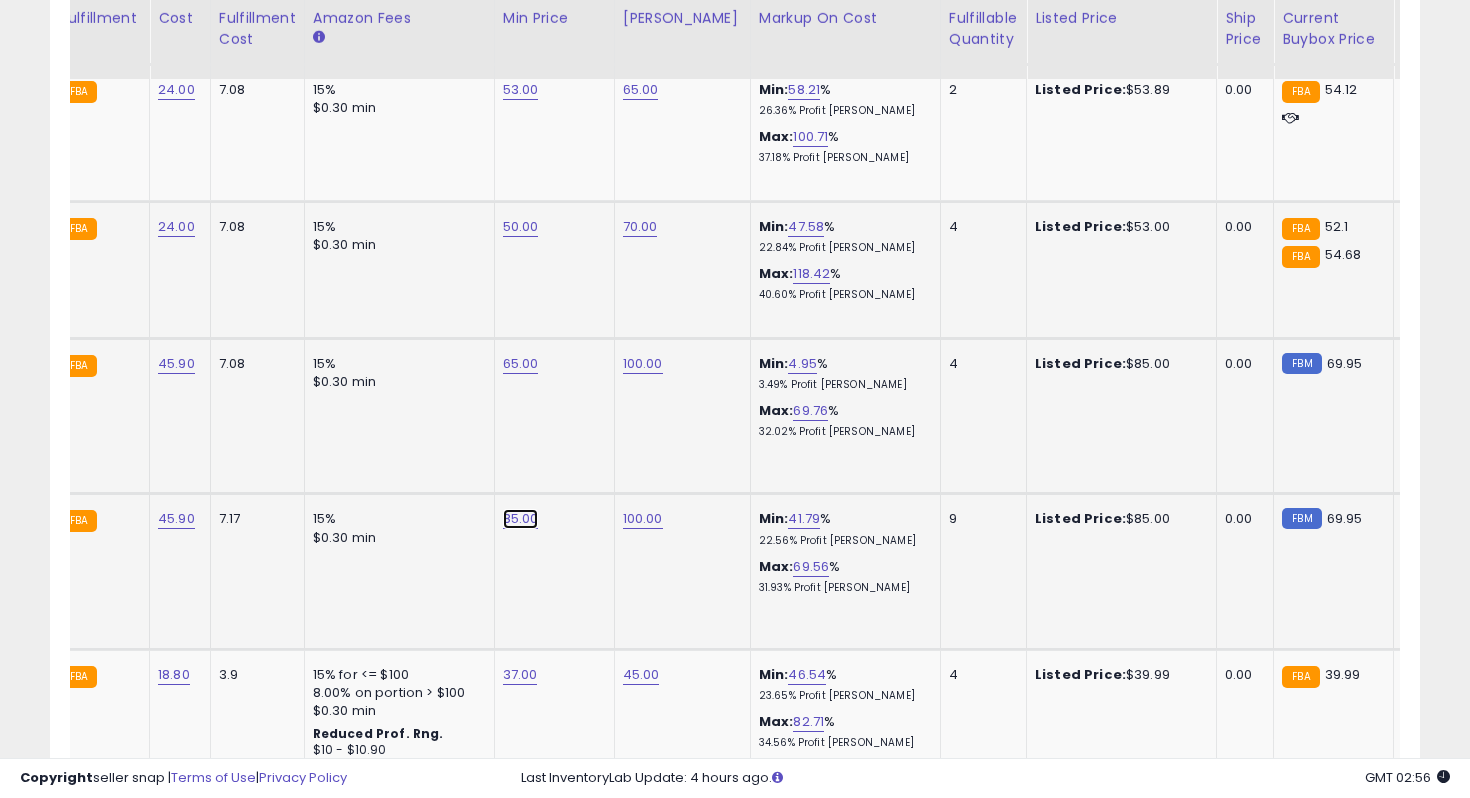 click on "85.00" at bounding box center (521, -203) 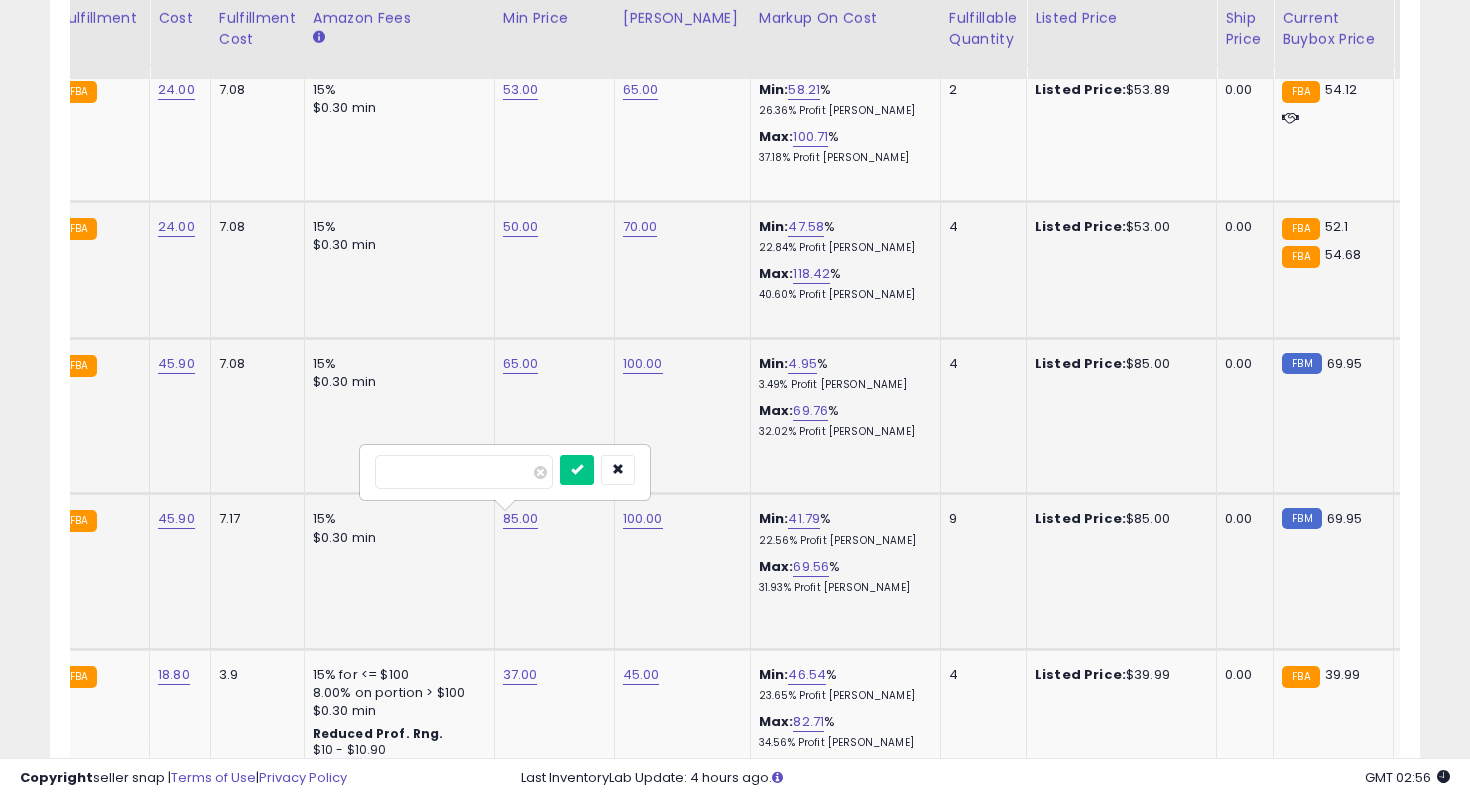 type on "*" 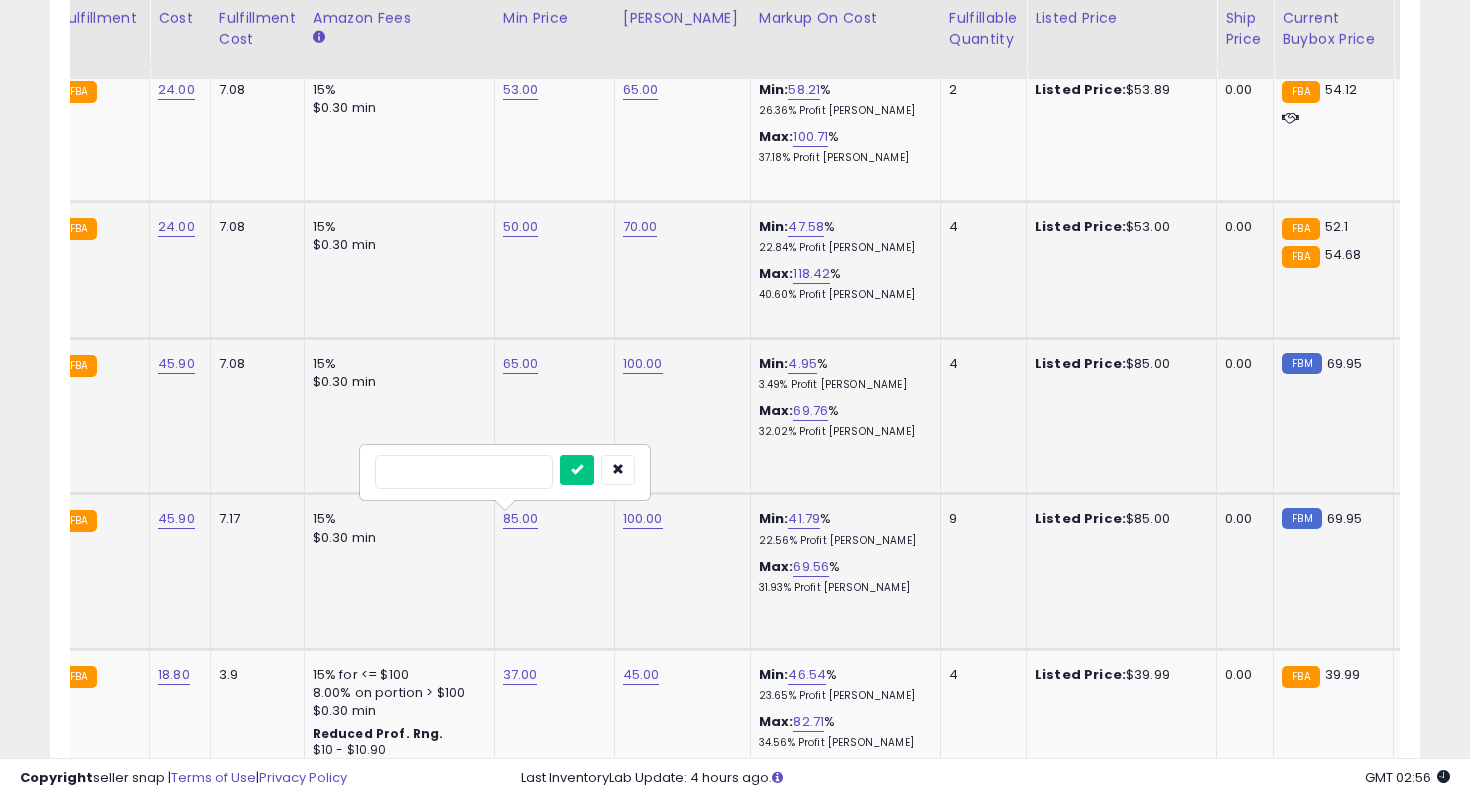 type on "**" 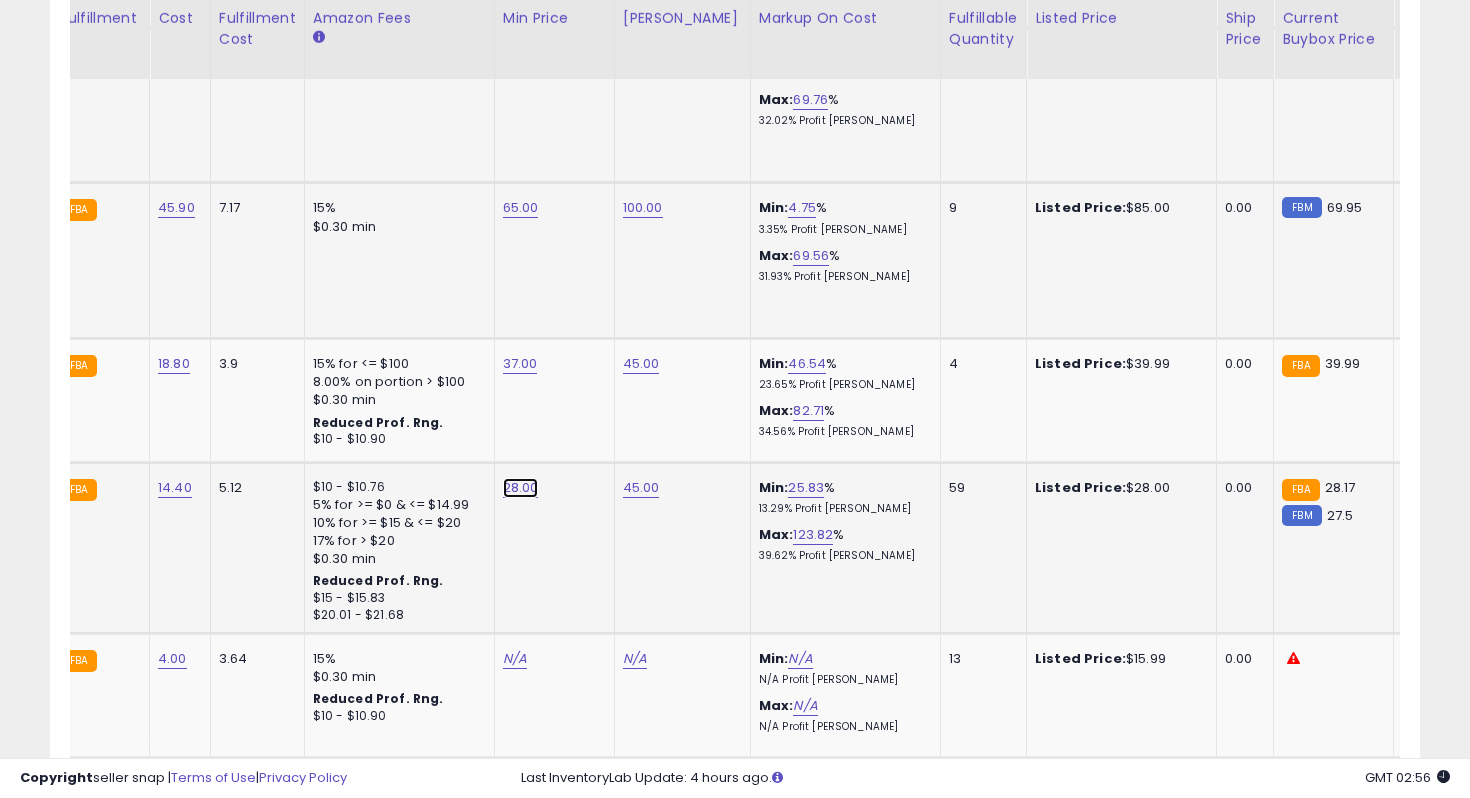 click on "28.00" at bounding box center (521, -514) 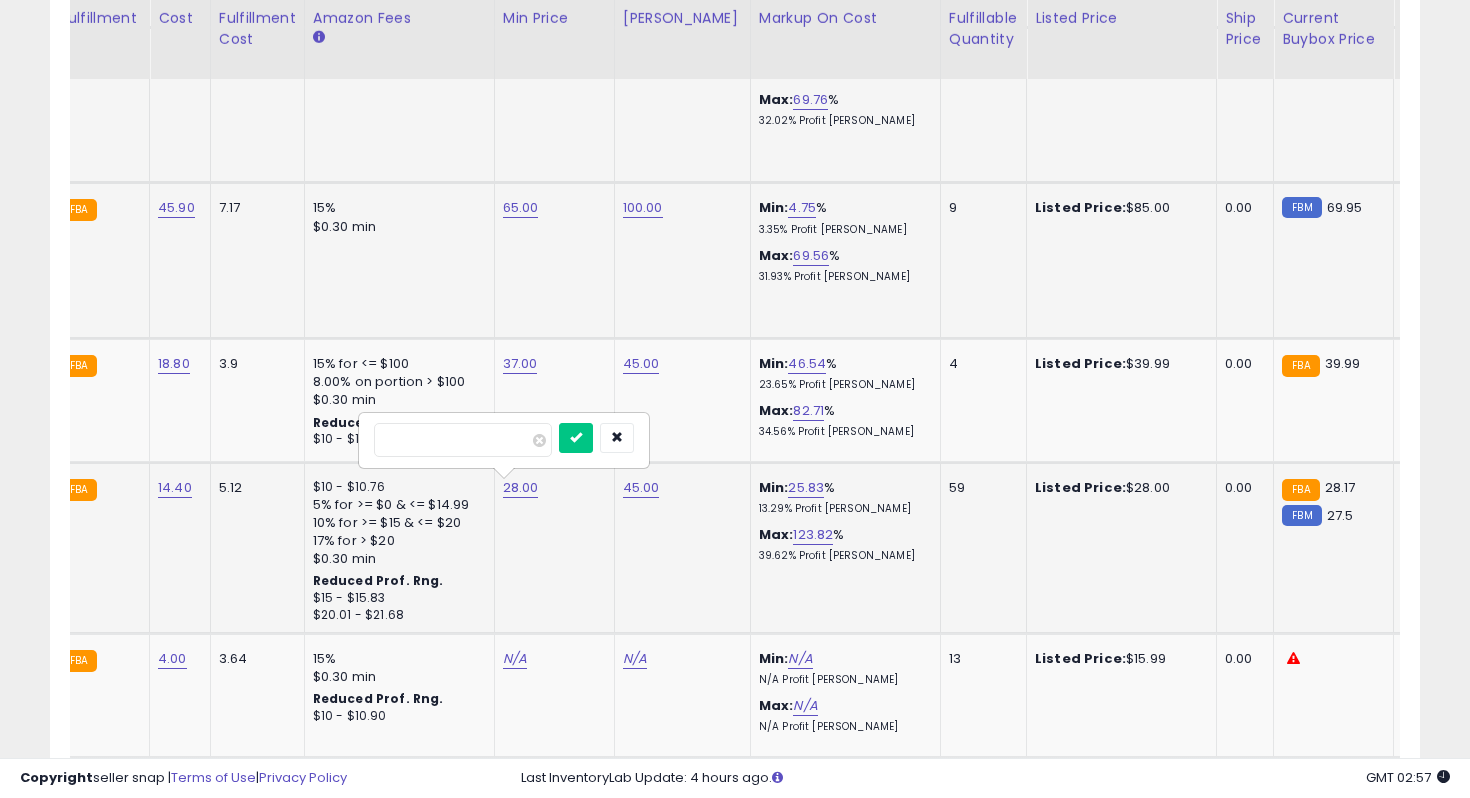 type on "**" 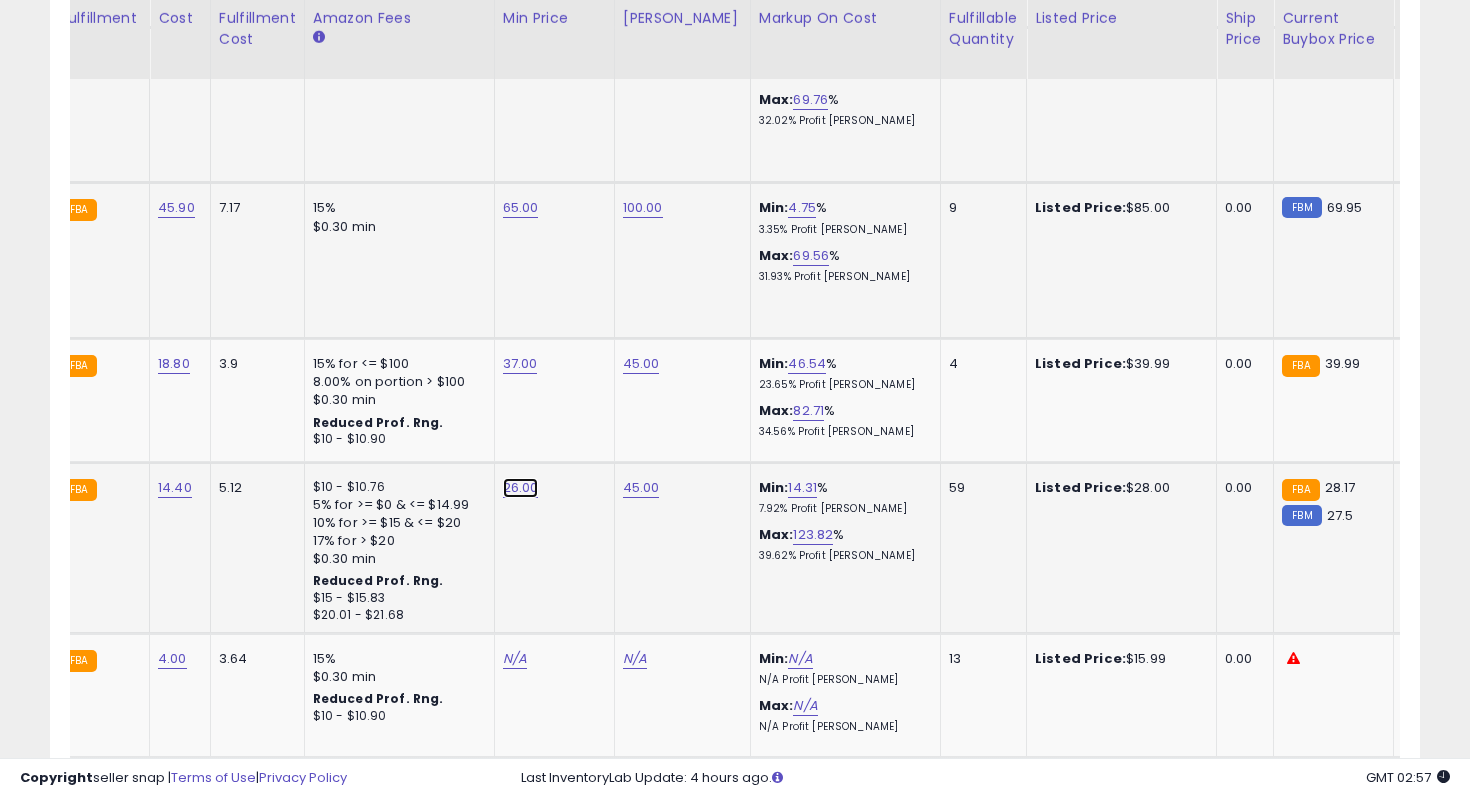 click on "26.00" at bounding box center [521, -514] 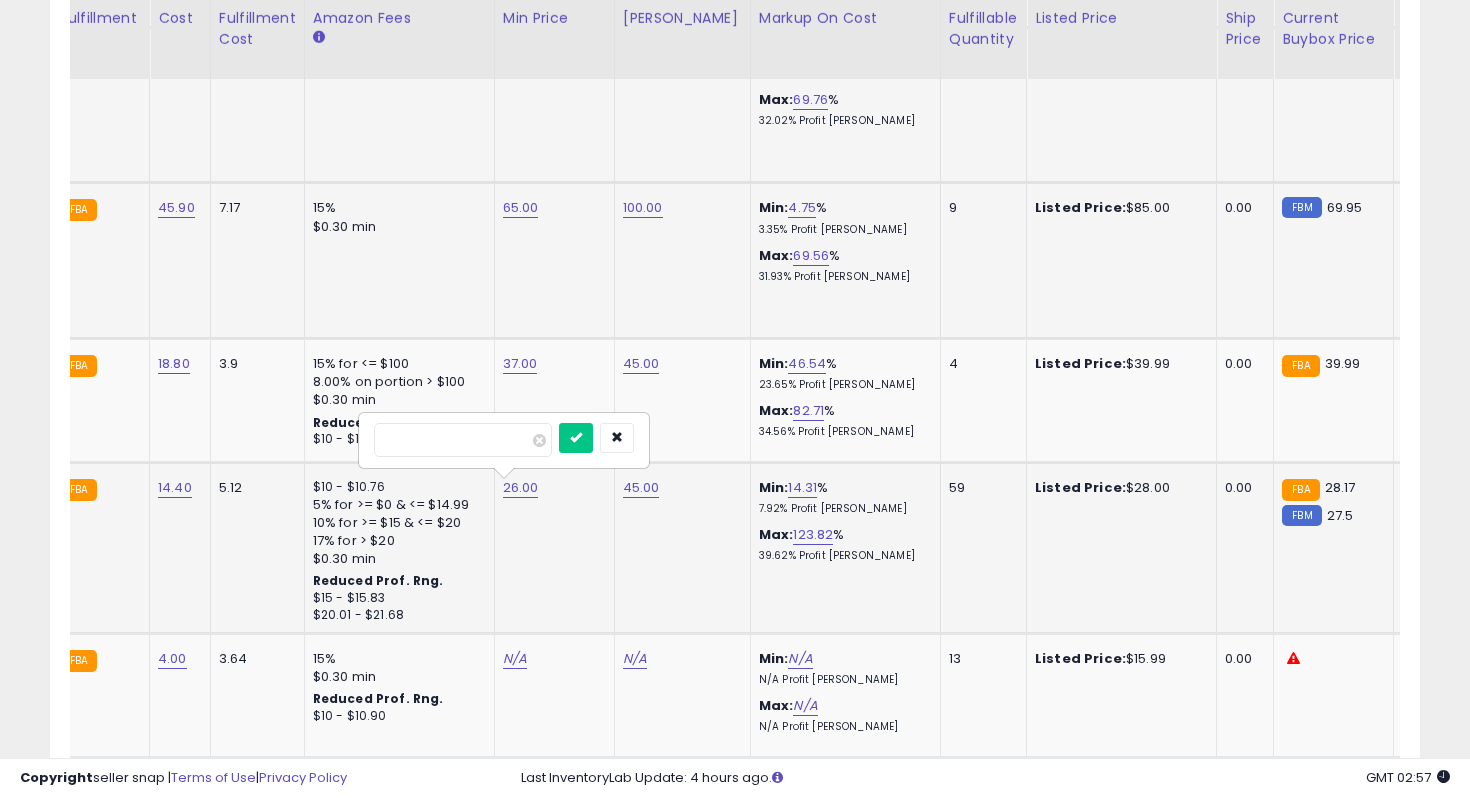 type on "**" 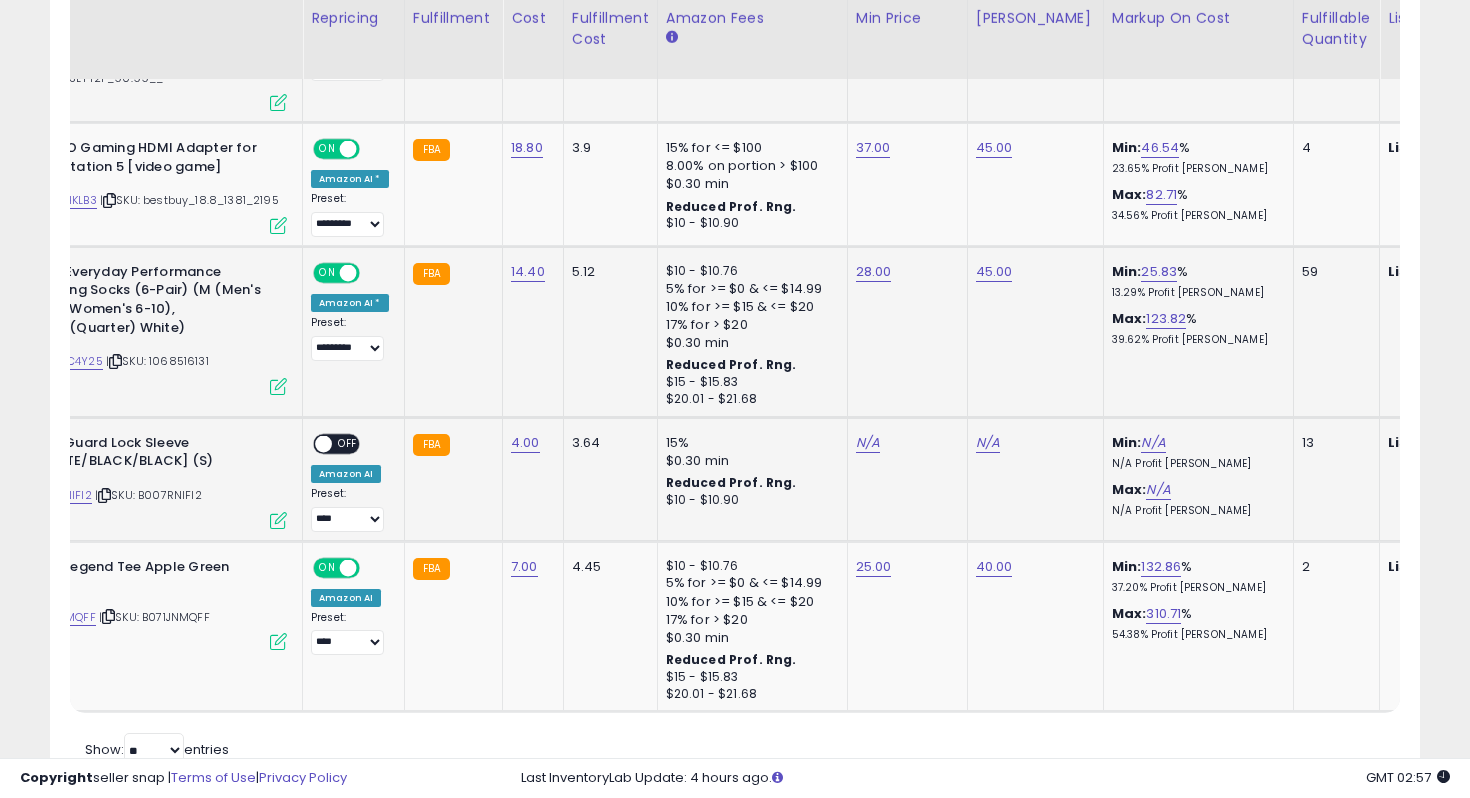 click on "OFF" at bounding box center (348, 443) 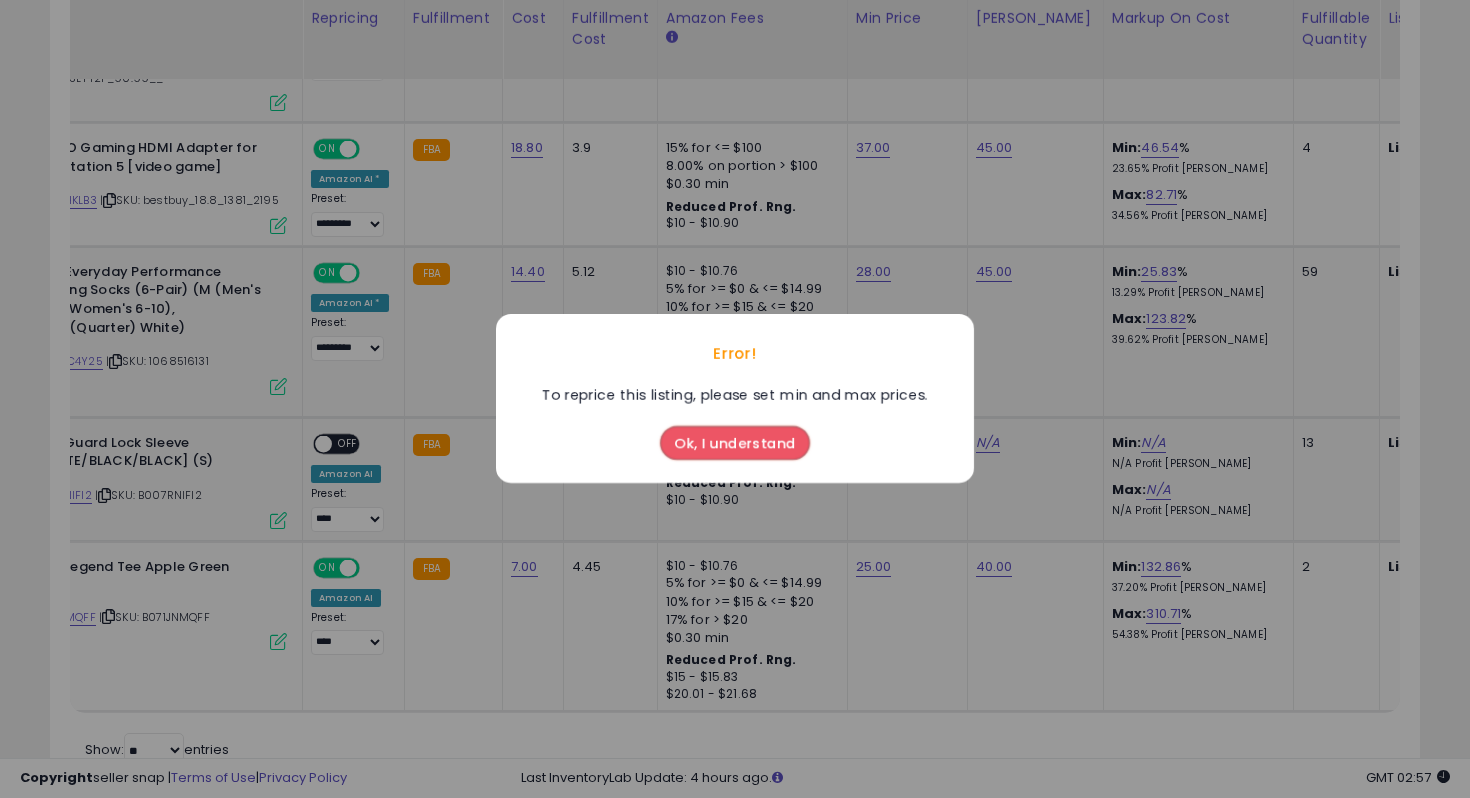 click on "Error! To reprice this listing, please set min and max prices.
Ok, I understand" at bounding box center (735, 399) 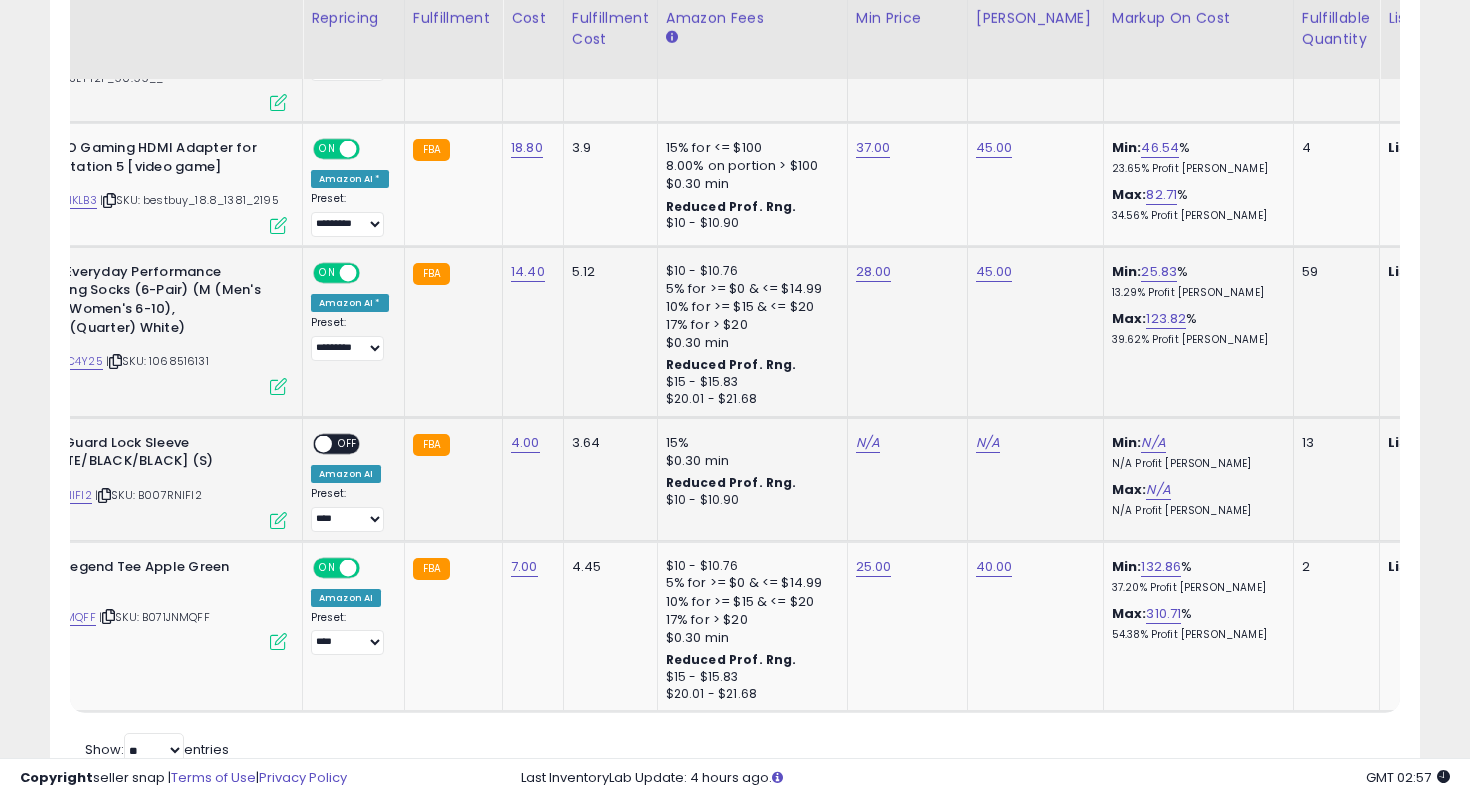 click on "OFF" at bounding box center [348, 443] 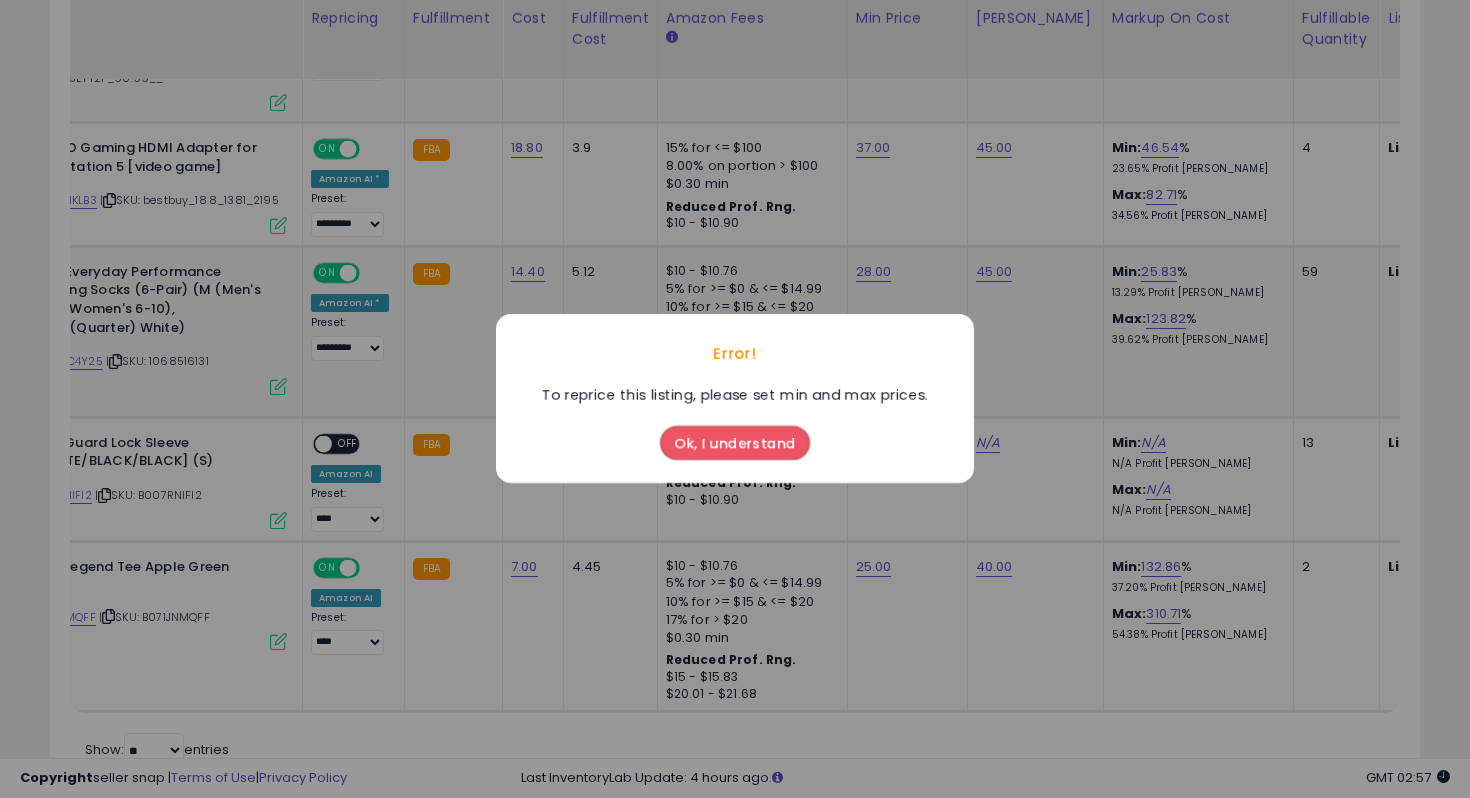 click on "Ok, I understand" at bounding box center [735, 444] 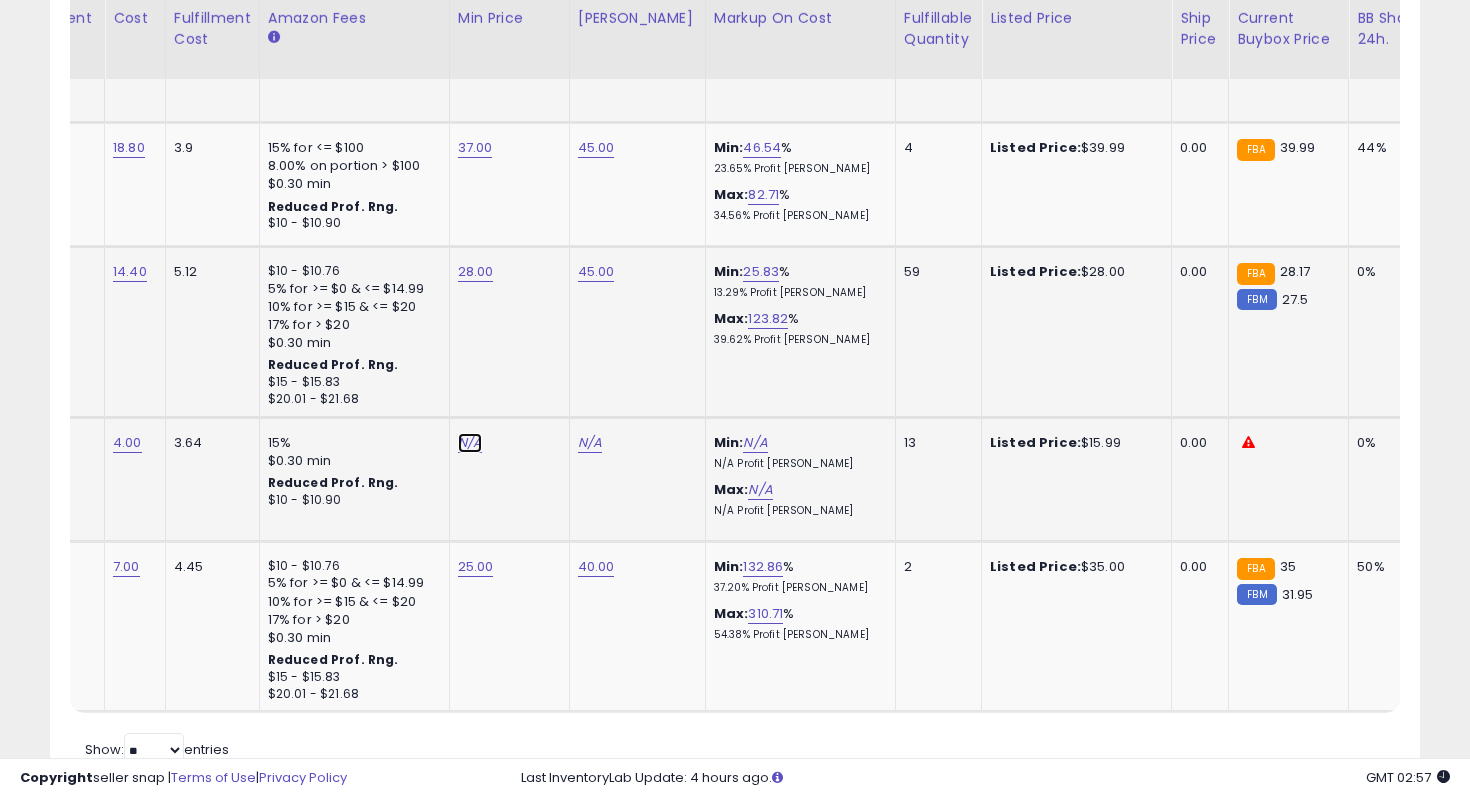 click on "N/A" at bounding box center [470, 443] 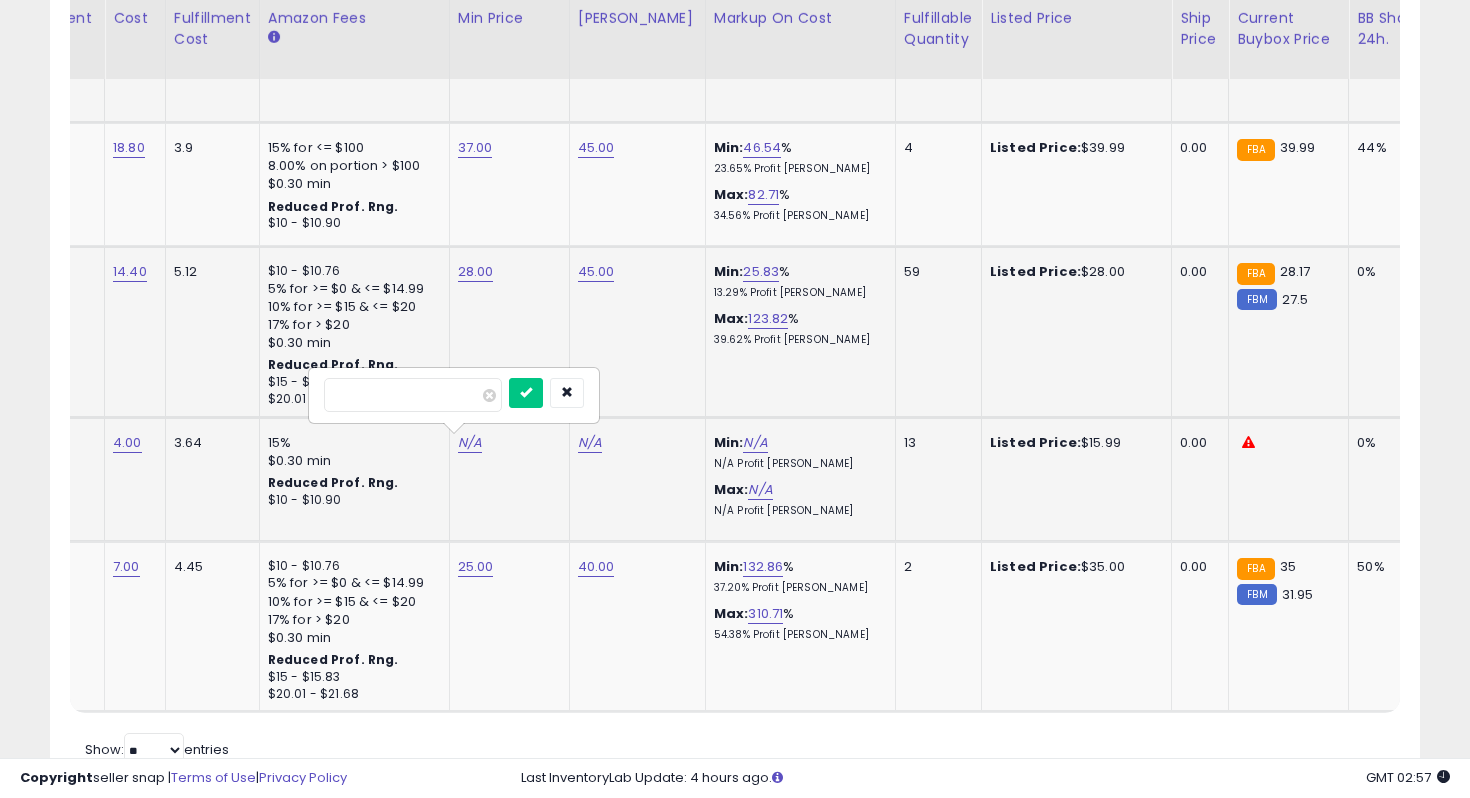type on "*" 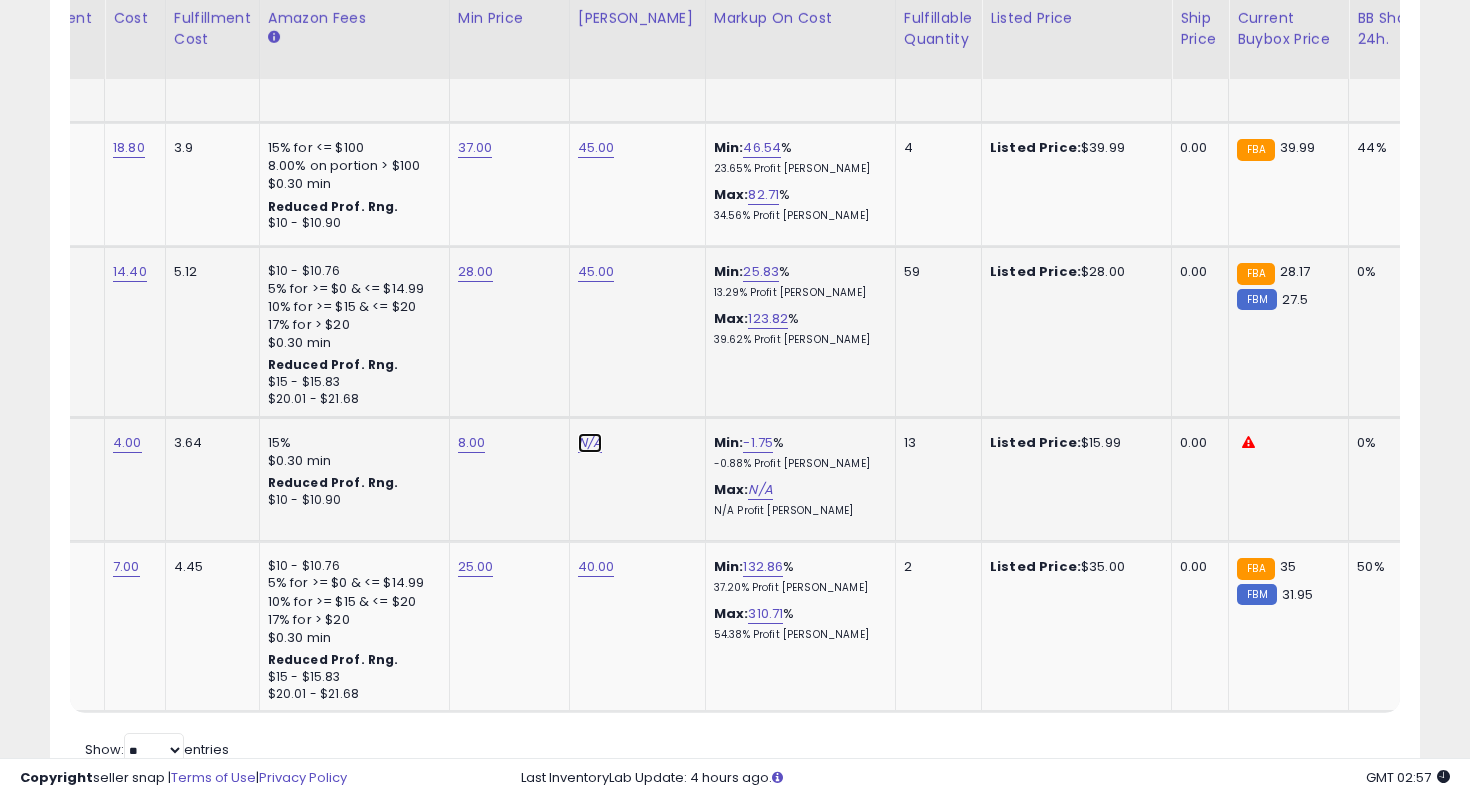 click on "N/A" at bounding box center [590, 443] 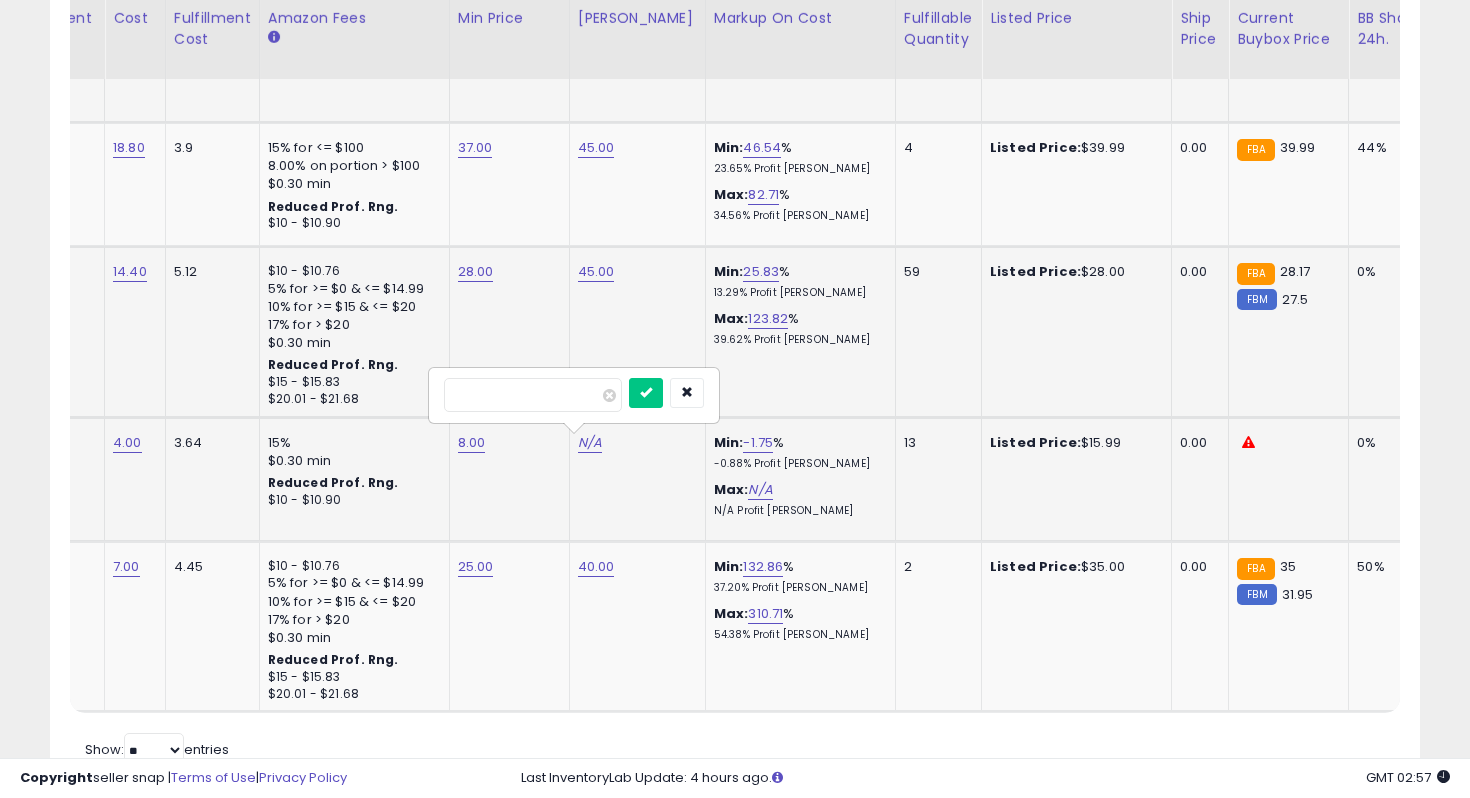 type on "*" 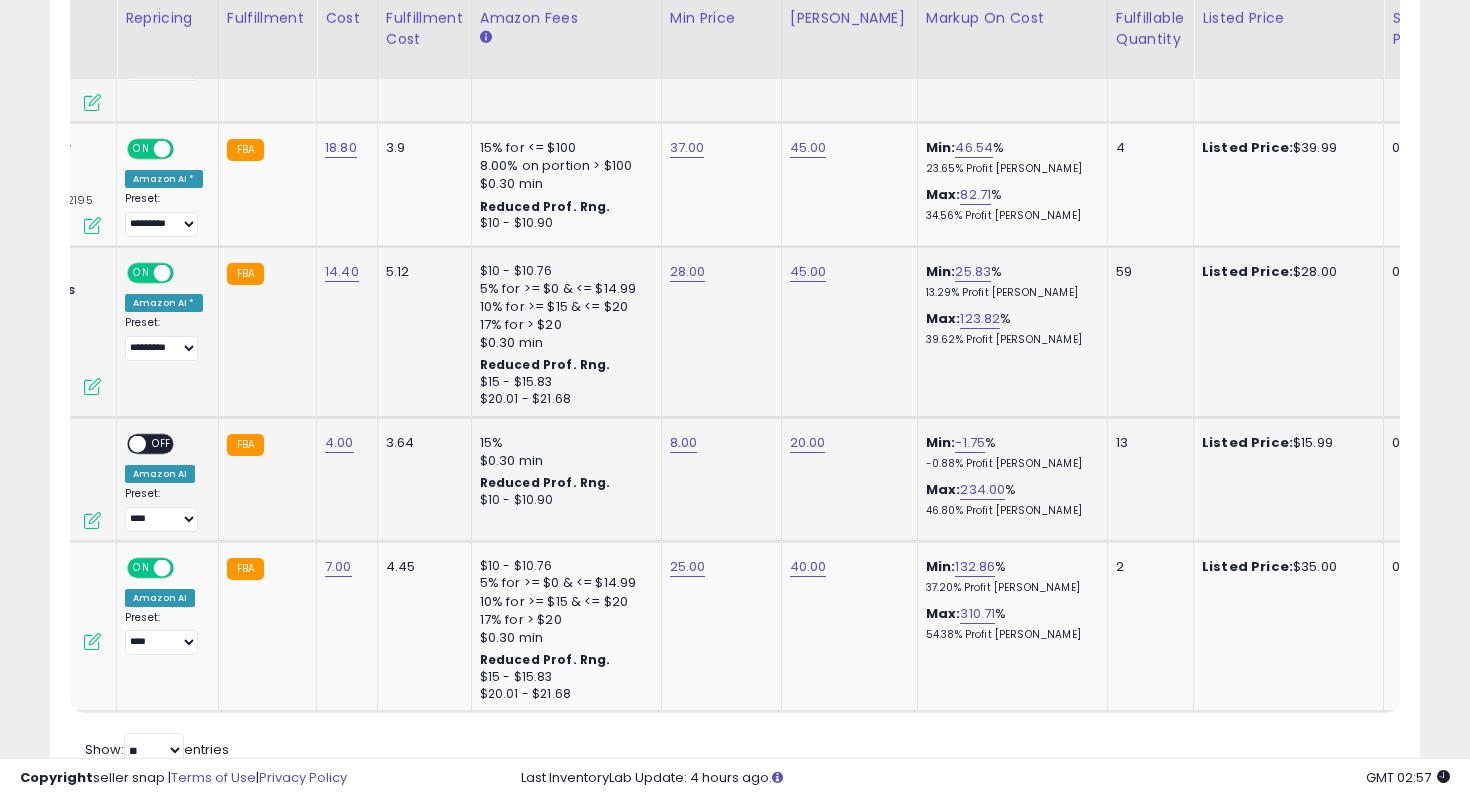 click on "ON   OFF Amazon AI Preset:
**** ********* Success
Error" at bounding box center [164, 483] 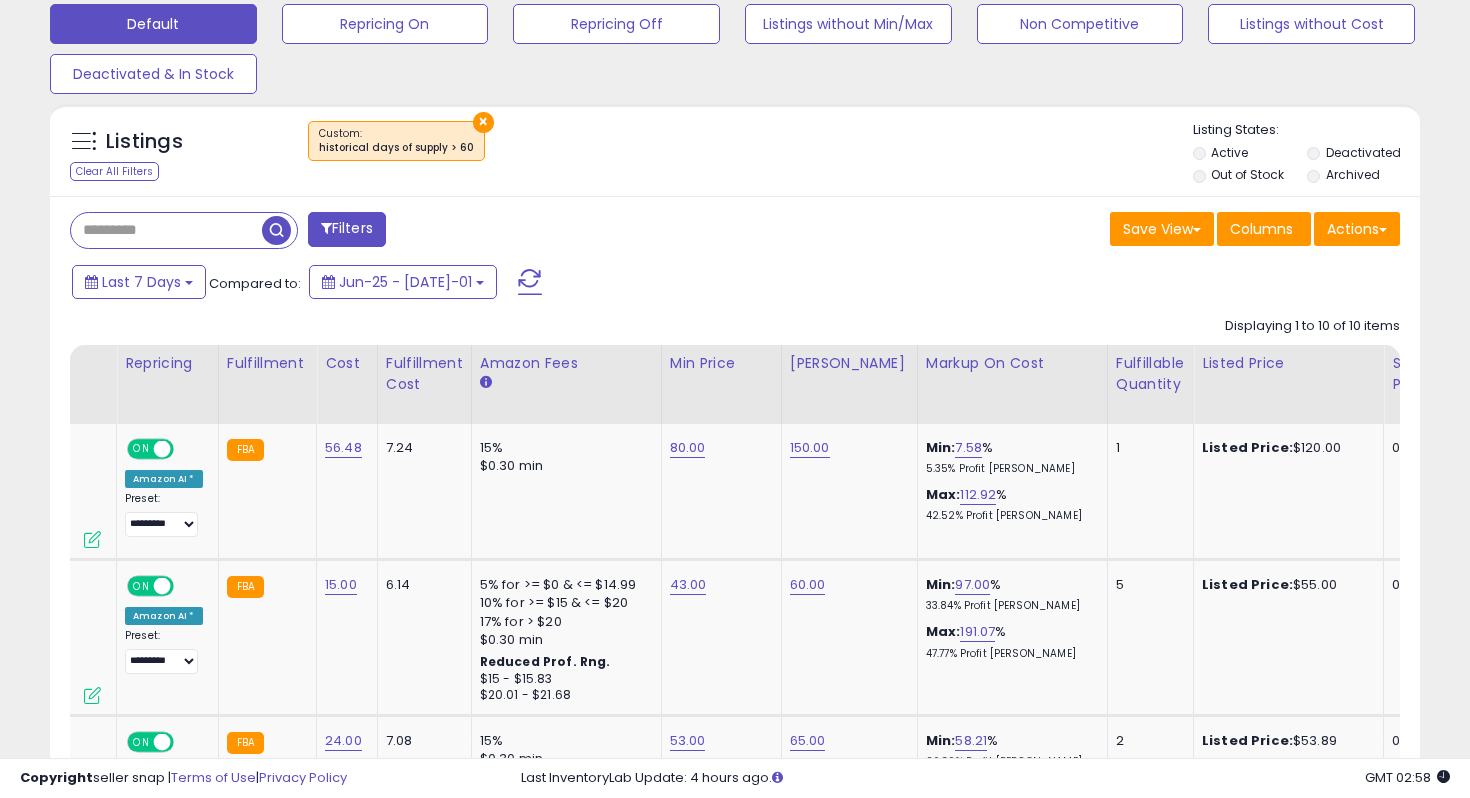 click at bounding box center (276, 230) 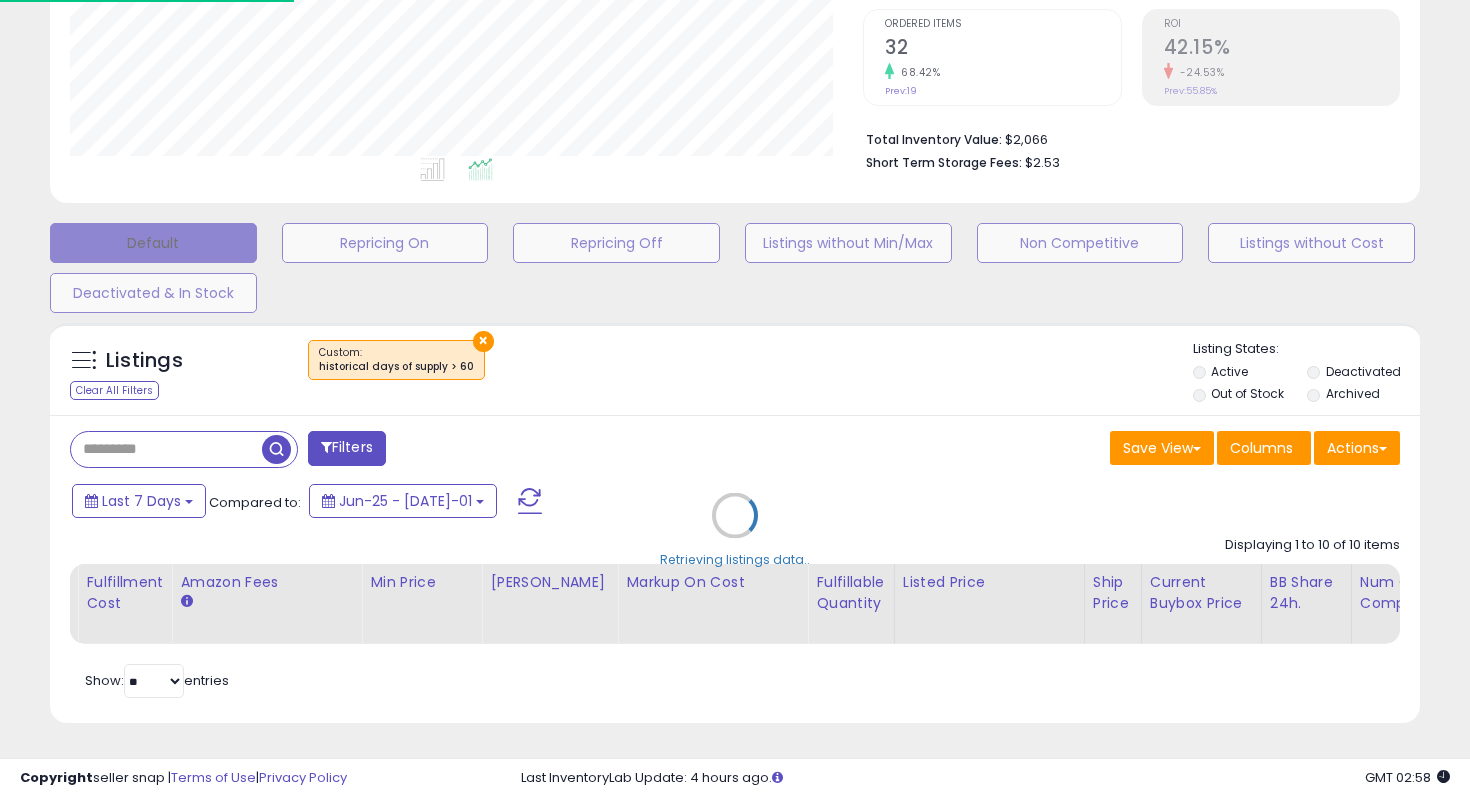 scroll, scrollTop: 407, scrollLeft: 0, axis: vertical 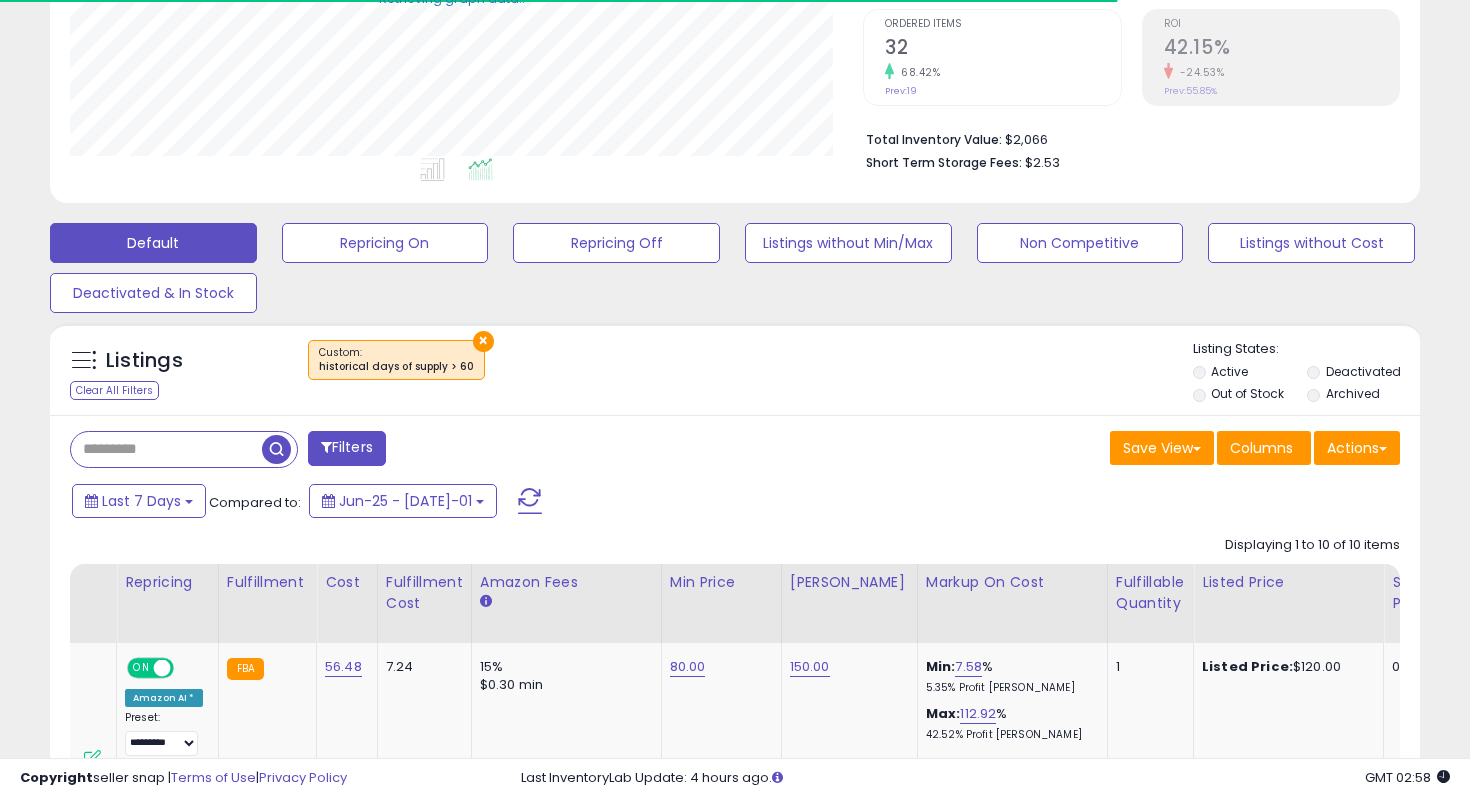 click on "×" at bounding box center (483, 341) 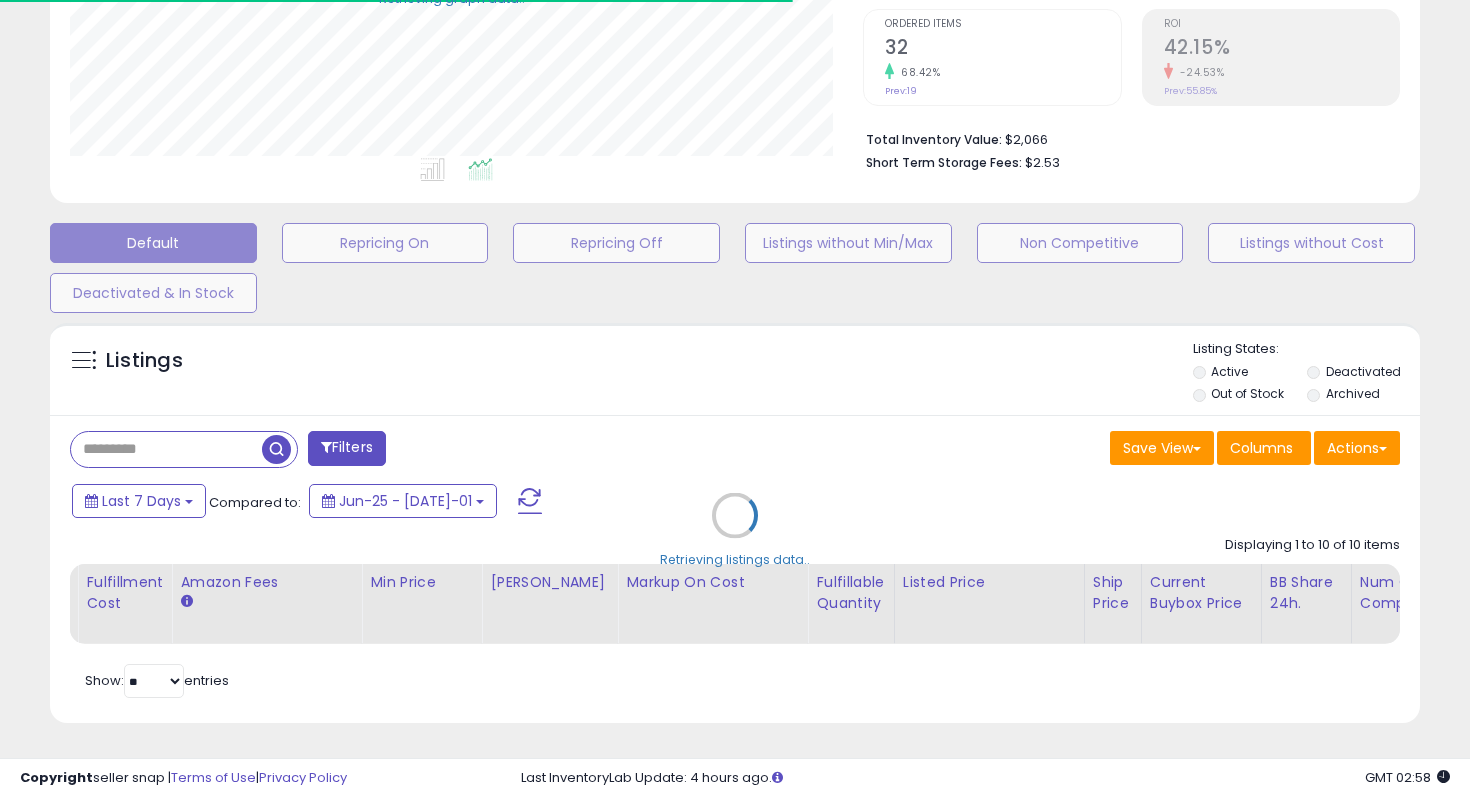 click on "Retrieving listings data.." at bounding box center (735, 530) 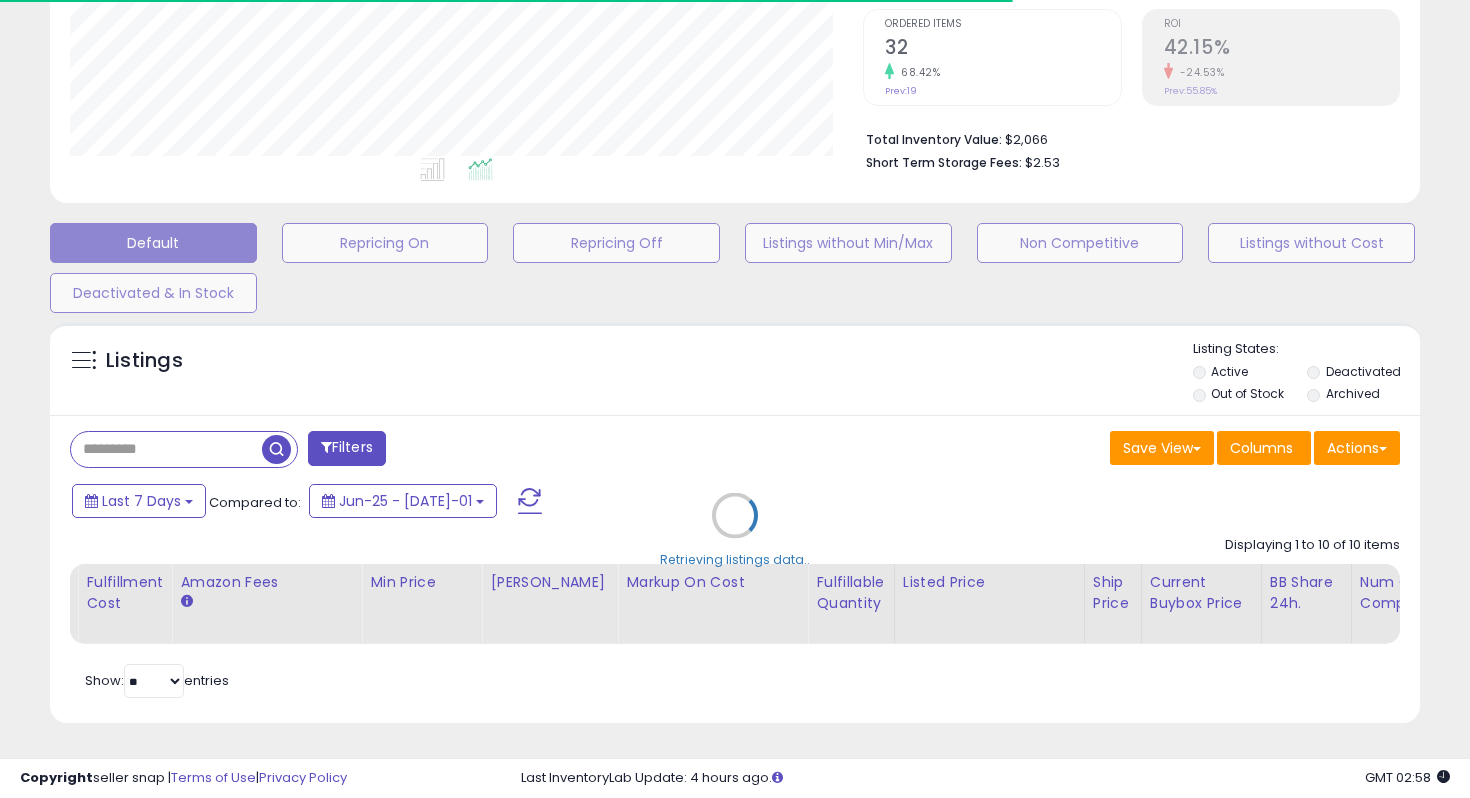 scroll, scrollTop: 999590, scrollLeft: 999206, axis: both 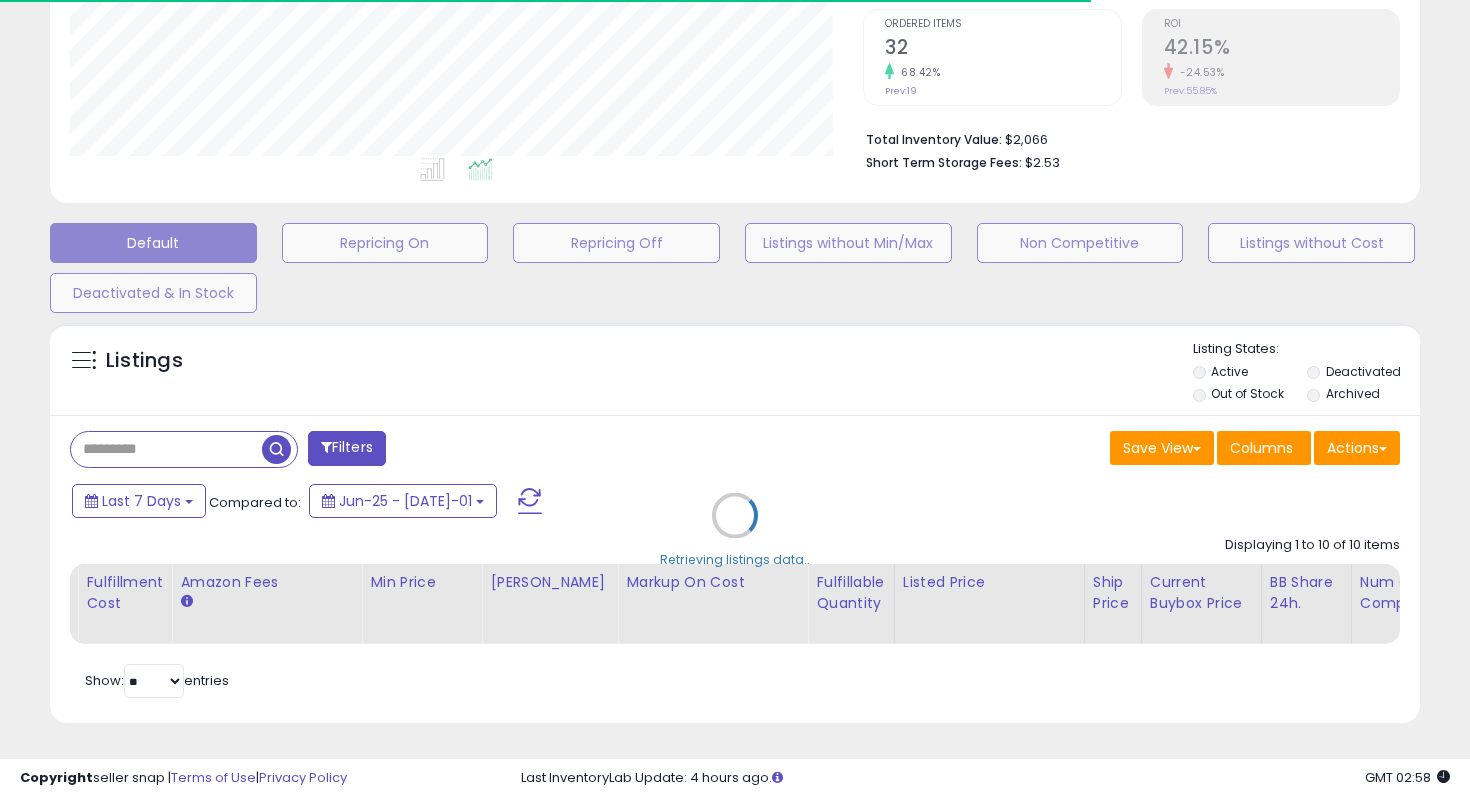 click on "Retrieving listings data.." at bounding box center (735, 530) 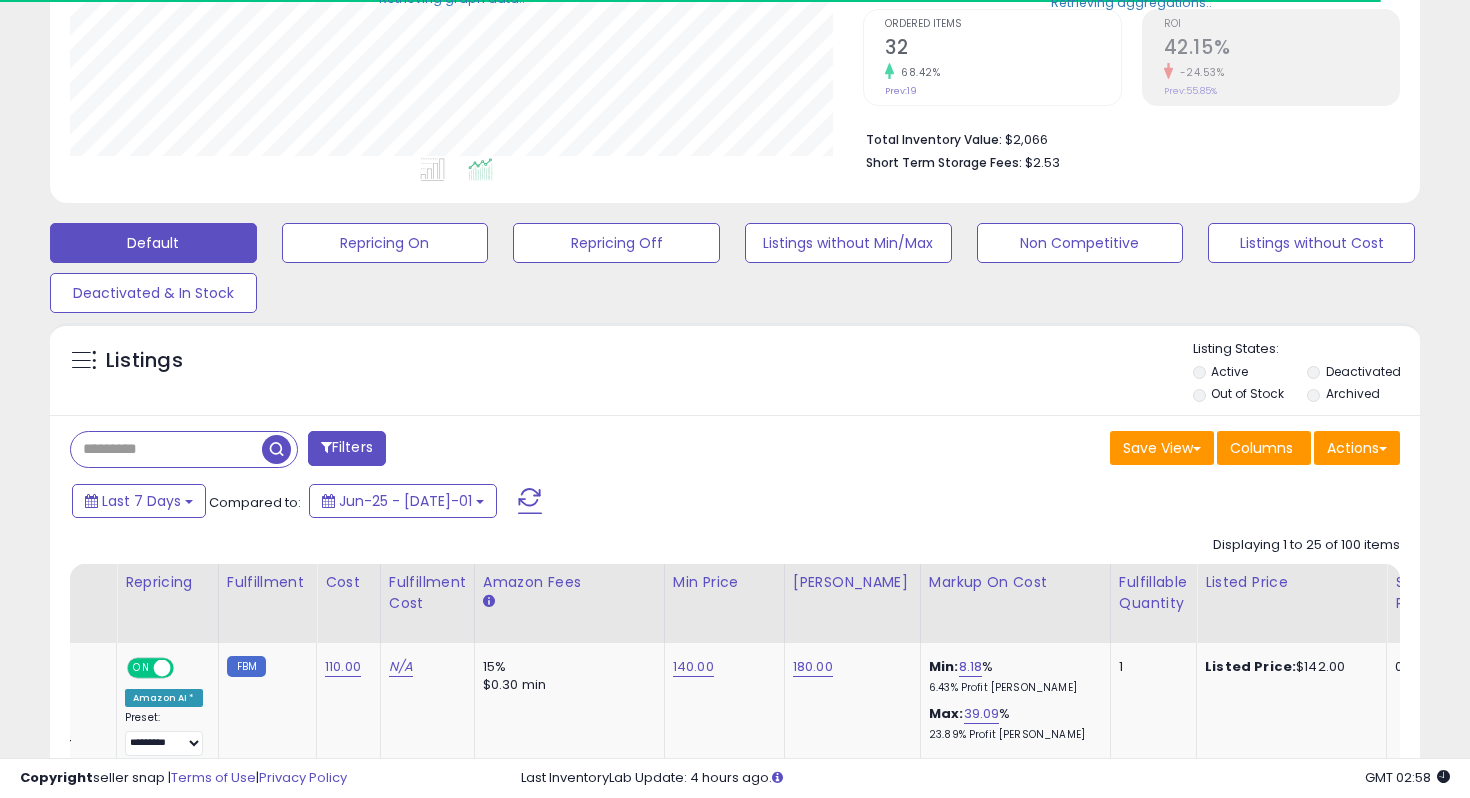 click at bounding box center (166, 449) 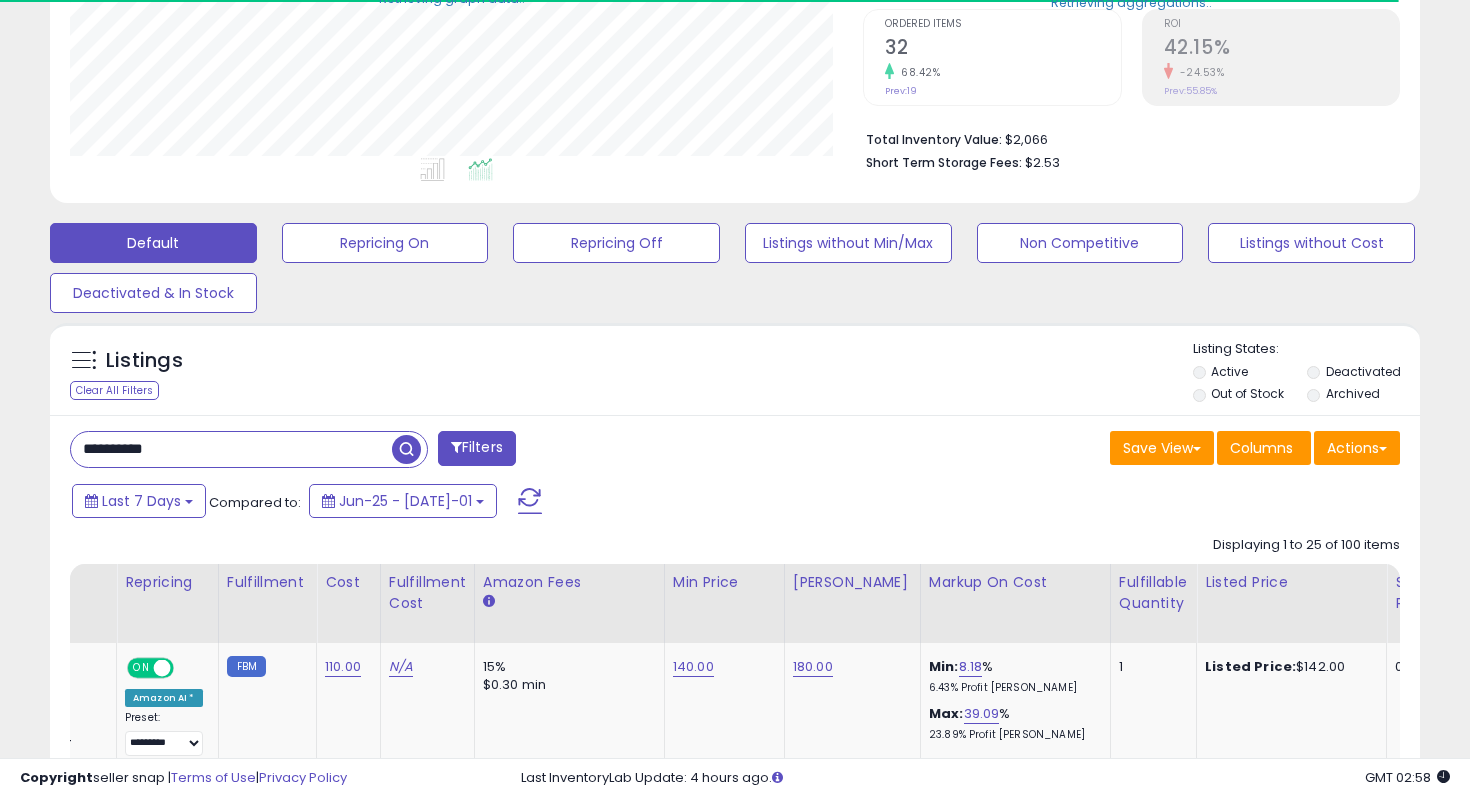 type on "**********" 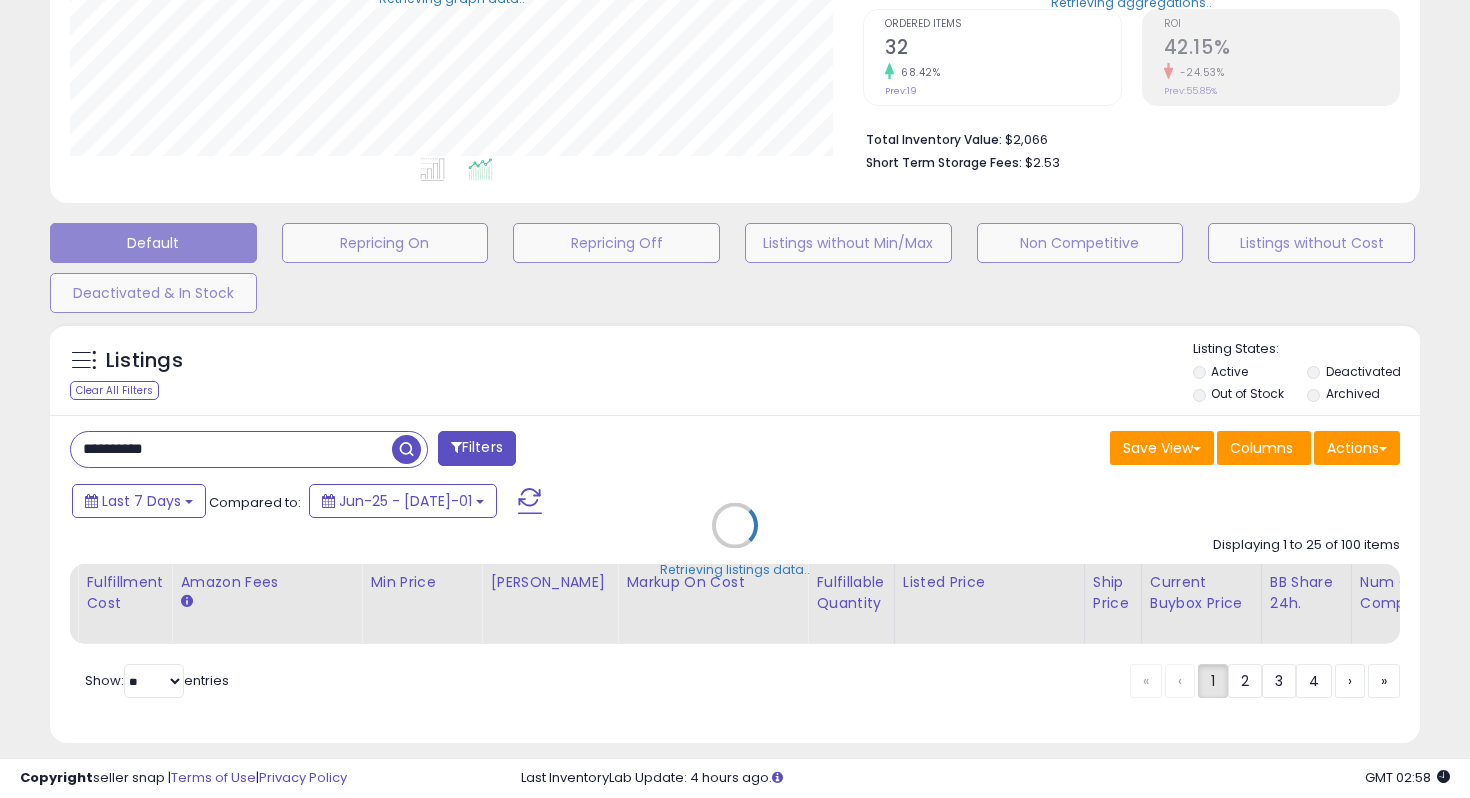 click on "Retrieving listings data.." at bounding box center [735, 540] 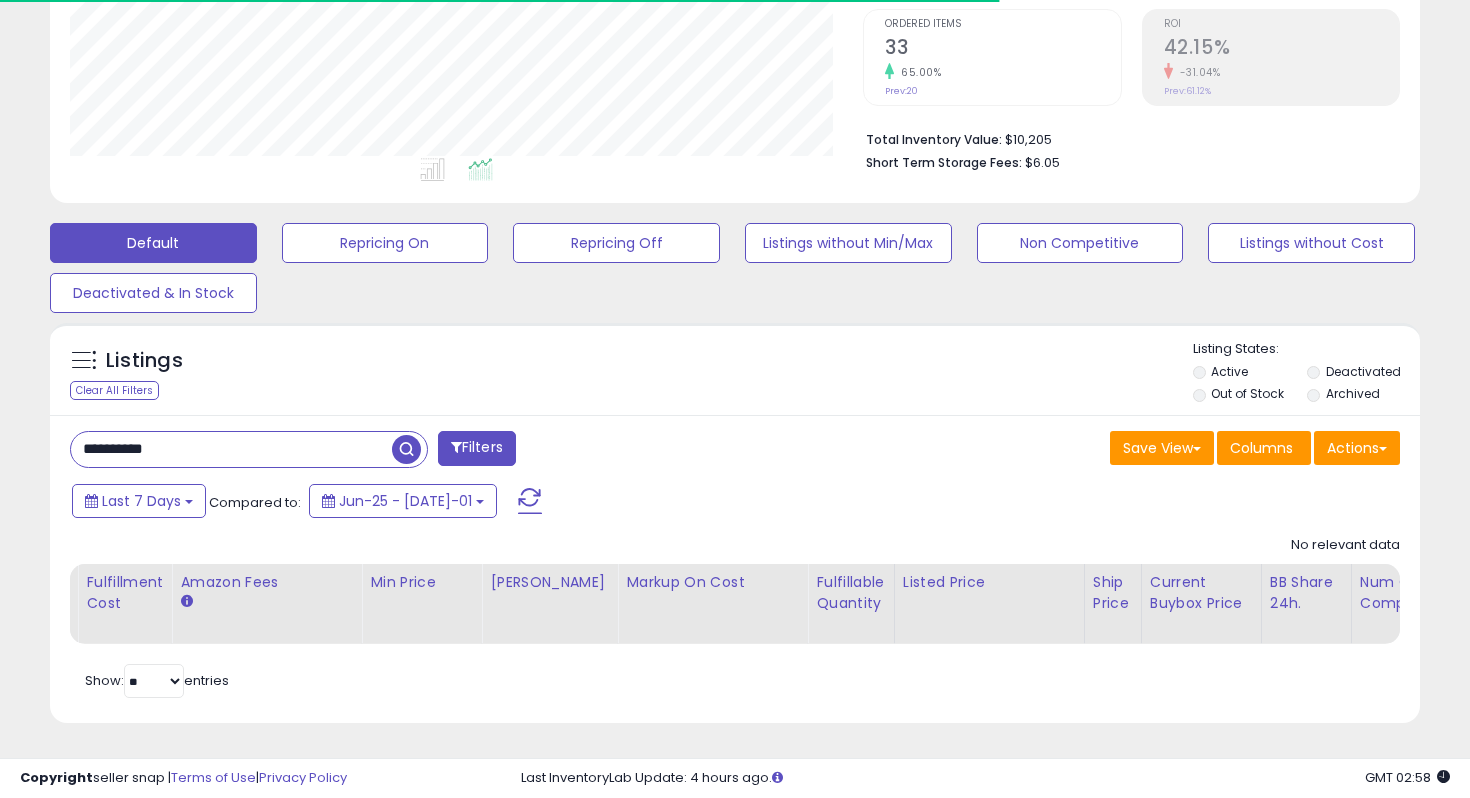 scroll, scrollTop: 999590, scrollLeft: 999206, axis: both 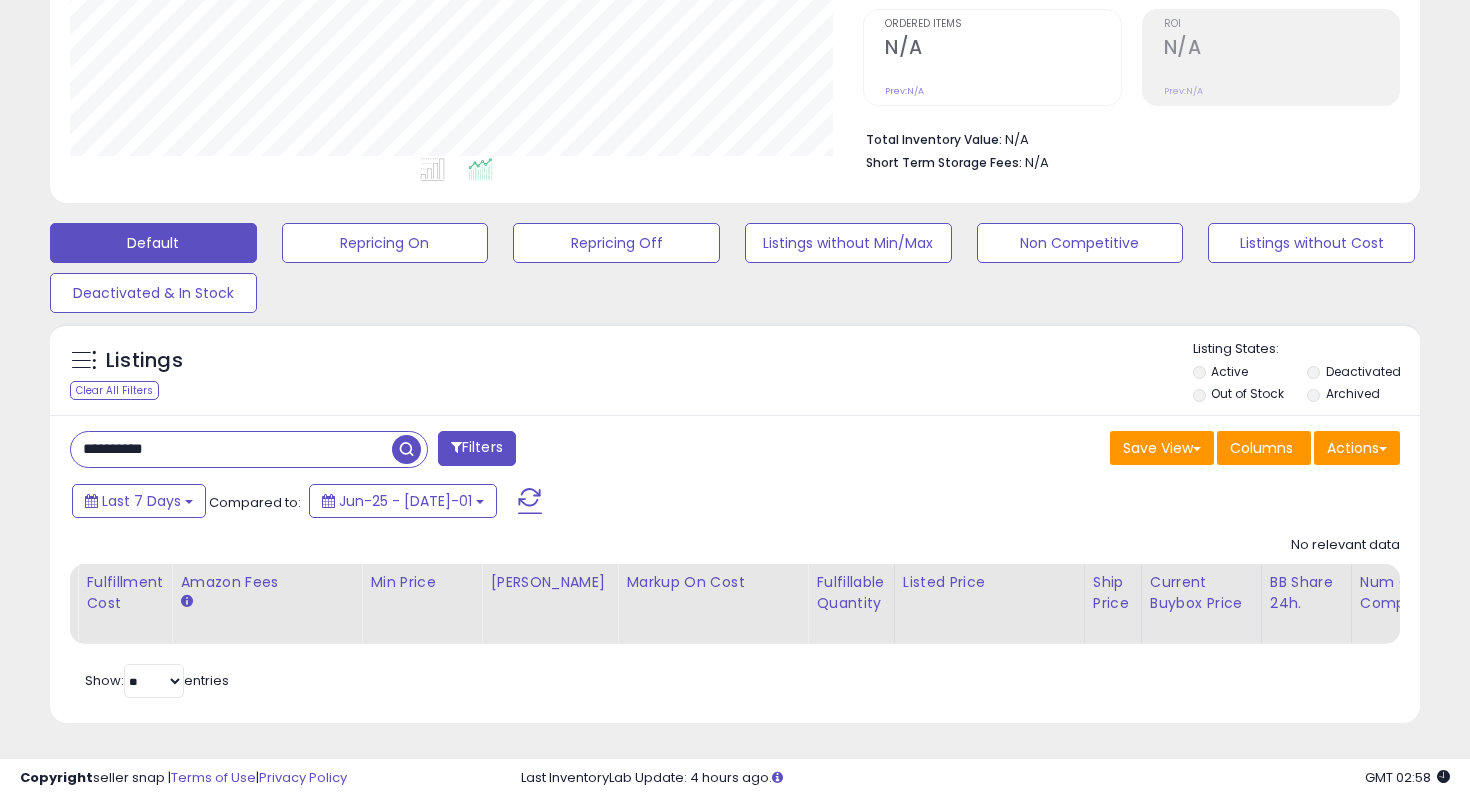 click at bounding box center [406, 449] 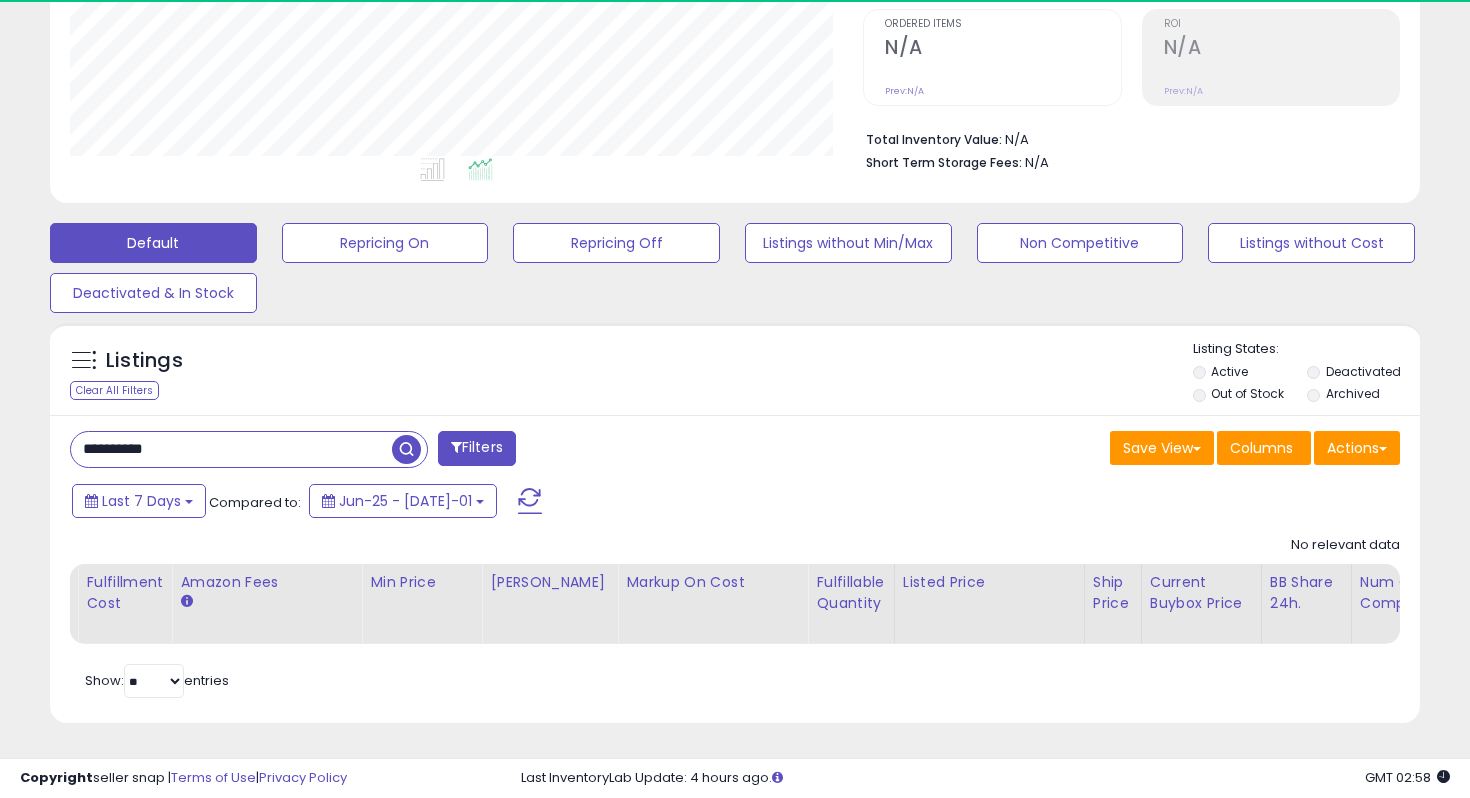 click on "Out of Stock" at bounding box center (1248, 396) 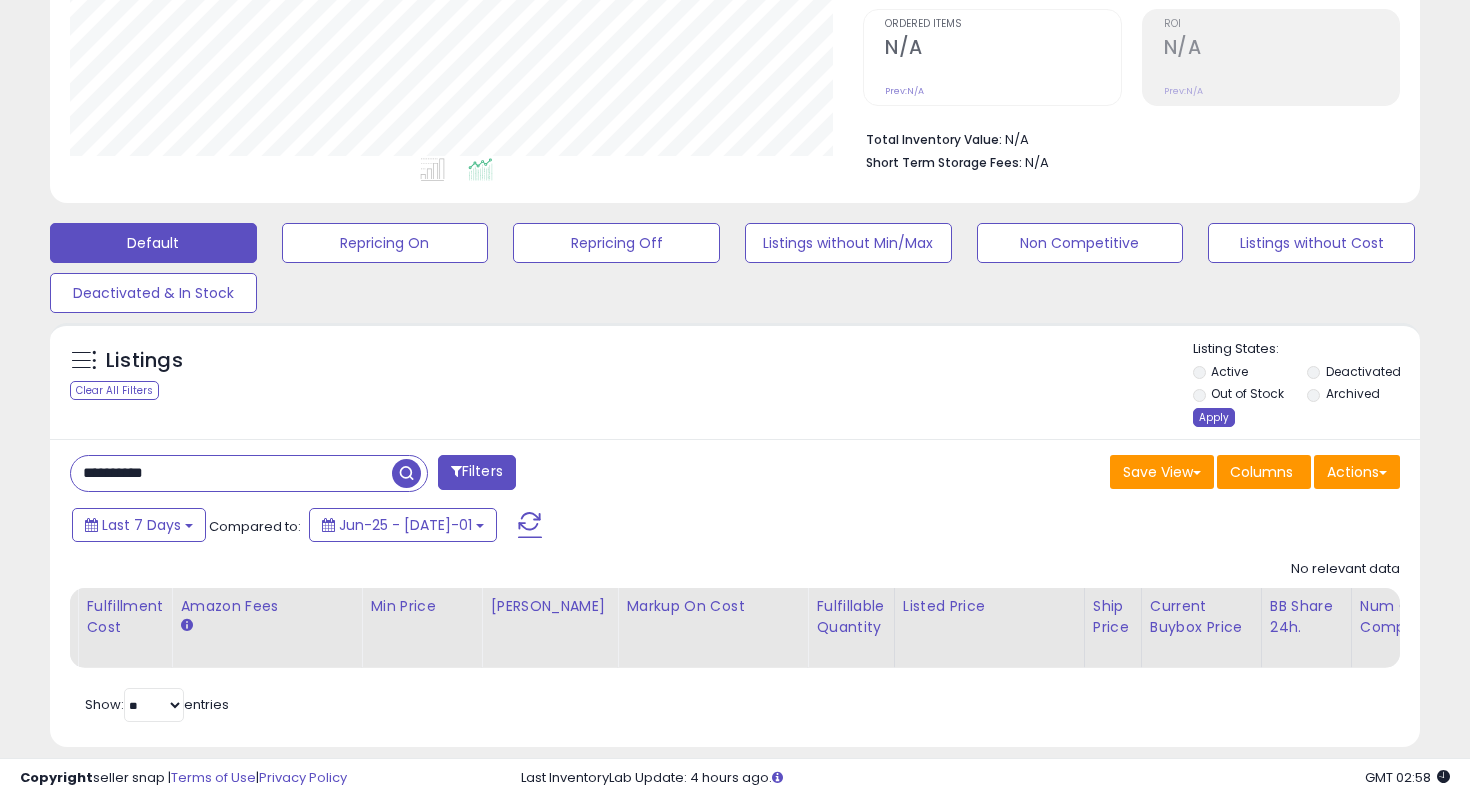 click on "Apply" at bounding box center (1214, 417) 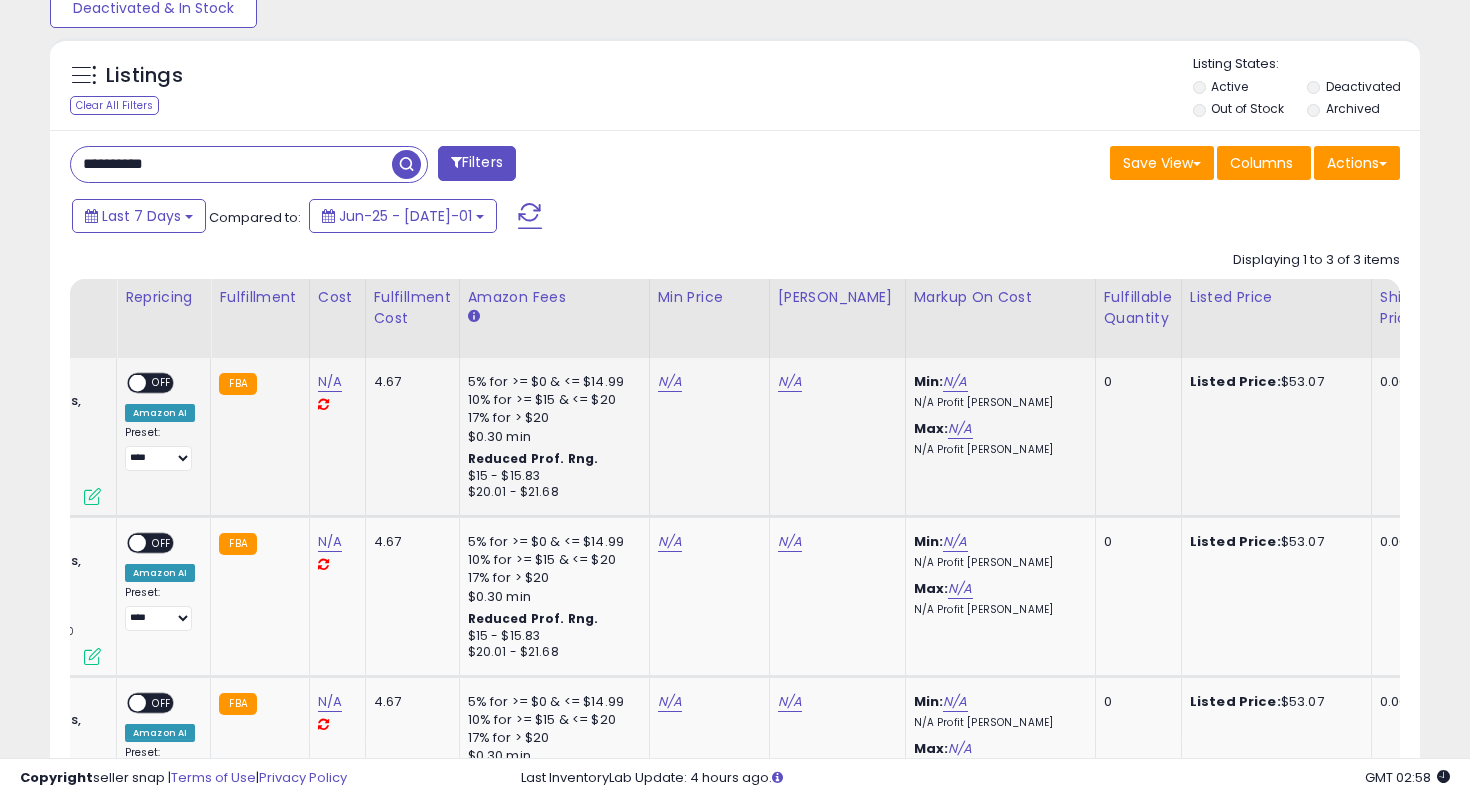 scroll, scrollTop: 713, scrollLeft: 0, axis: vertical 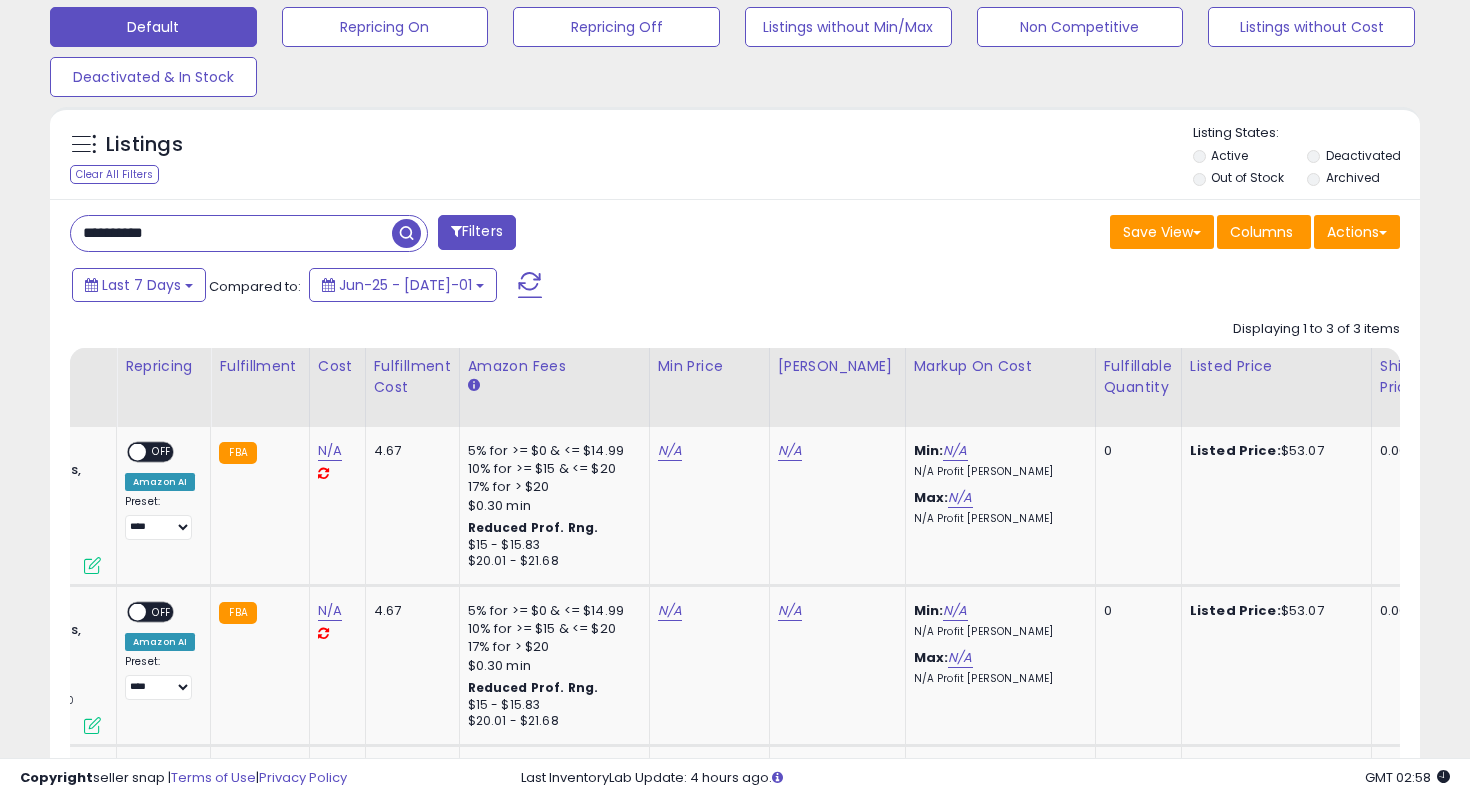click on "Deactivated" at bounding box center [1363, 155] 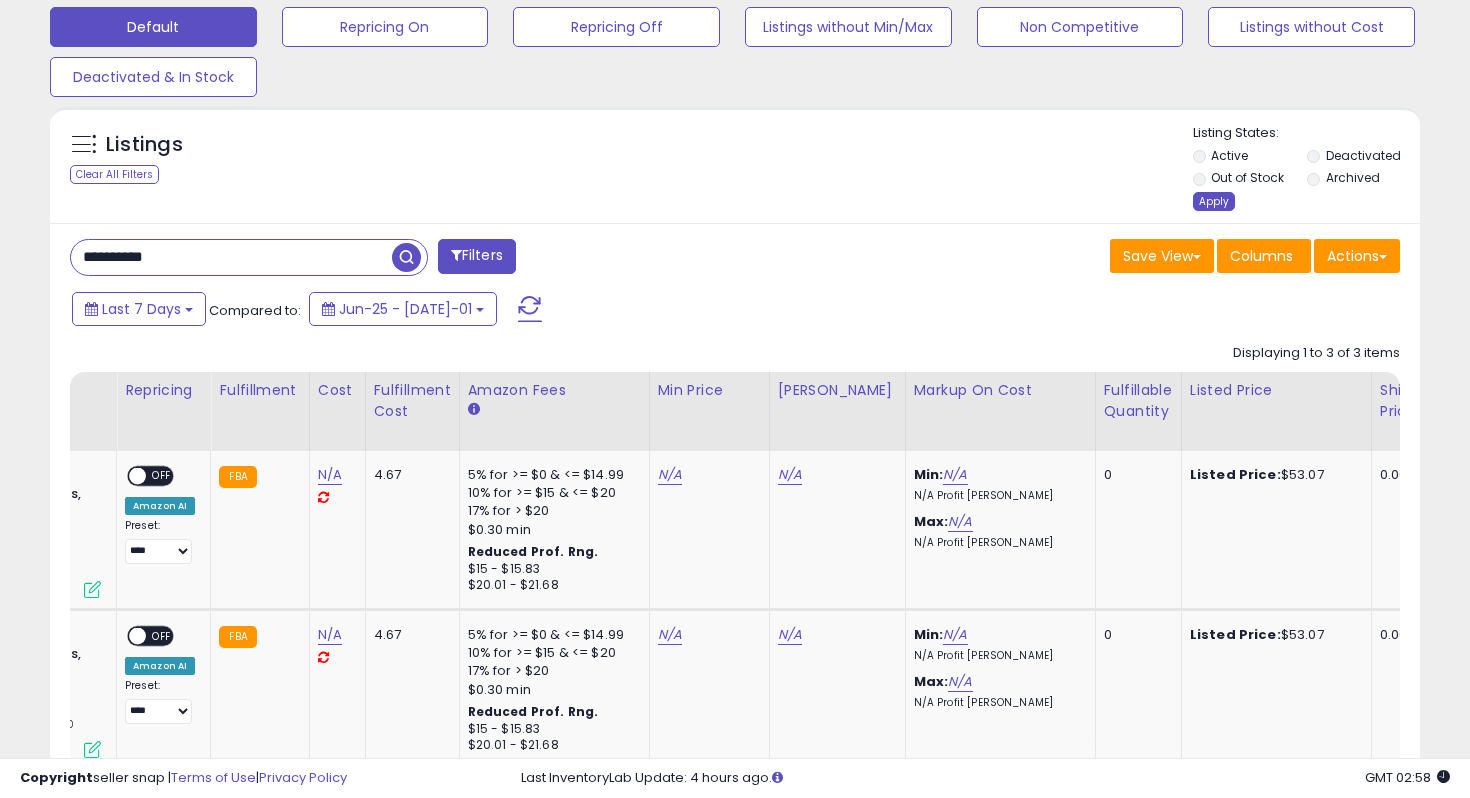 click on "Apply" at bounding box center [1214, 201] 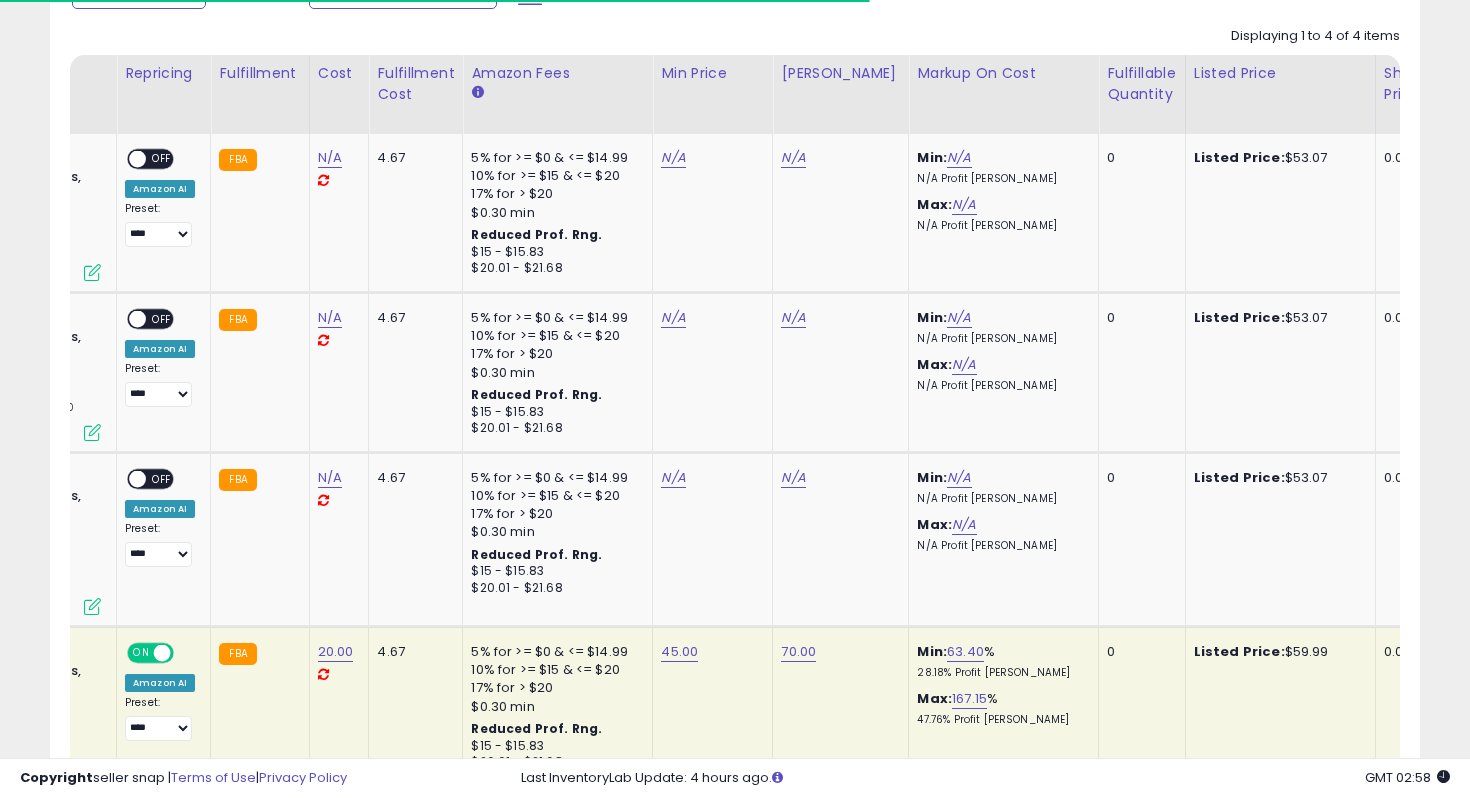 scroll, scrollTop: 1060, scrollLeft: 0, axis: vertical 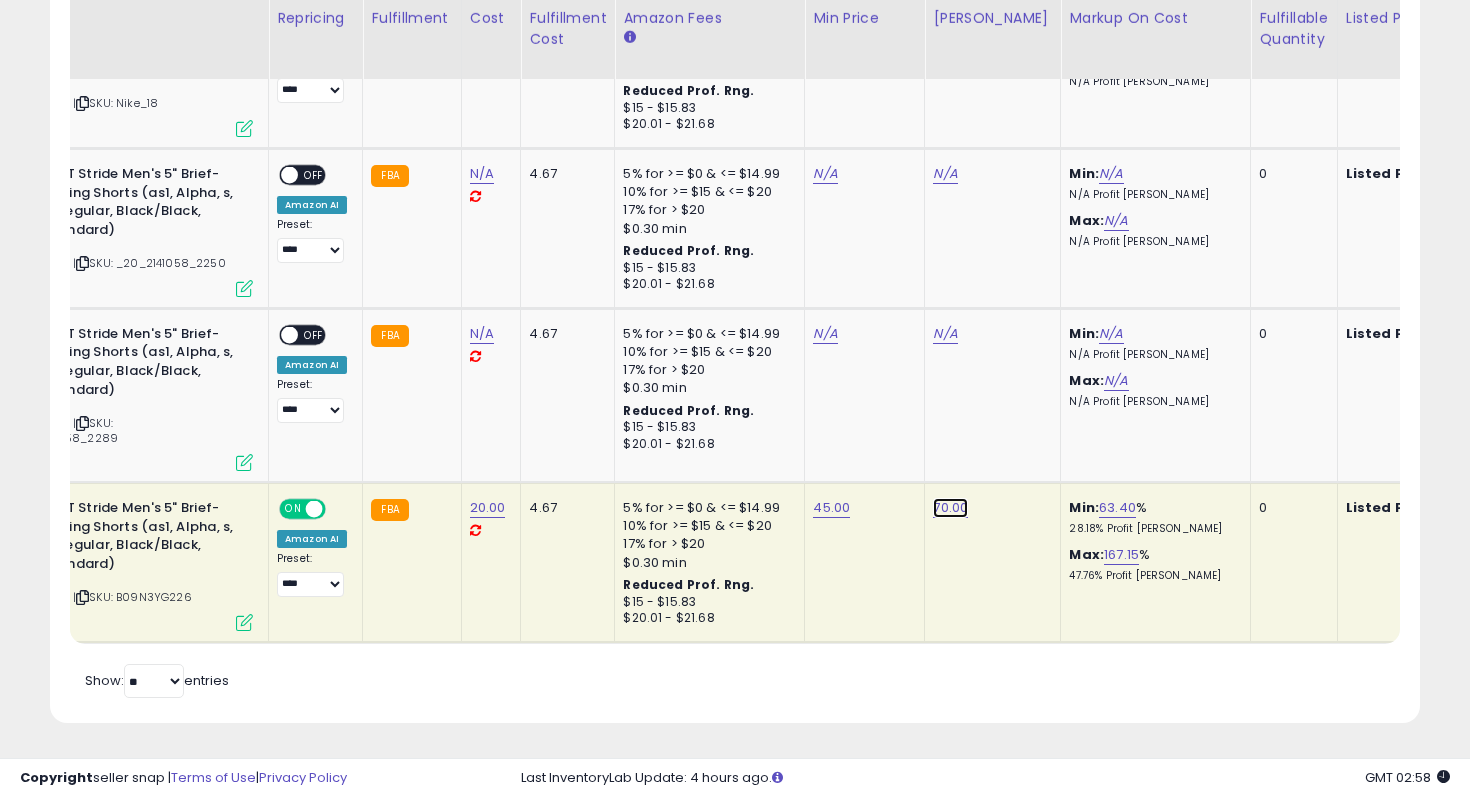 click on "70.00" at bounding box center (950, 508) 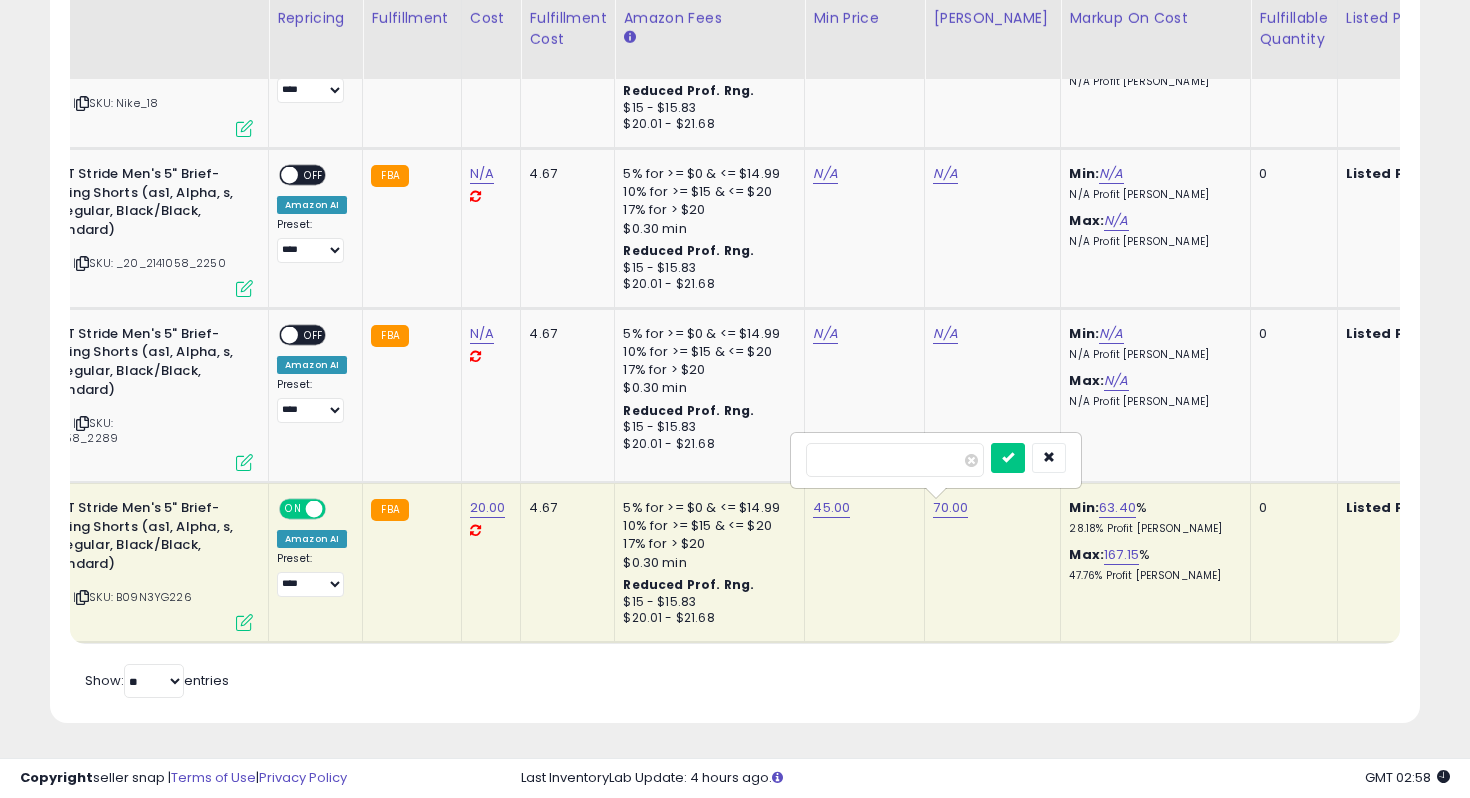 type on "*" 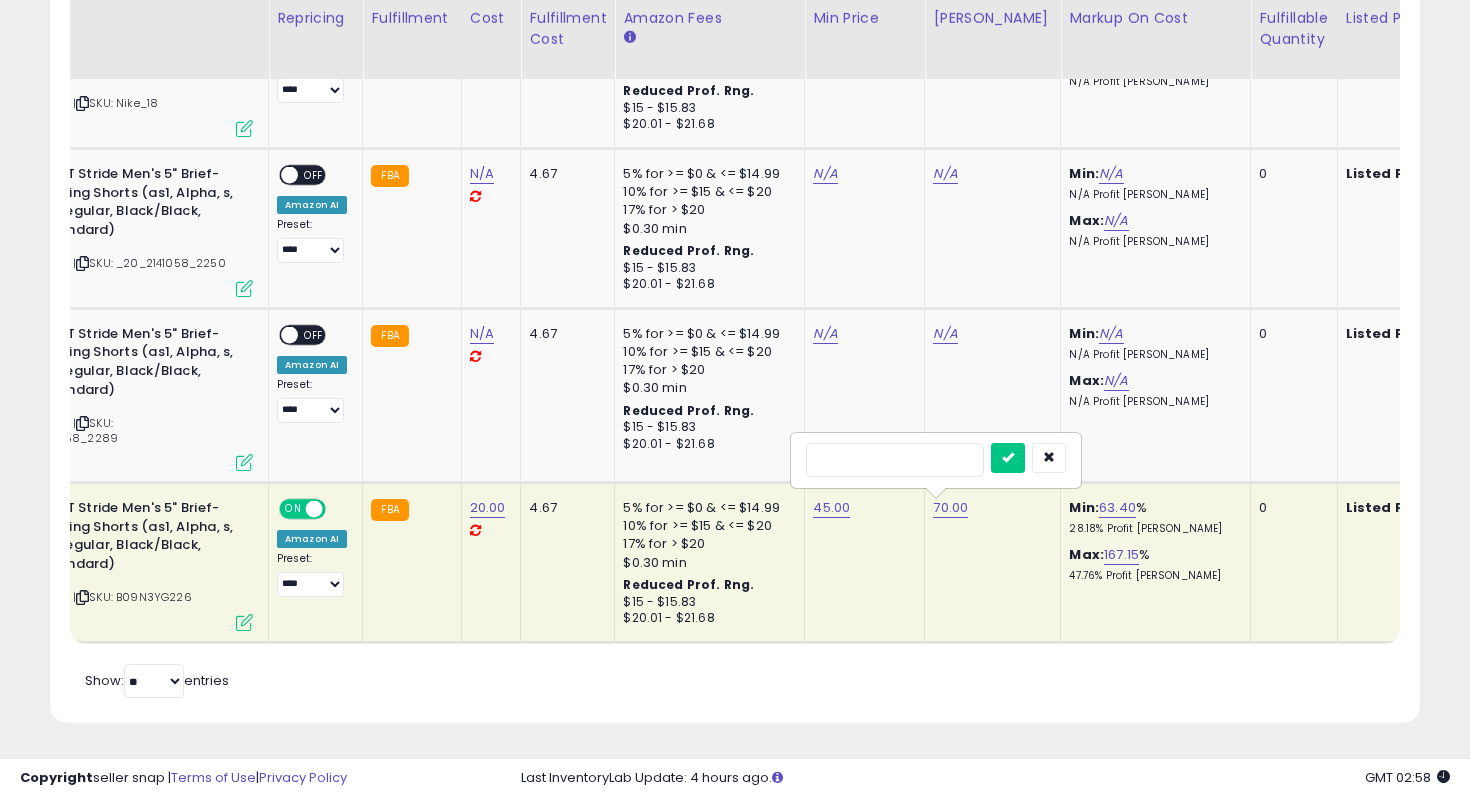 type on "**" 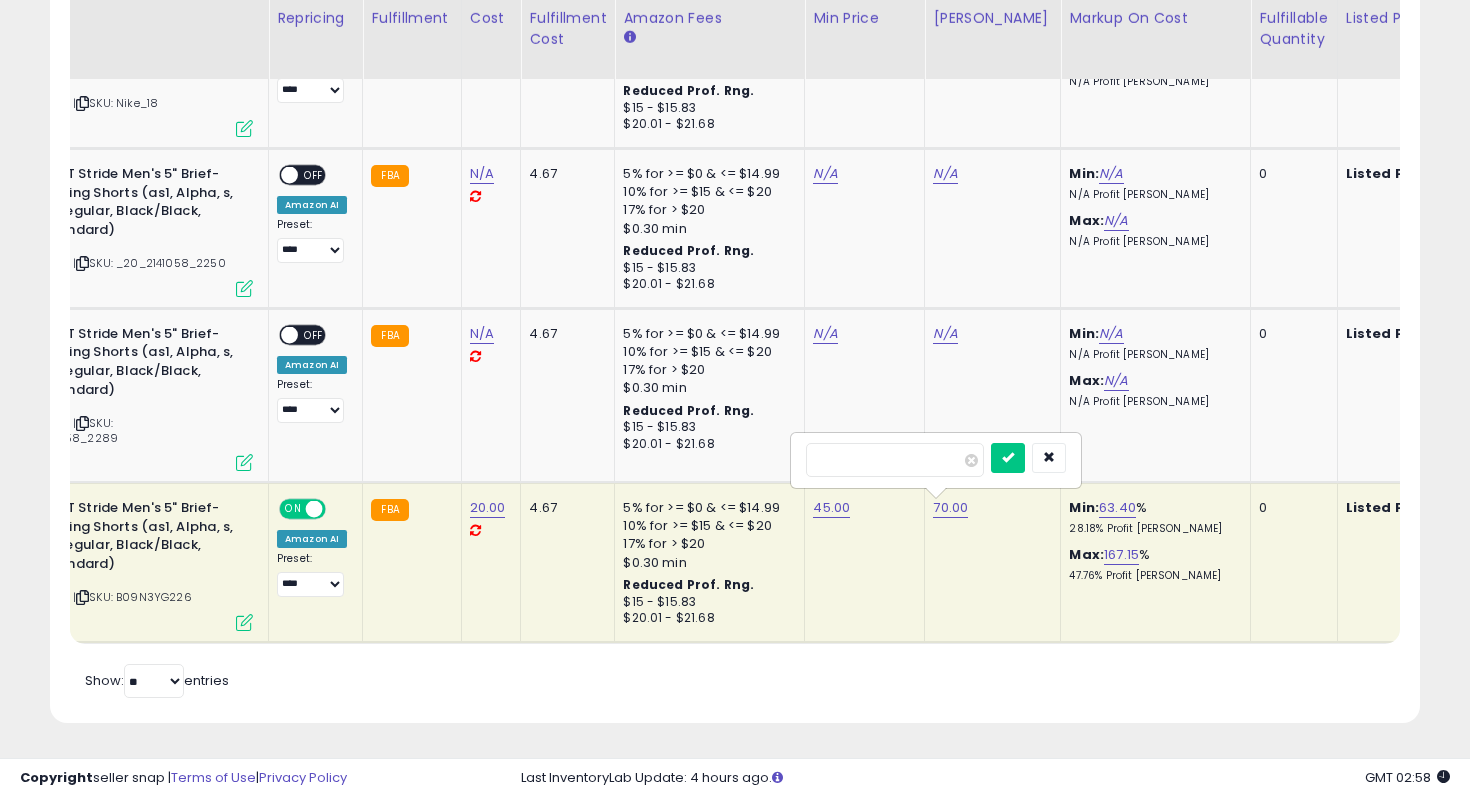 click at bounding box center (1008, 458) 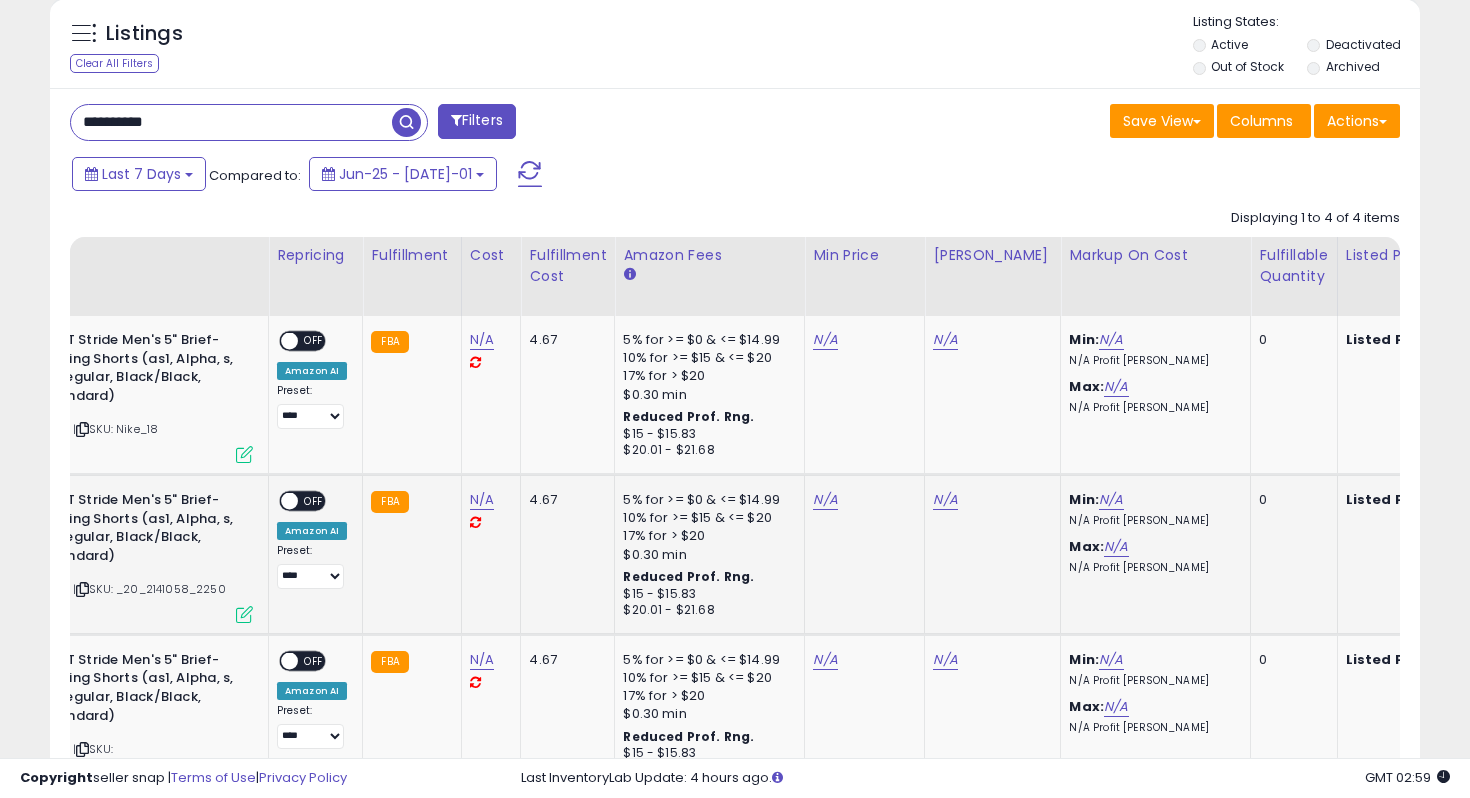 scroll, scrollTop: 487, scrollLeft: 0, axis: vertical 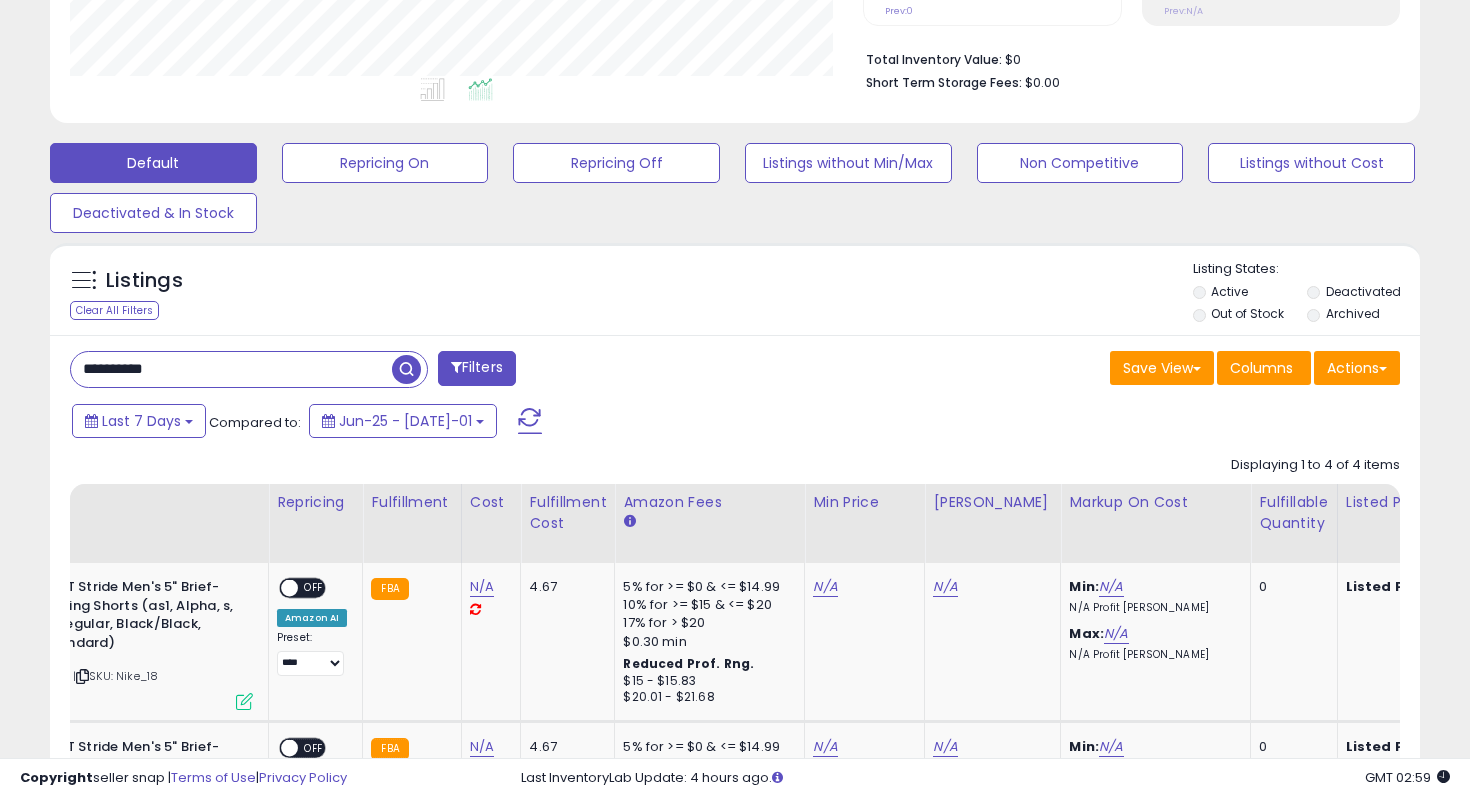 click on "**********" at bounding box center (231, 369) 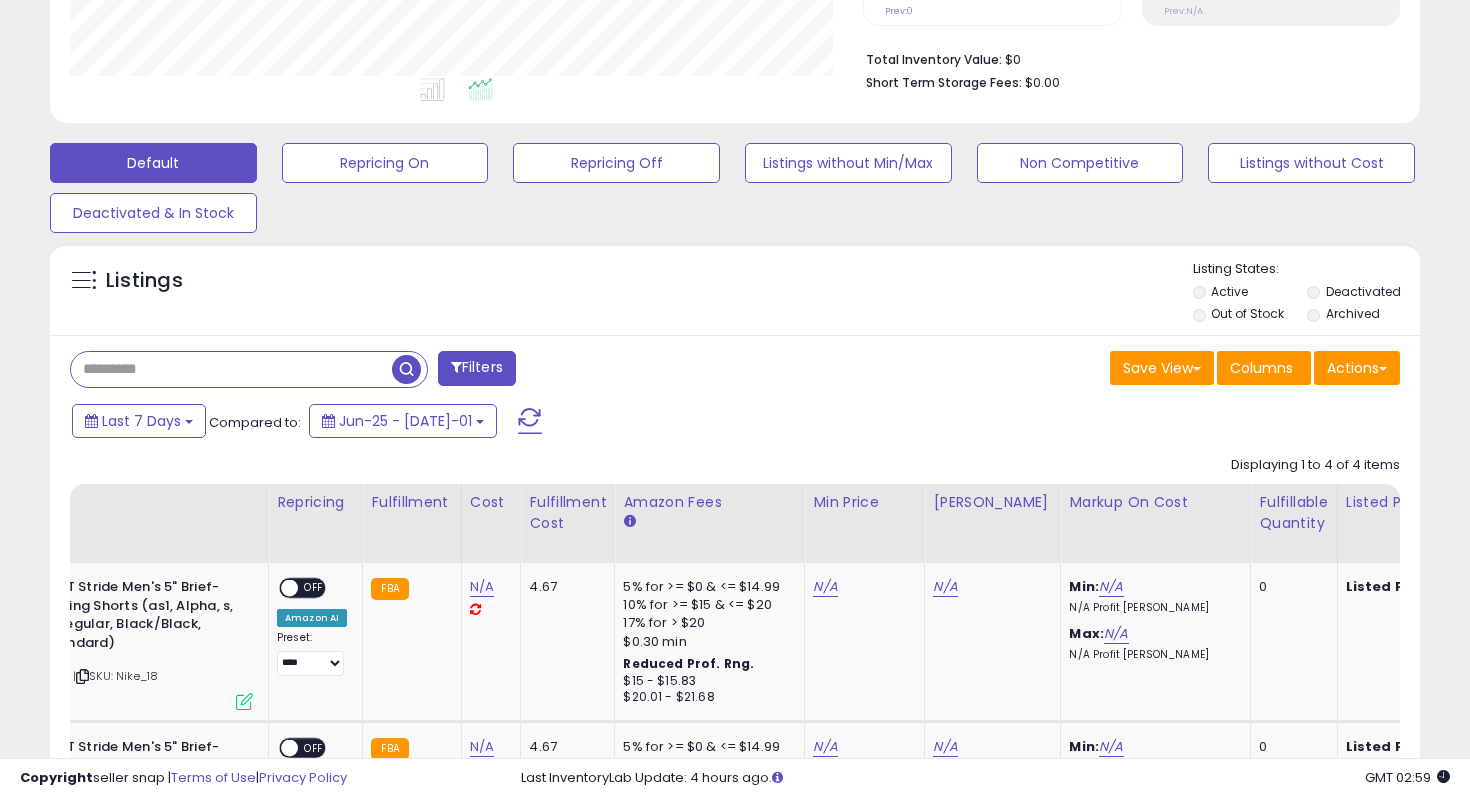 scroll, scrollTop: 407, scrollLeft: 0, axis: vertical 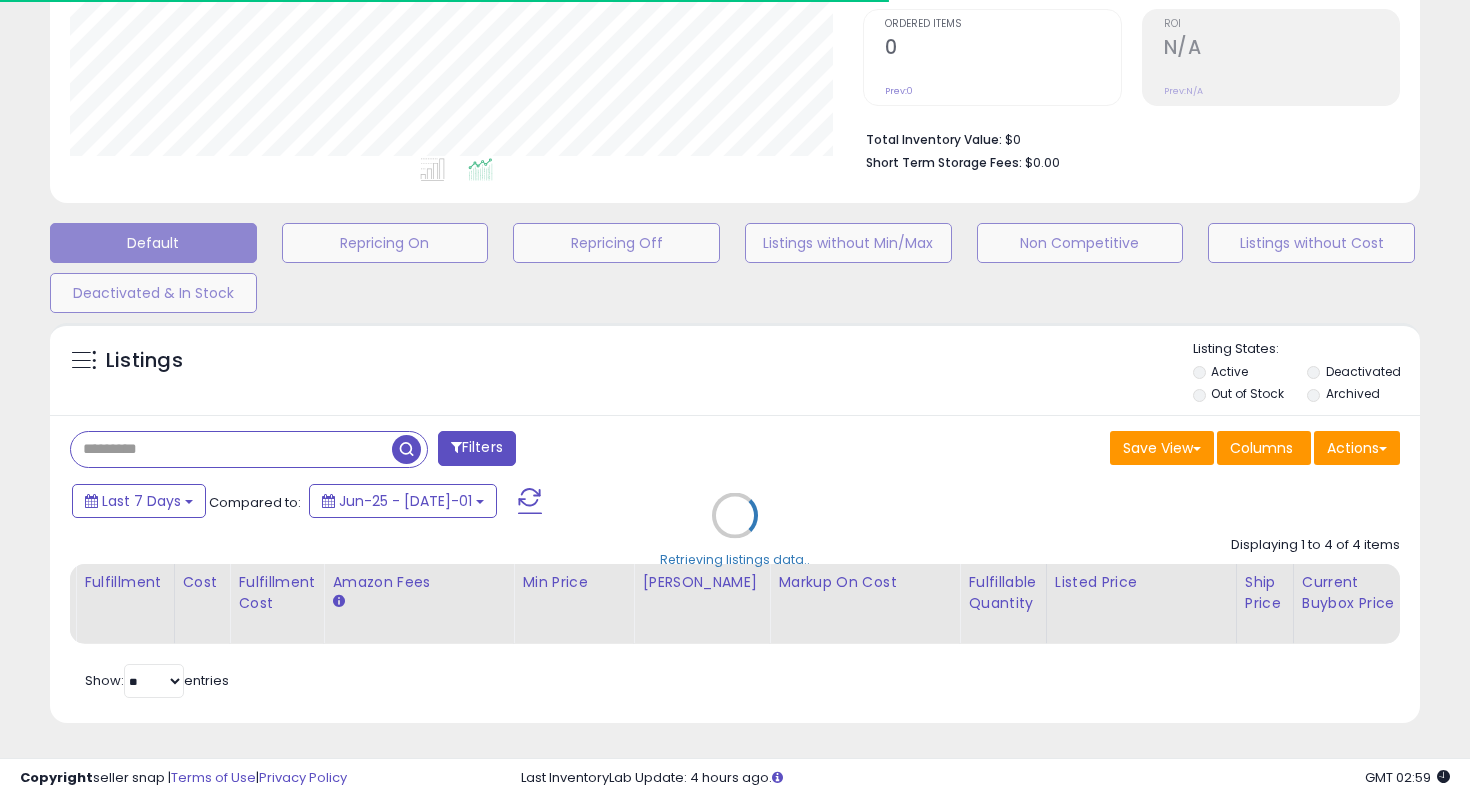 click on "Retrieving listings data.." at bounding box center [735, 530] 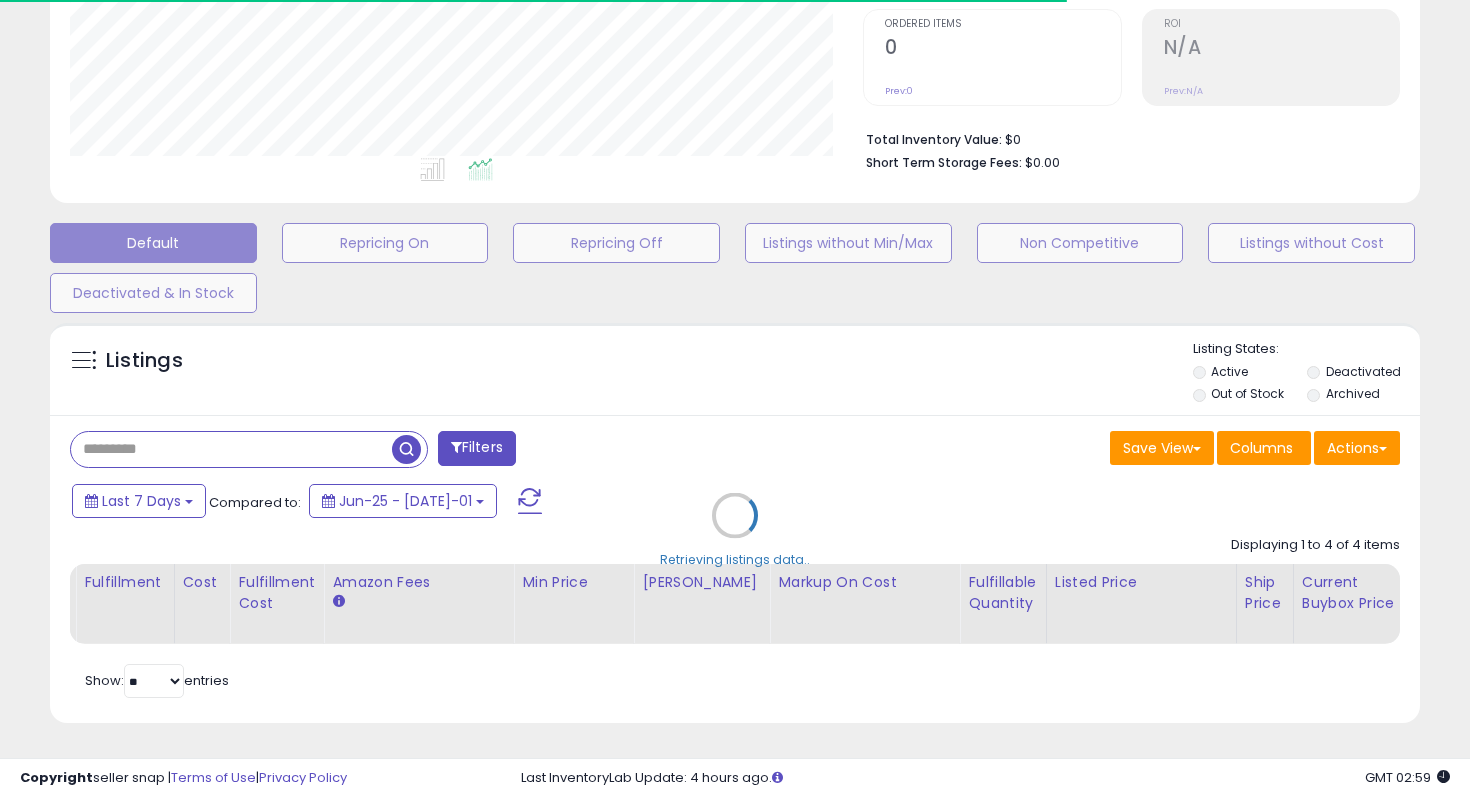 click on "Retrieving listings data.." at bounding box center (735, 530) 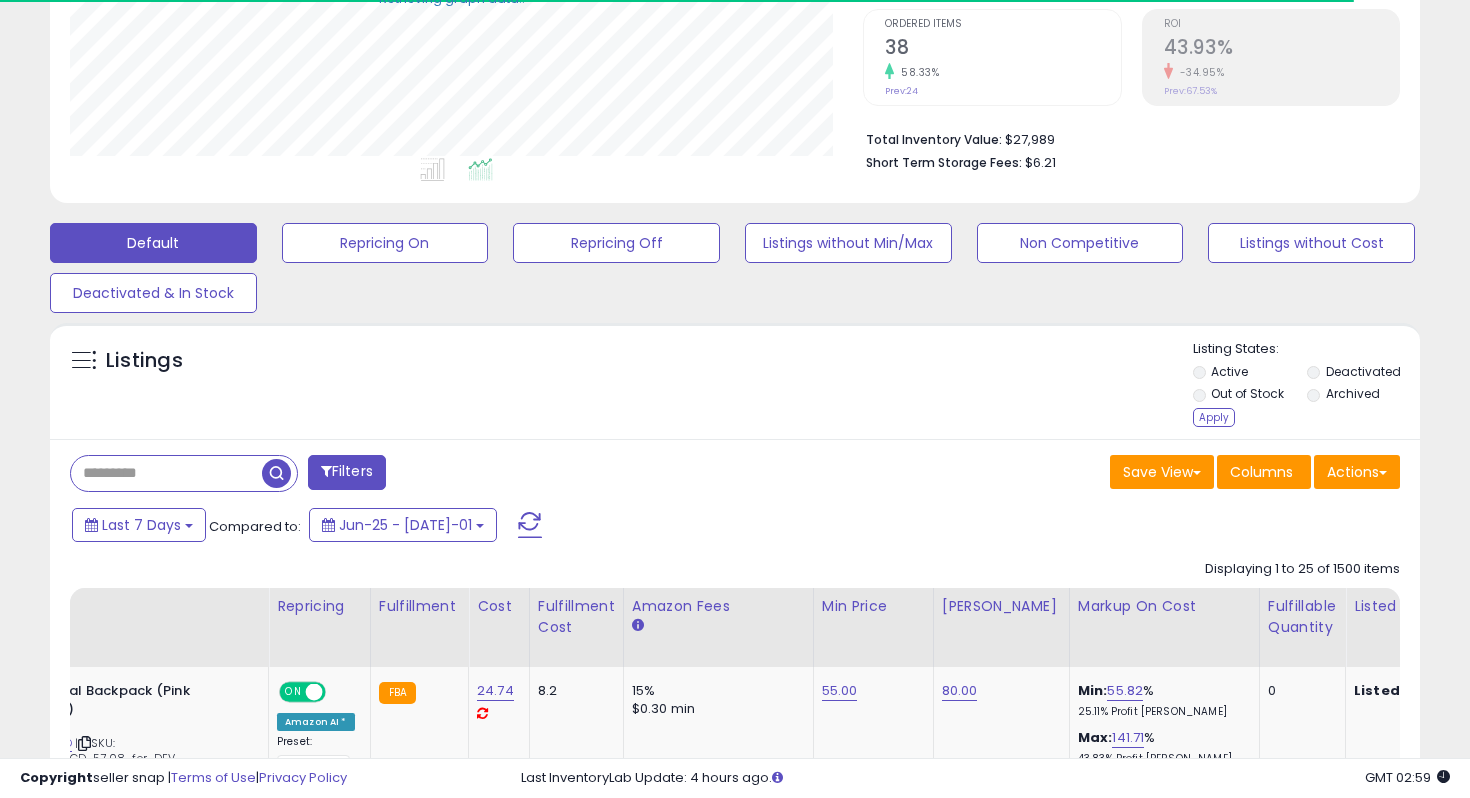 click on "Deactivated" at bounding box center (1362, 374) 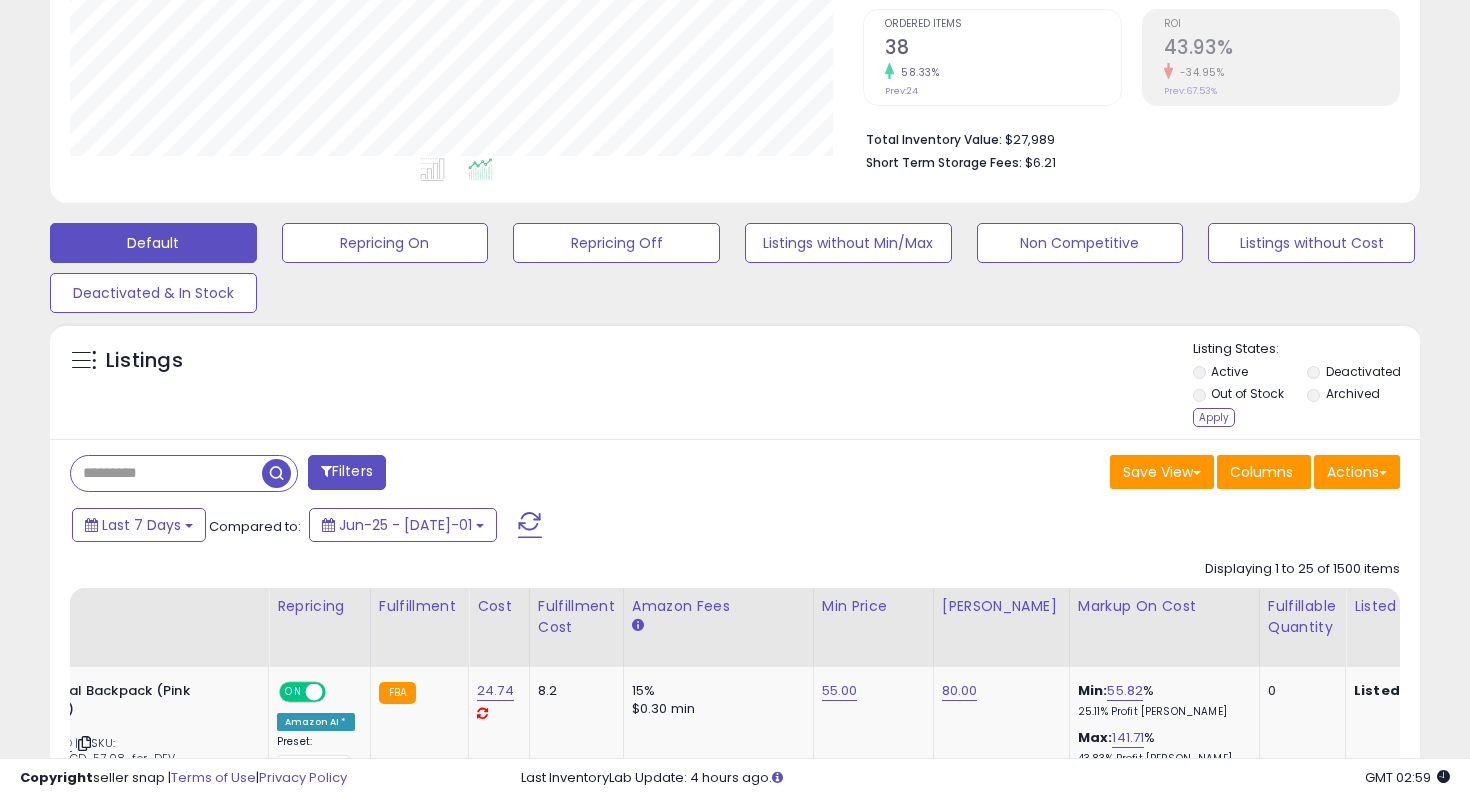 scroll, scrollTop: 999590, scrollLeft: 999206, axis: both 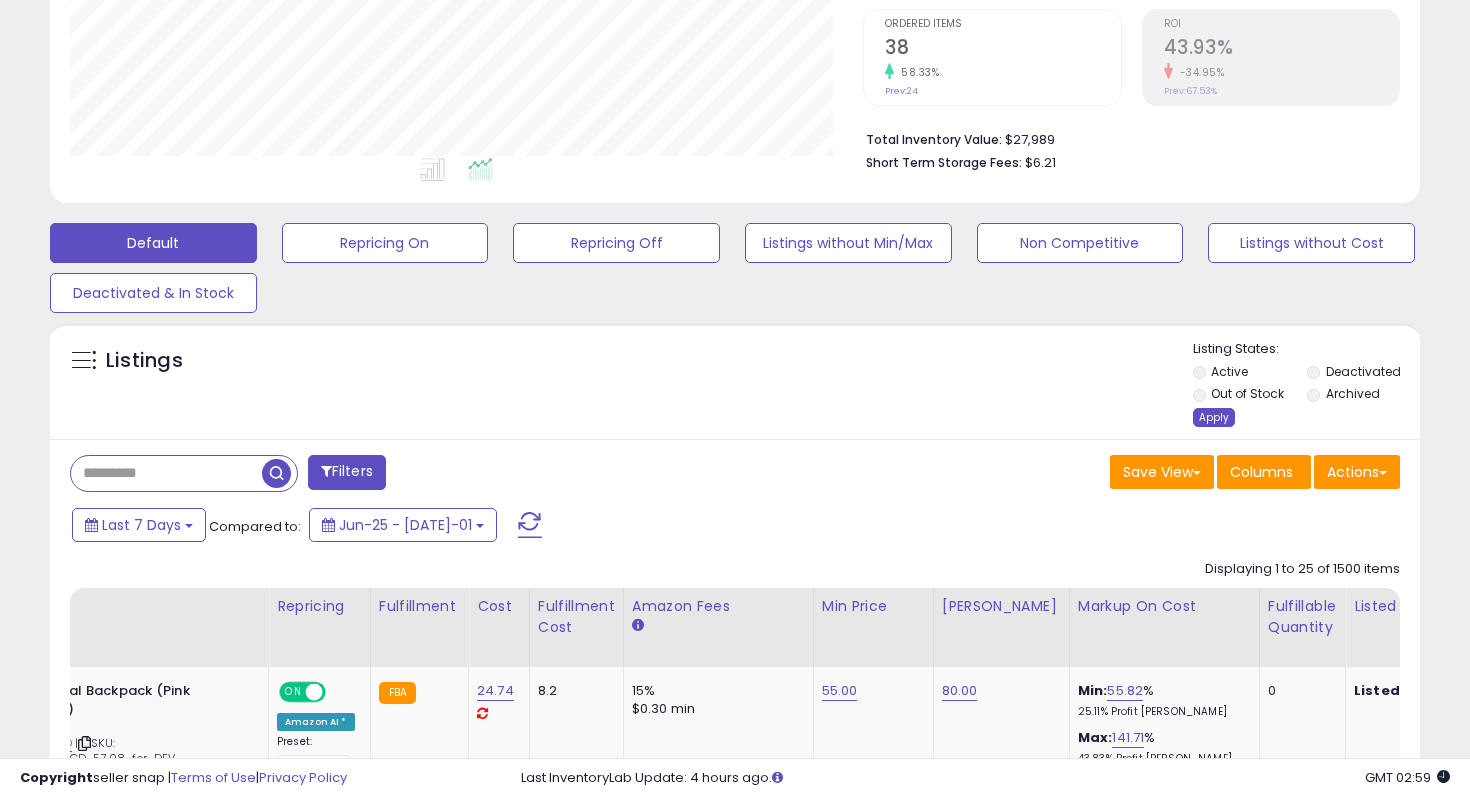 click on "Apply" at bounding box center [1214, 417] 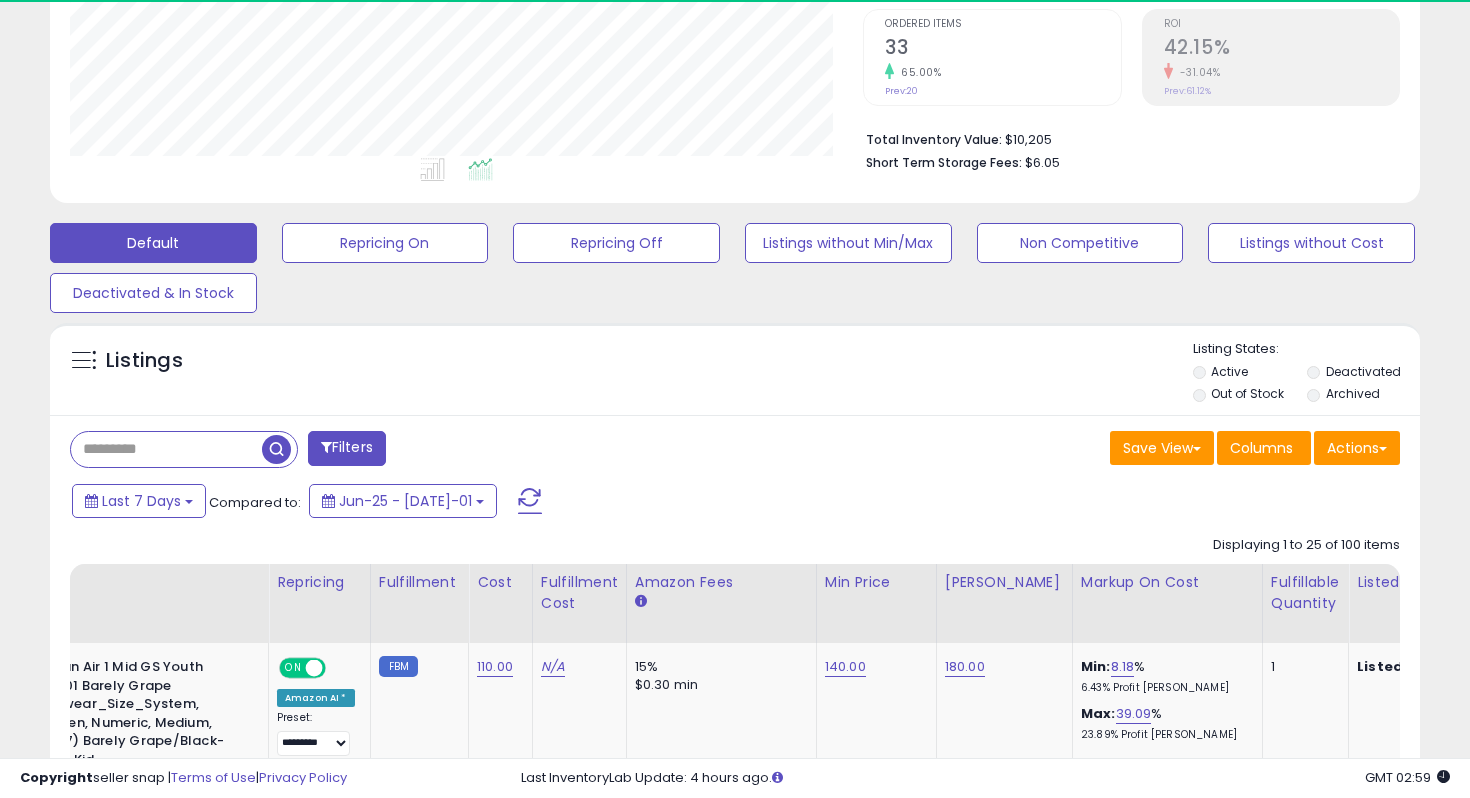 scroll, scrollTop: 999590, scrollLeft: 999206, axis: both 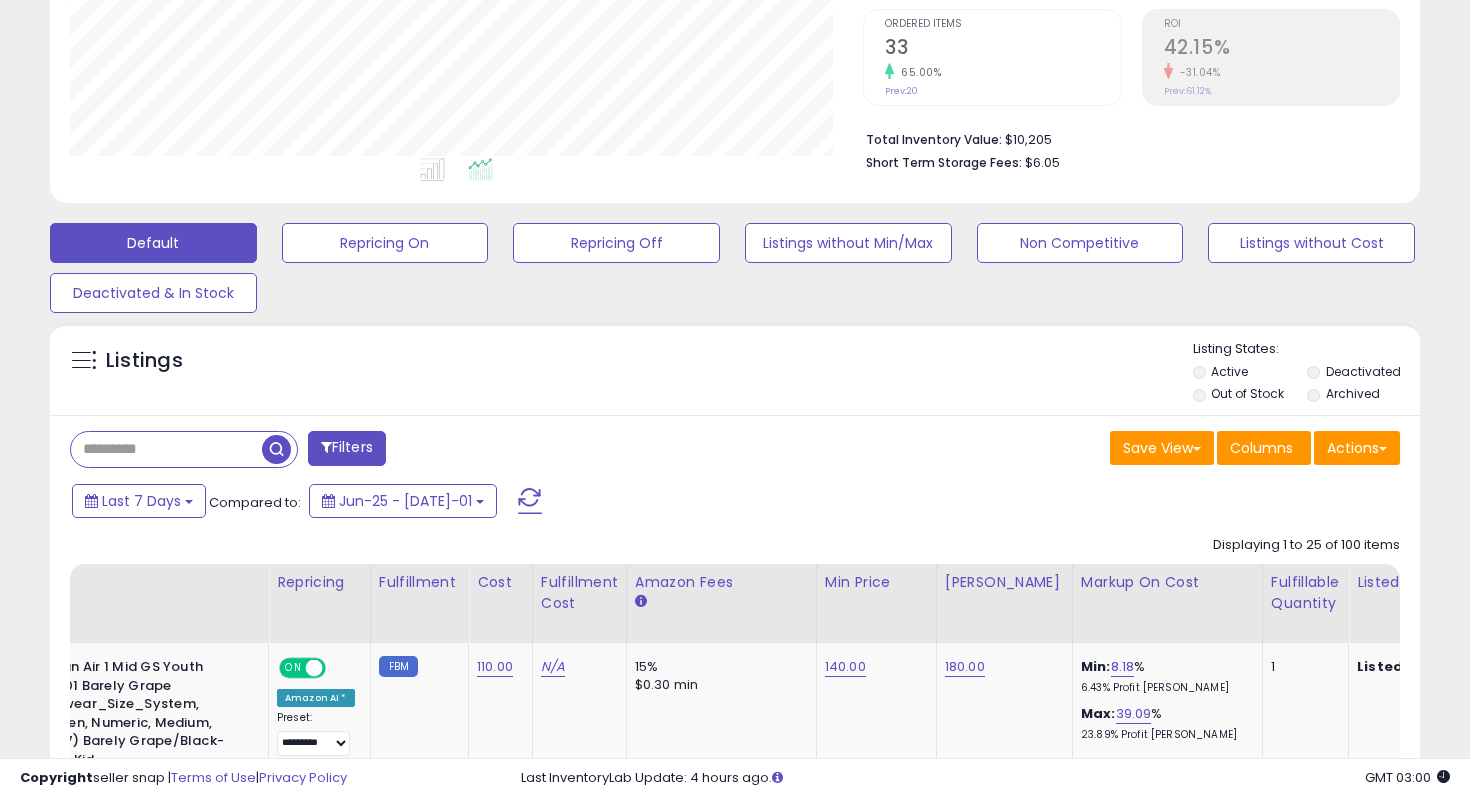 click at bounding box center (166, 449) 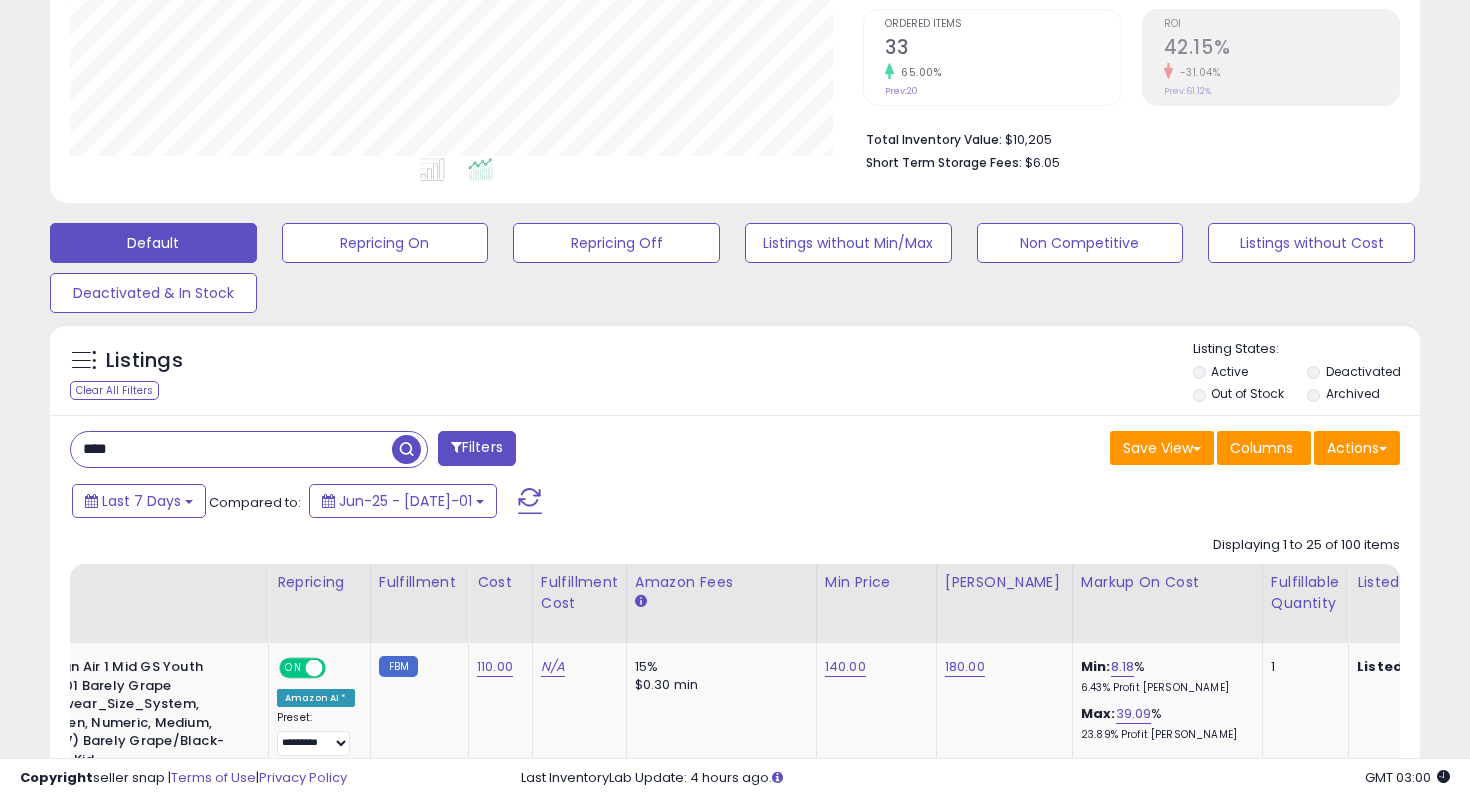 type on "****" 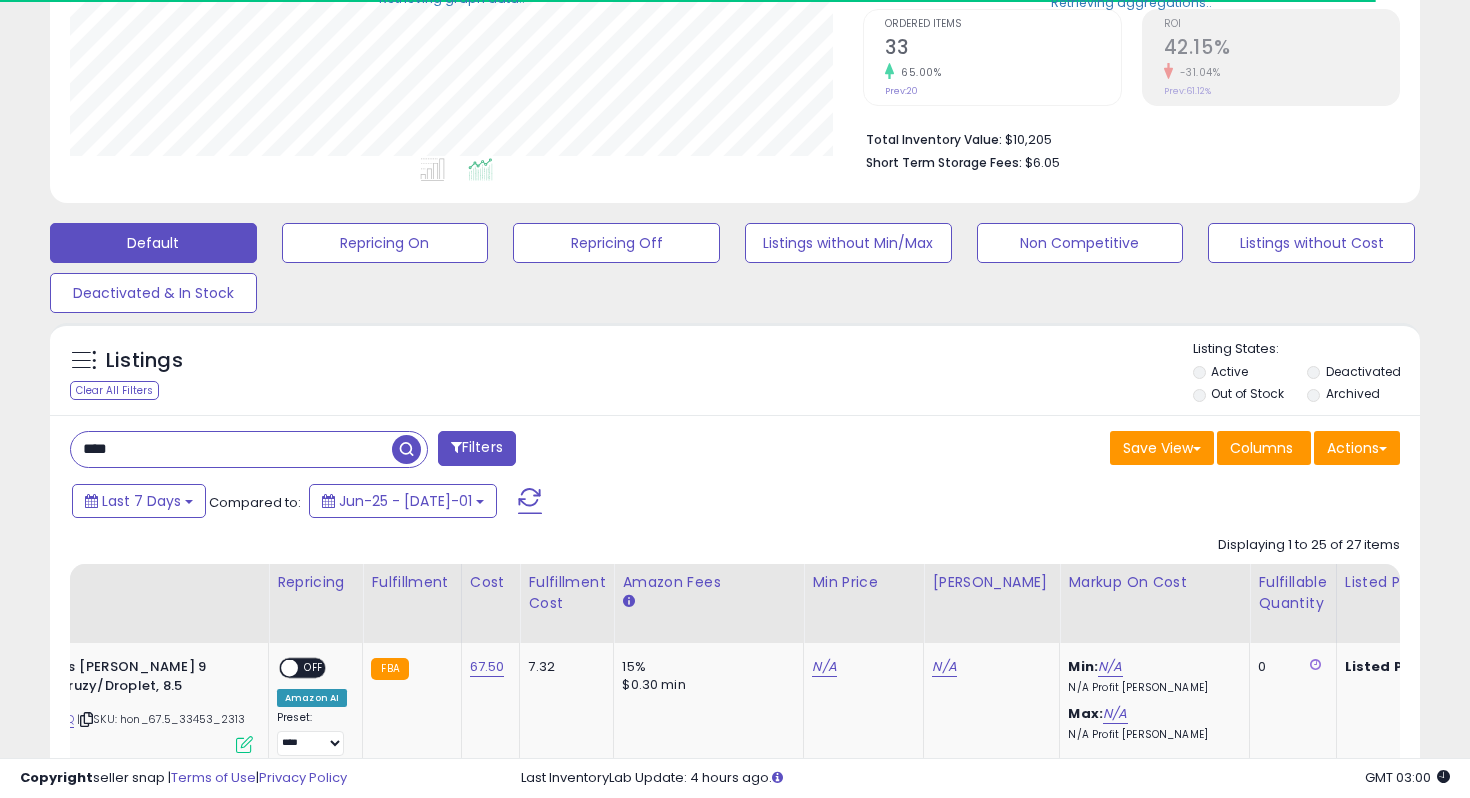 scroll, scrollTop: 671, scrollLeft: 0, axis: vertical 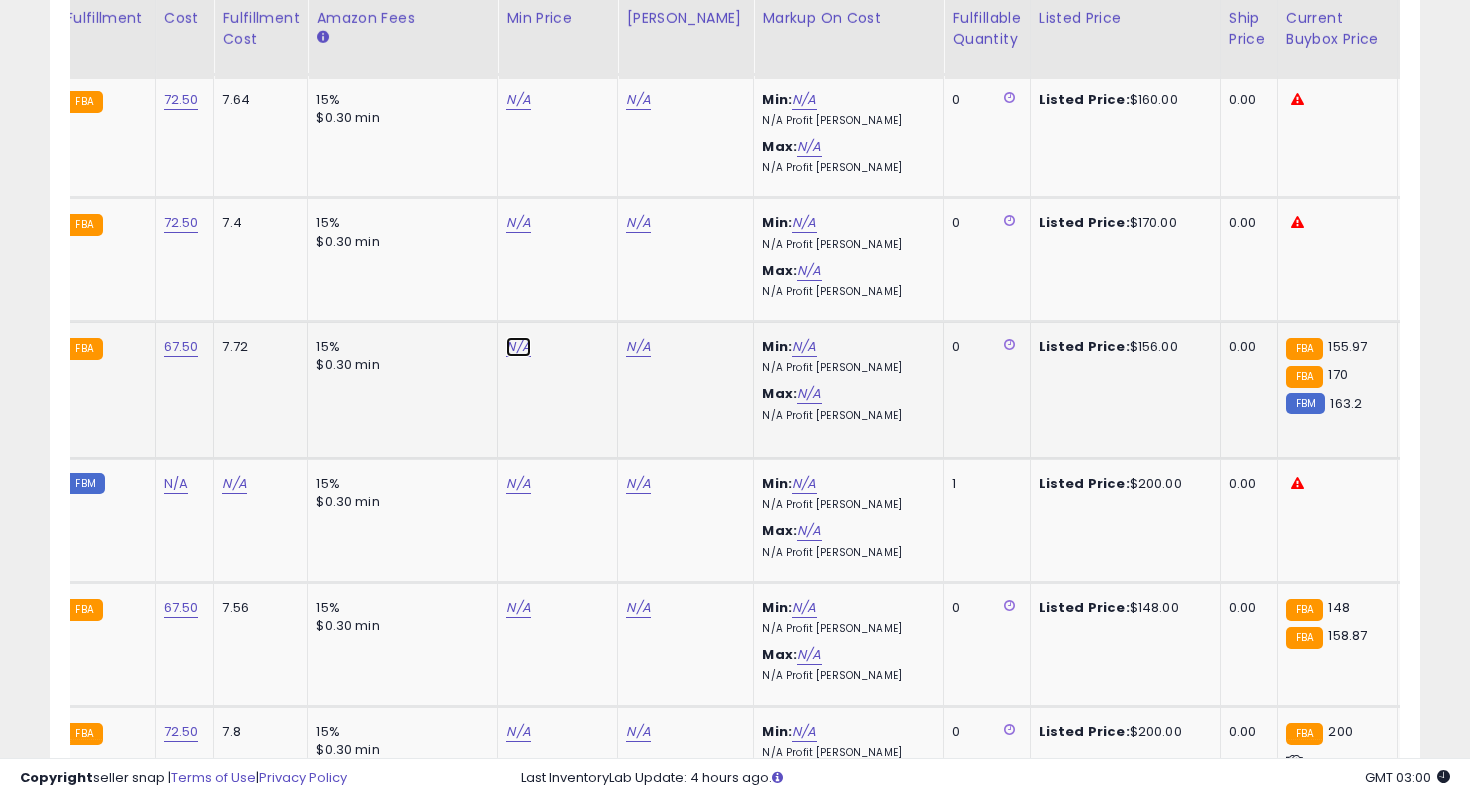 click on "N/A" at bounding box center (518, -1599) 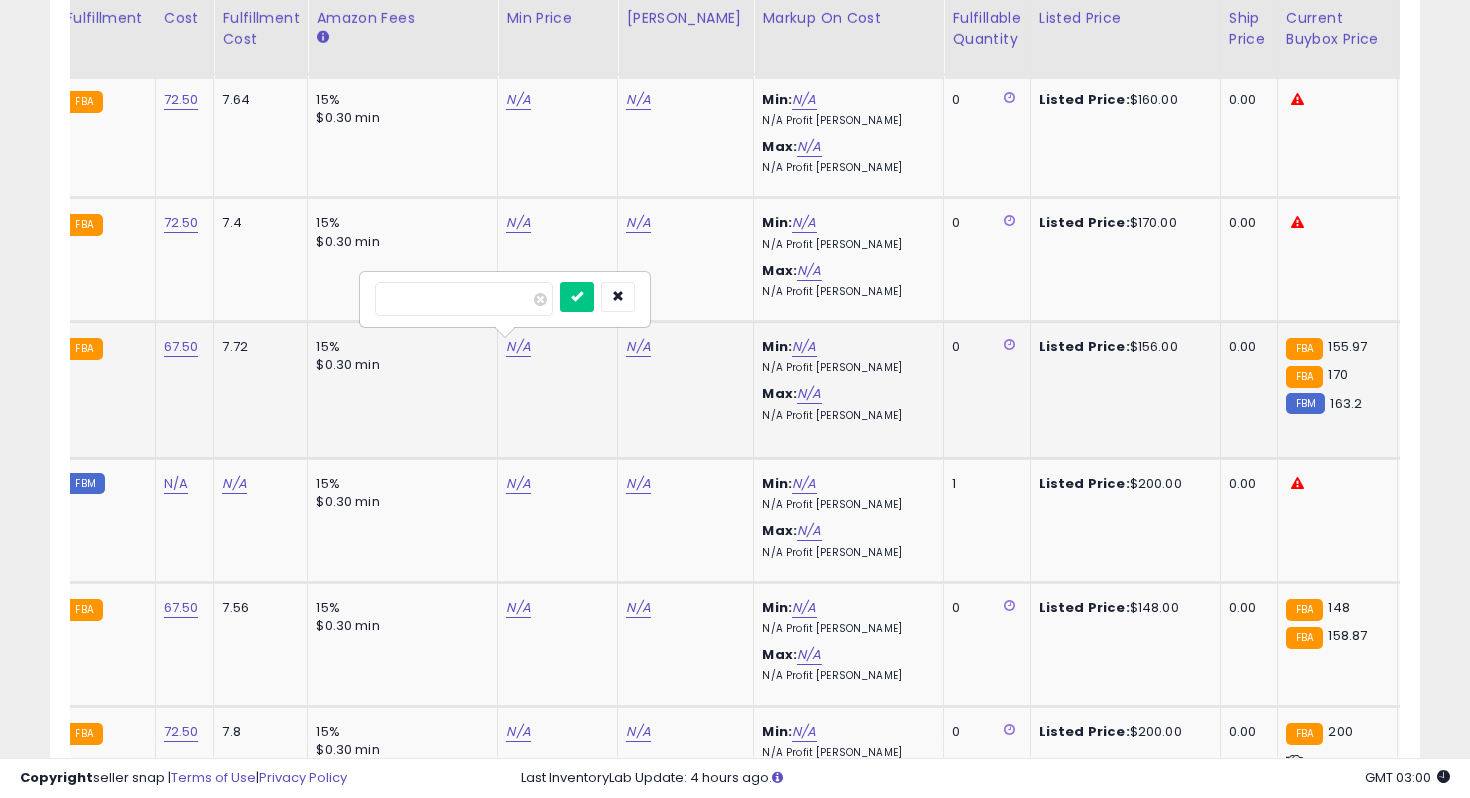 type on "***" 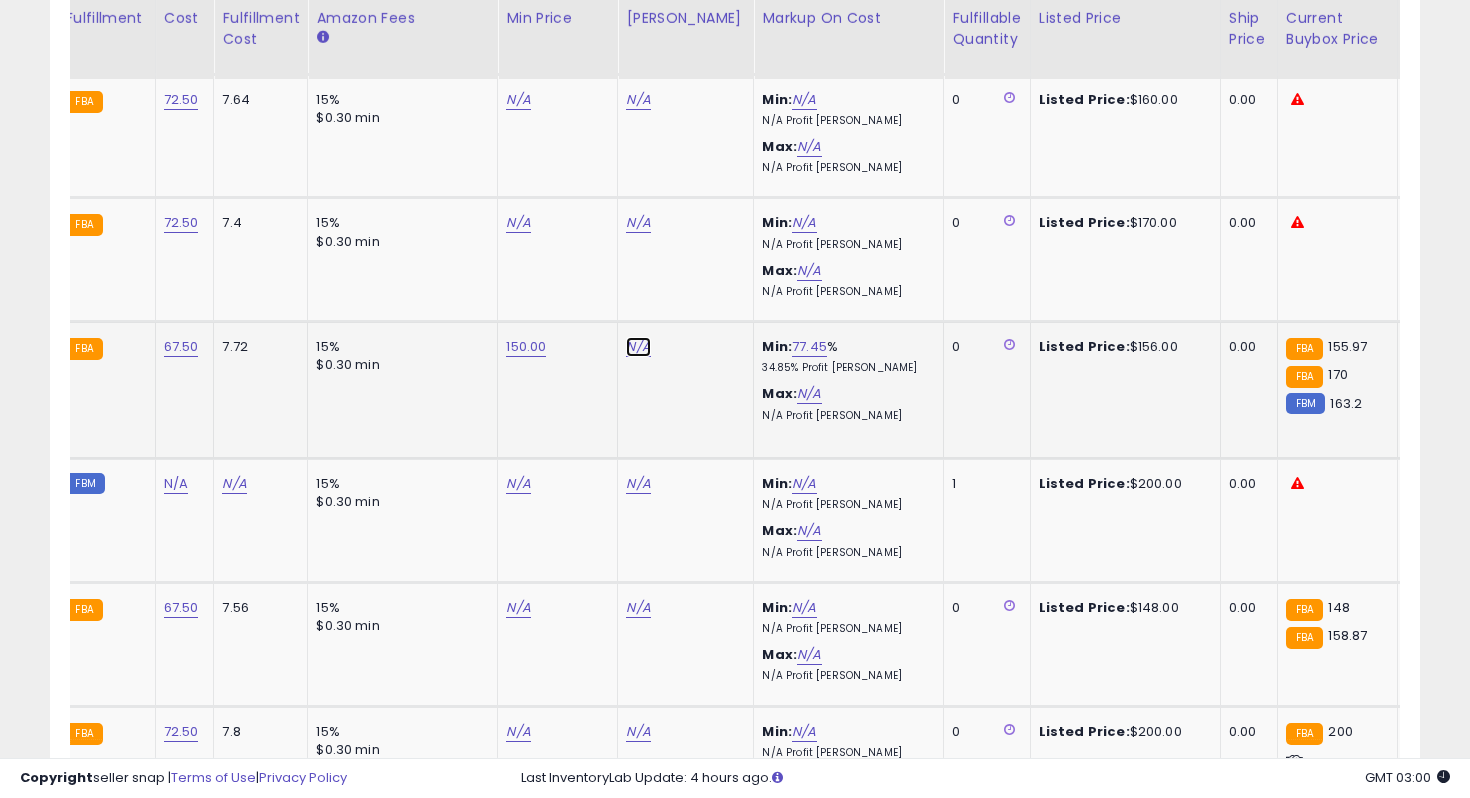 click on "N/A" at bounding box center [638, -1599] 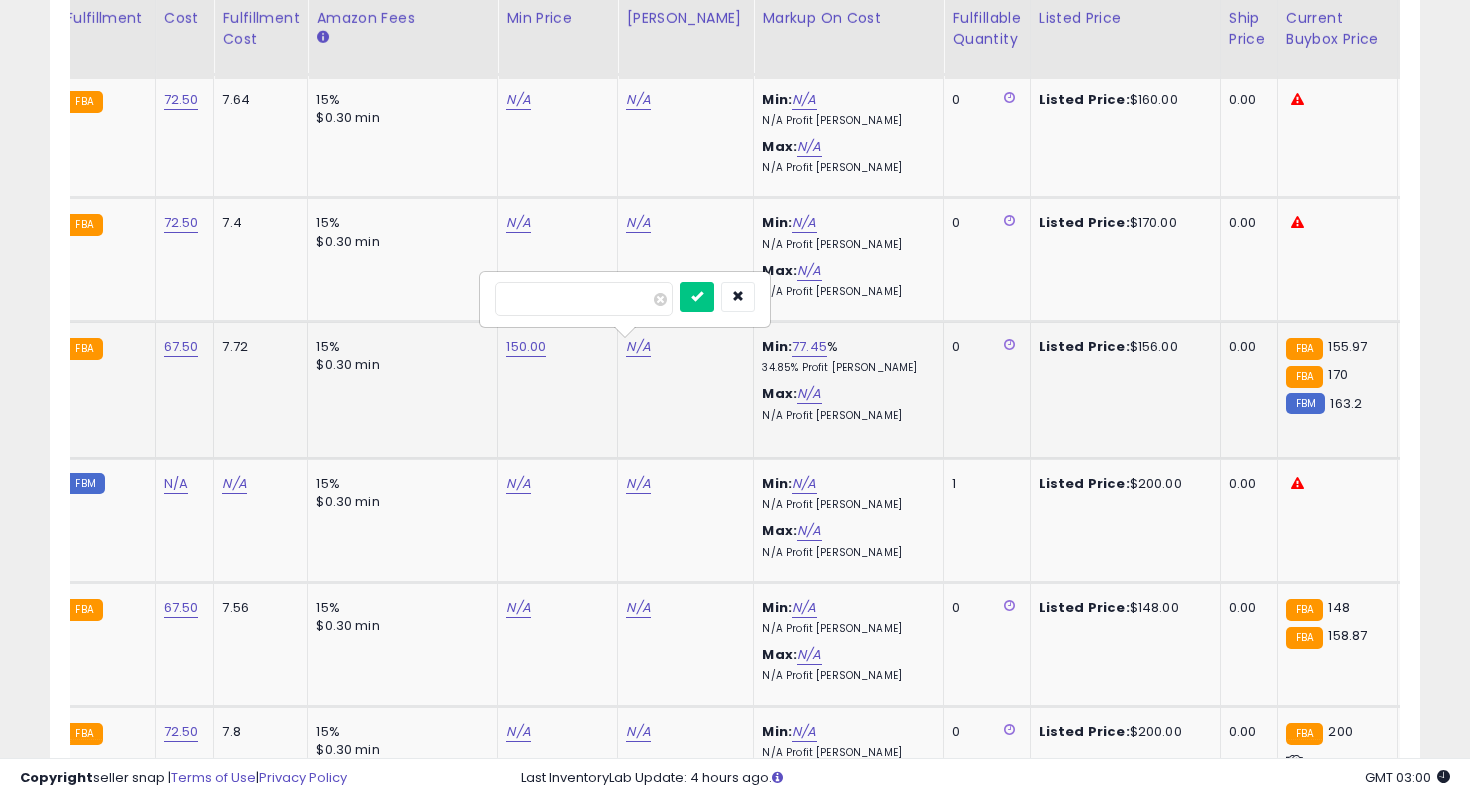 type on "***" 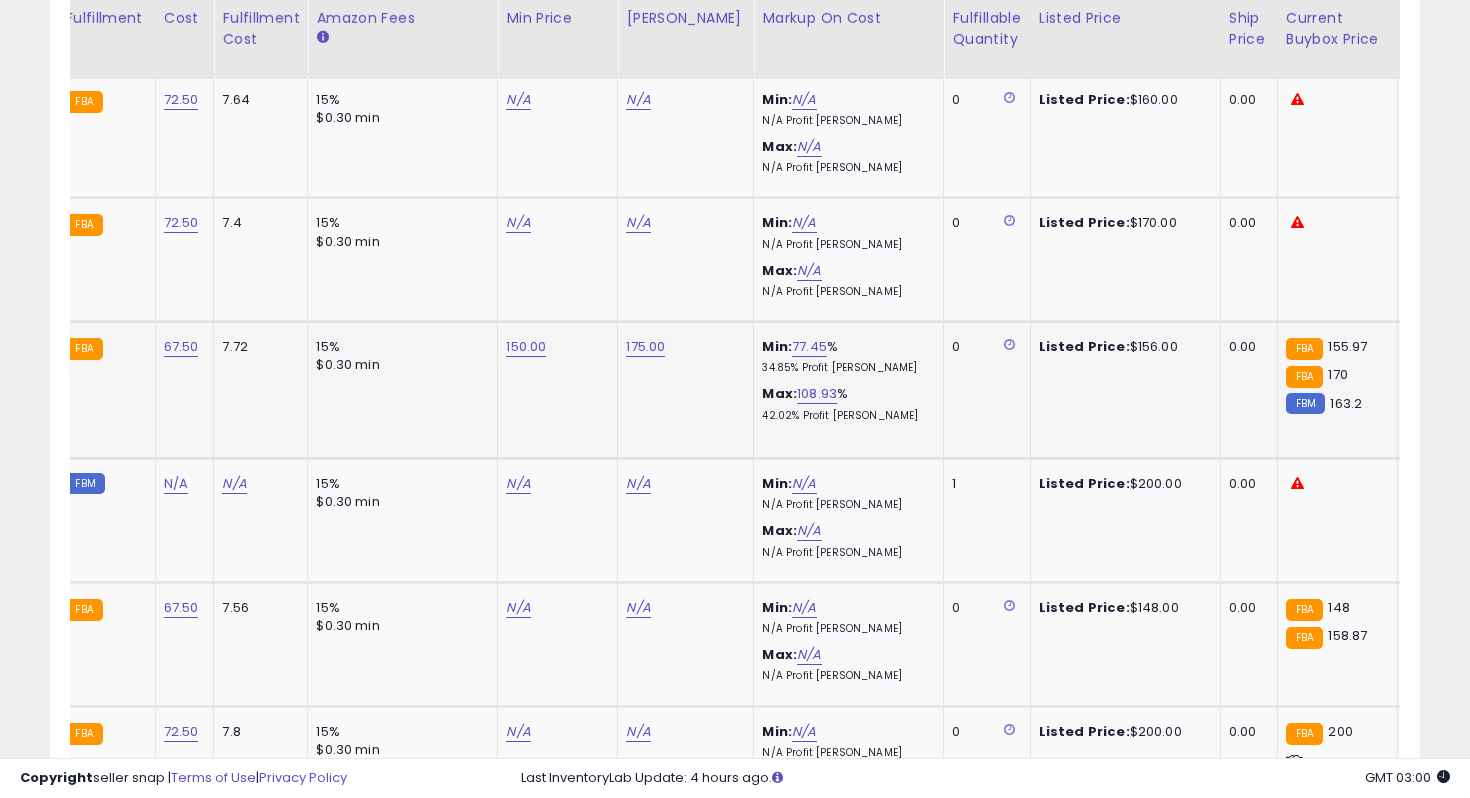 scroll, scrollTop: 0, scrollLeft: 409, axis: horizontal 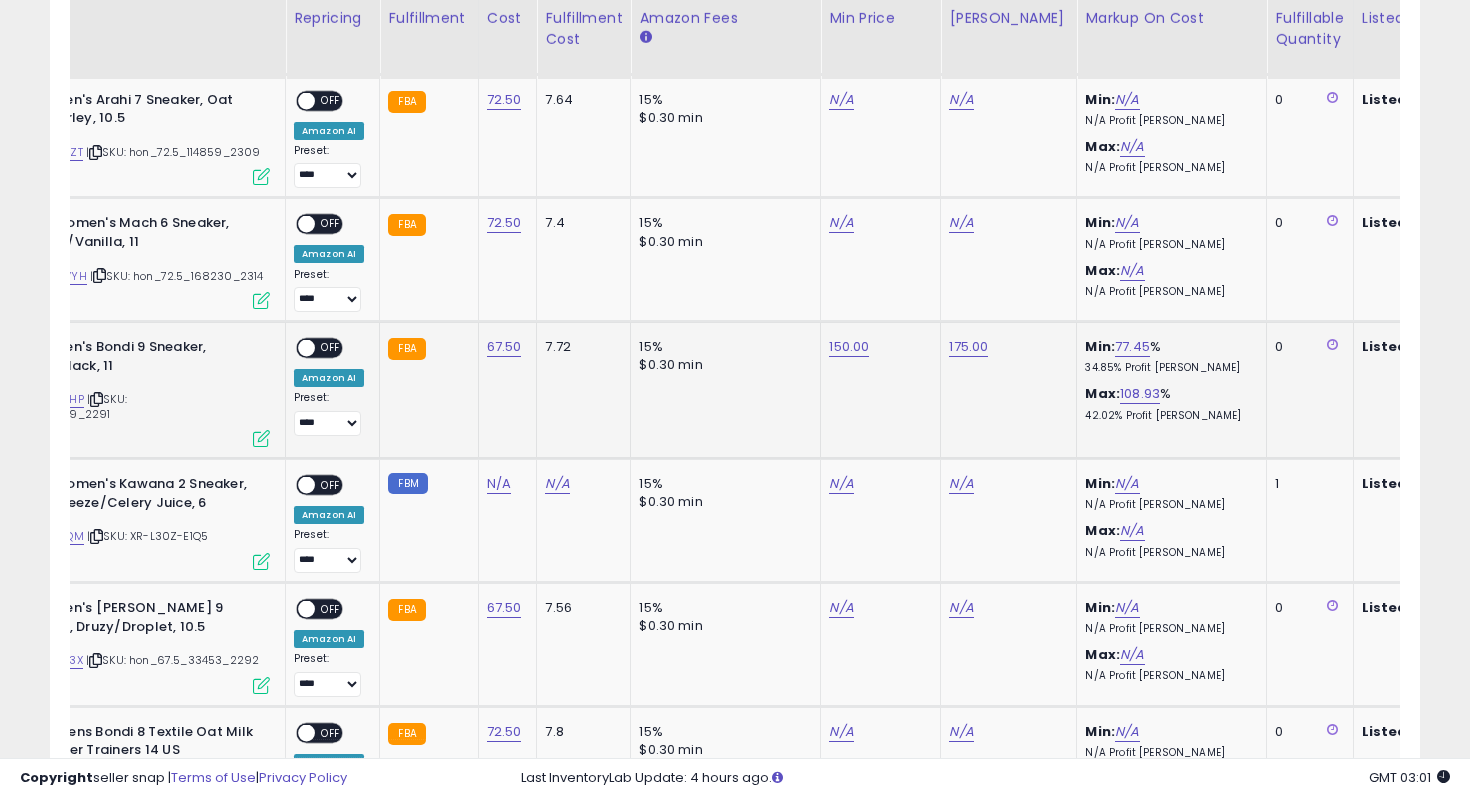 click at bounding box center (306, 348) 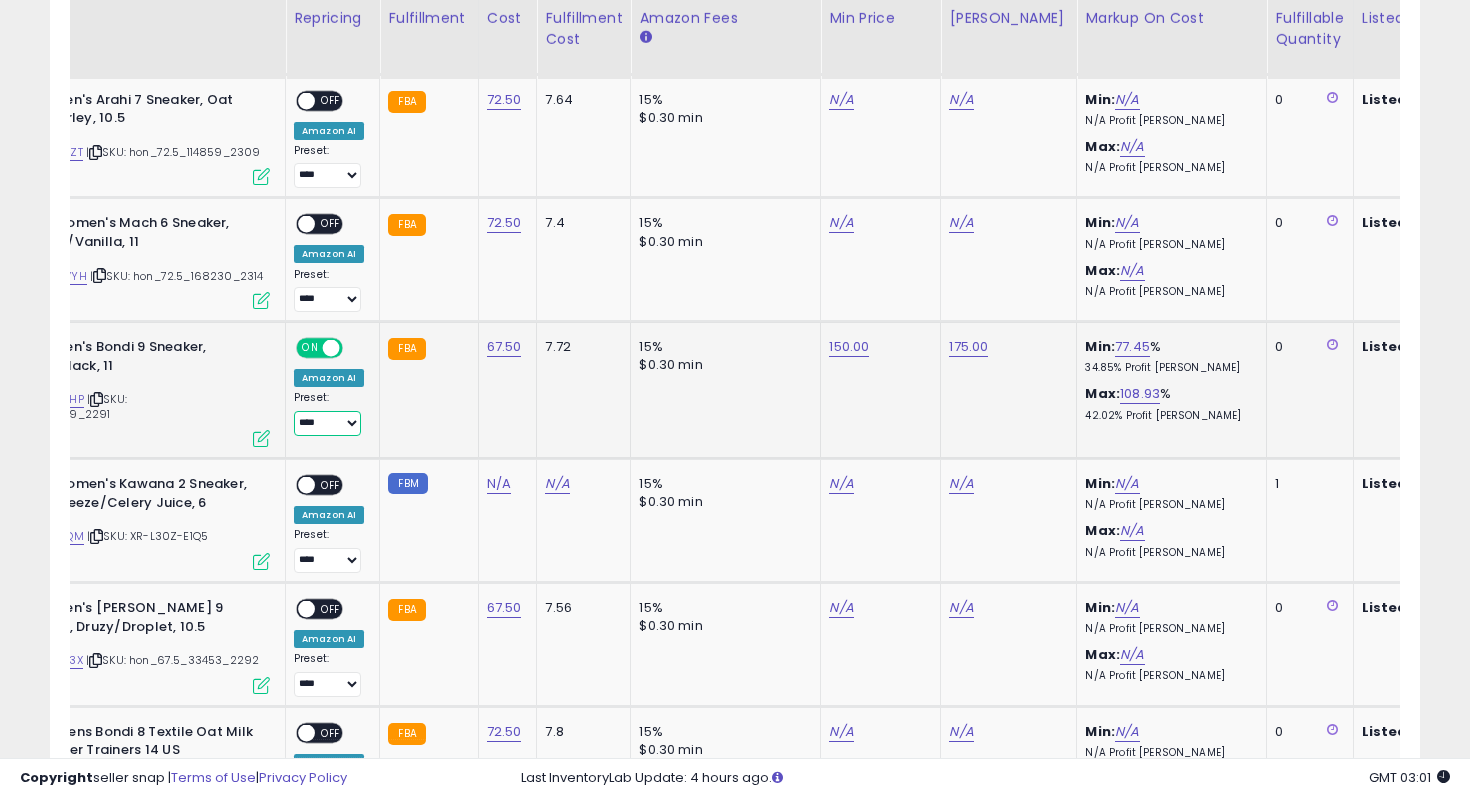 click on "**** *********" at bounding box center (327, 423) 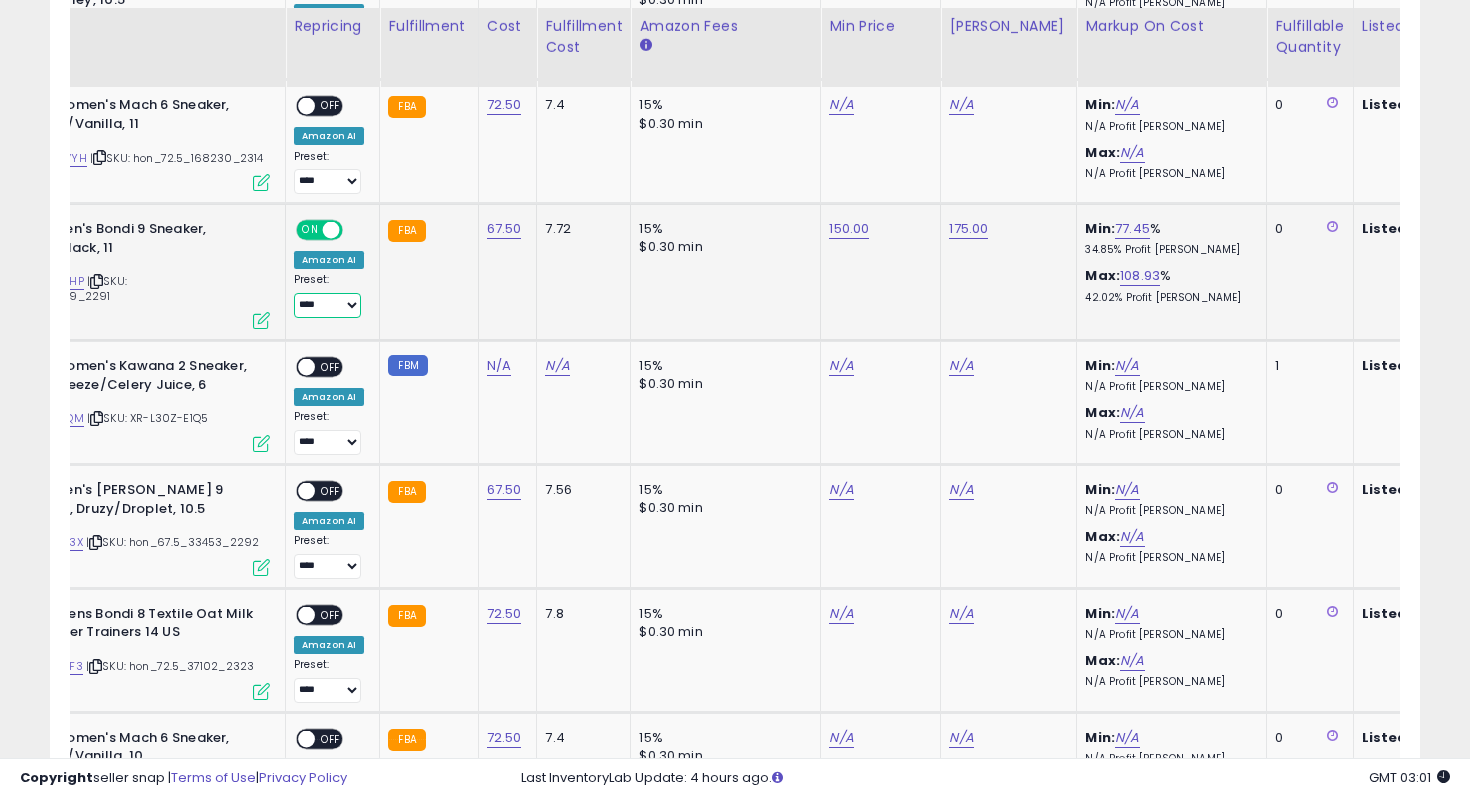 scroll, scrollTop: 2804, scrollLeft: 0, axis: vertical 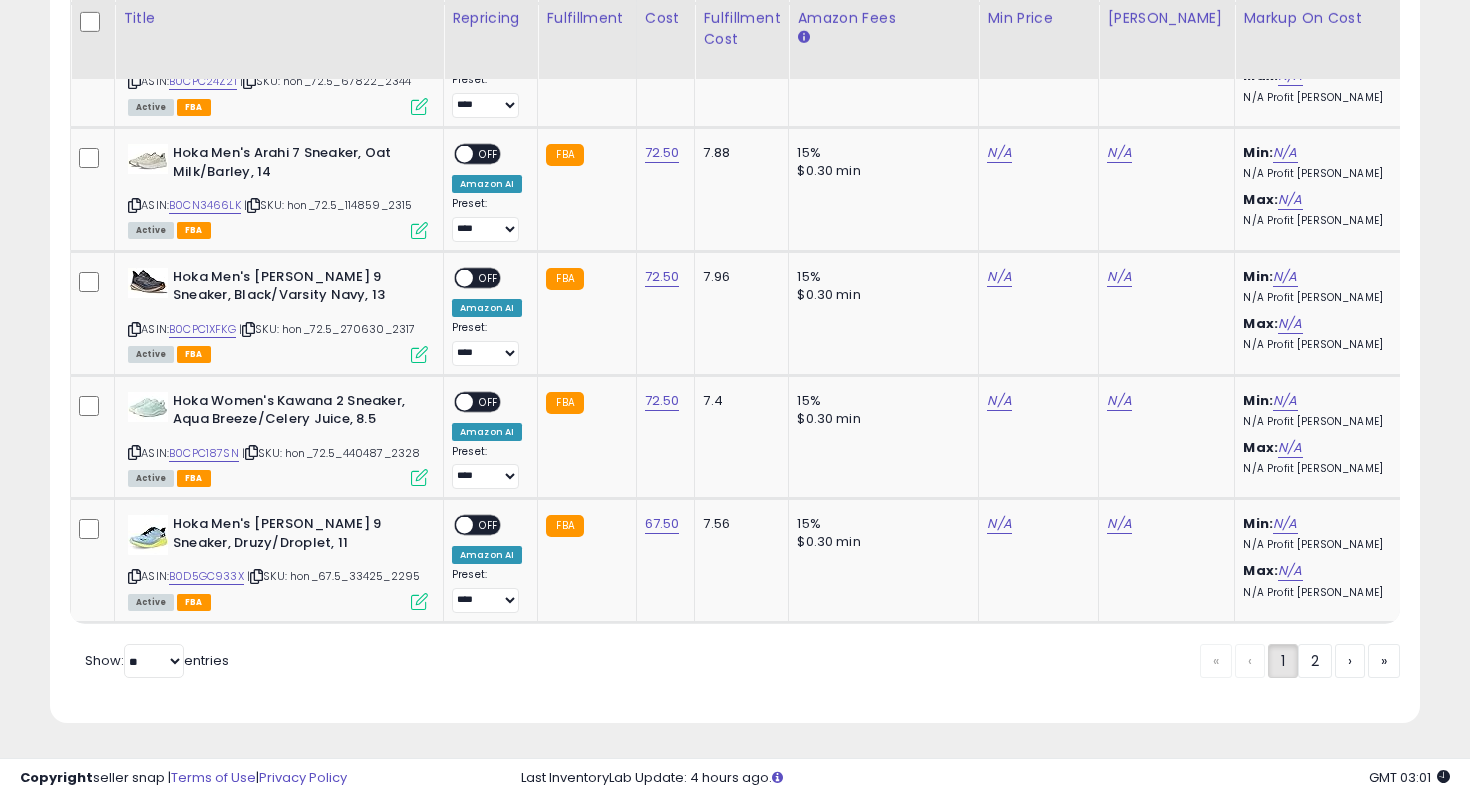 click on "2" 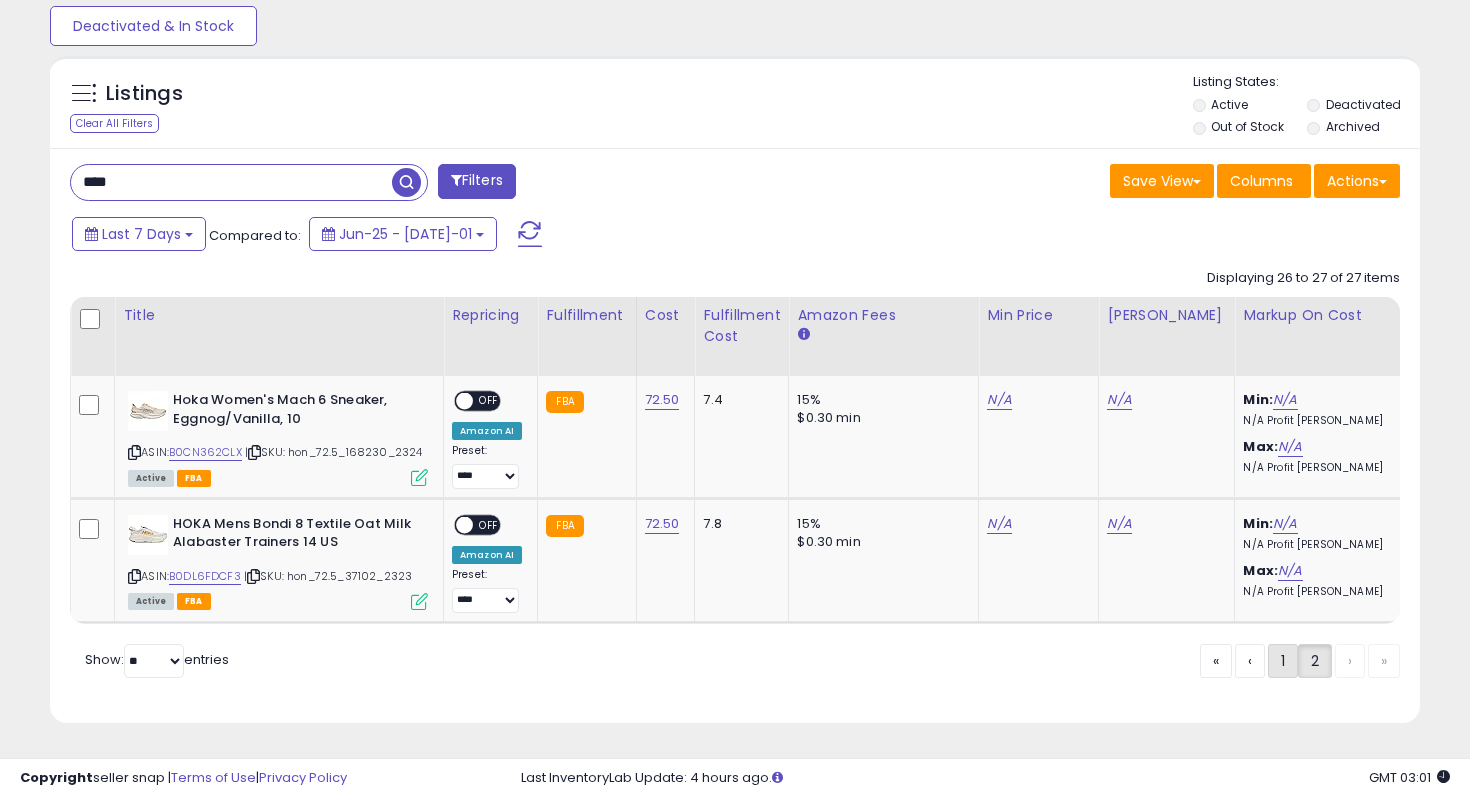 click on "1" 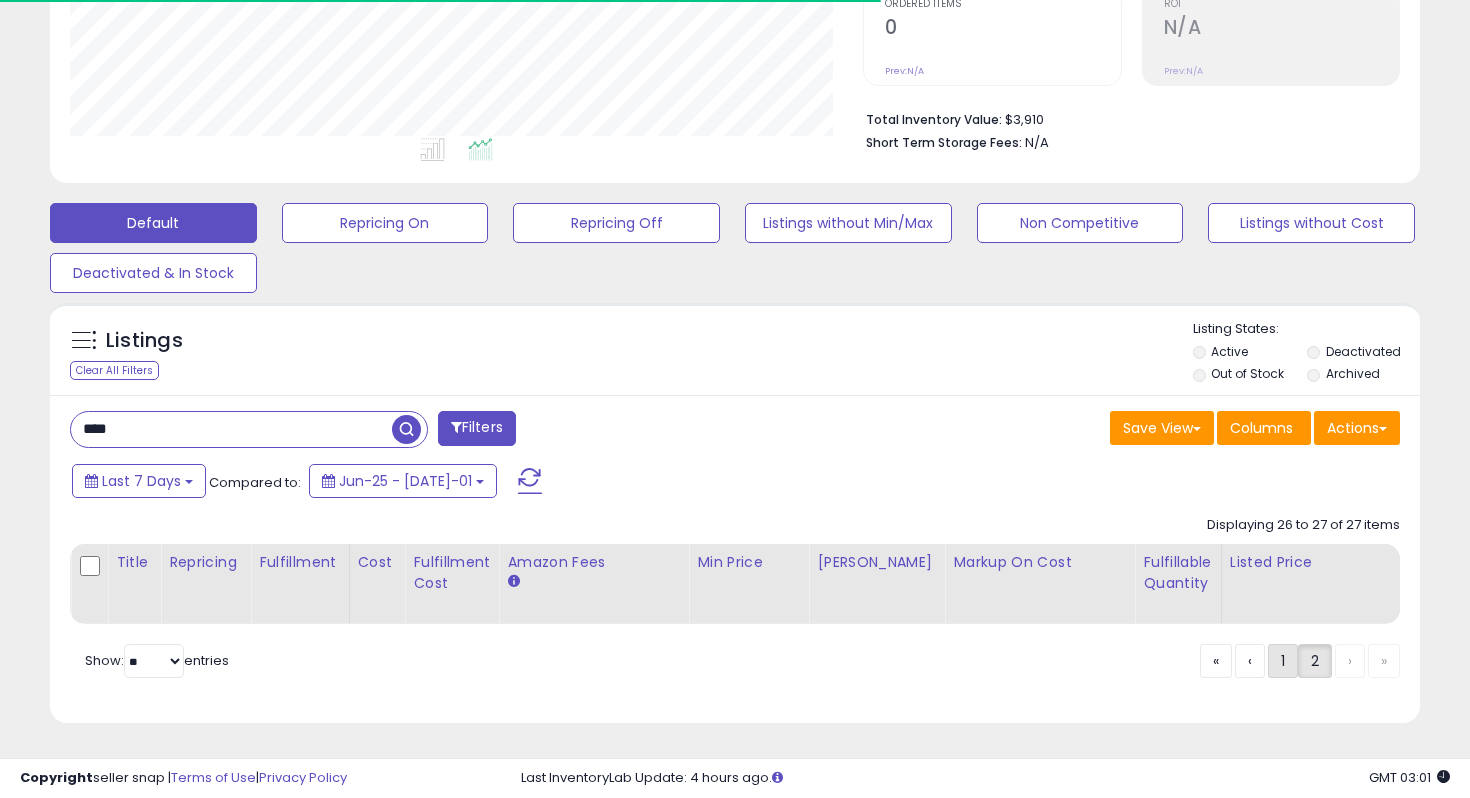 click on "1" 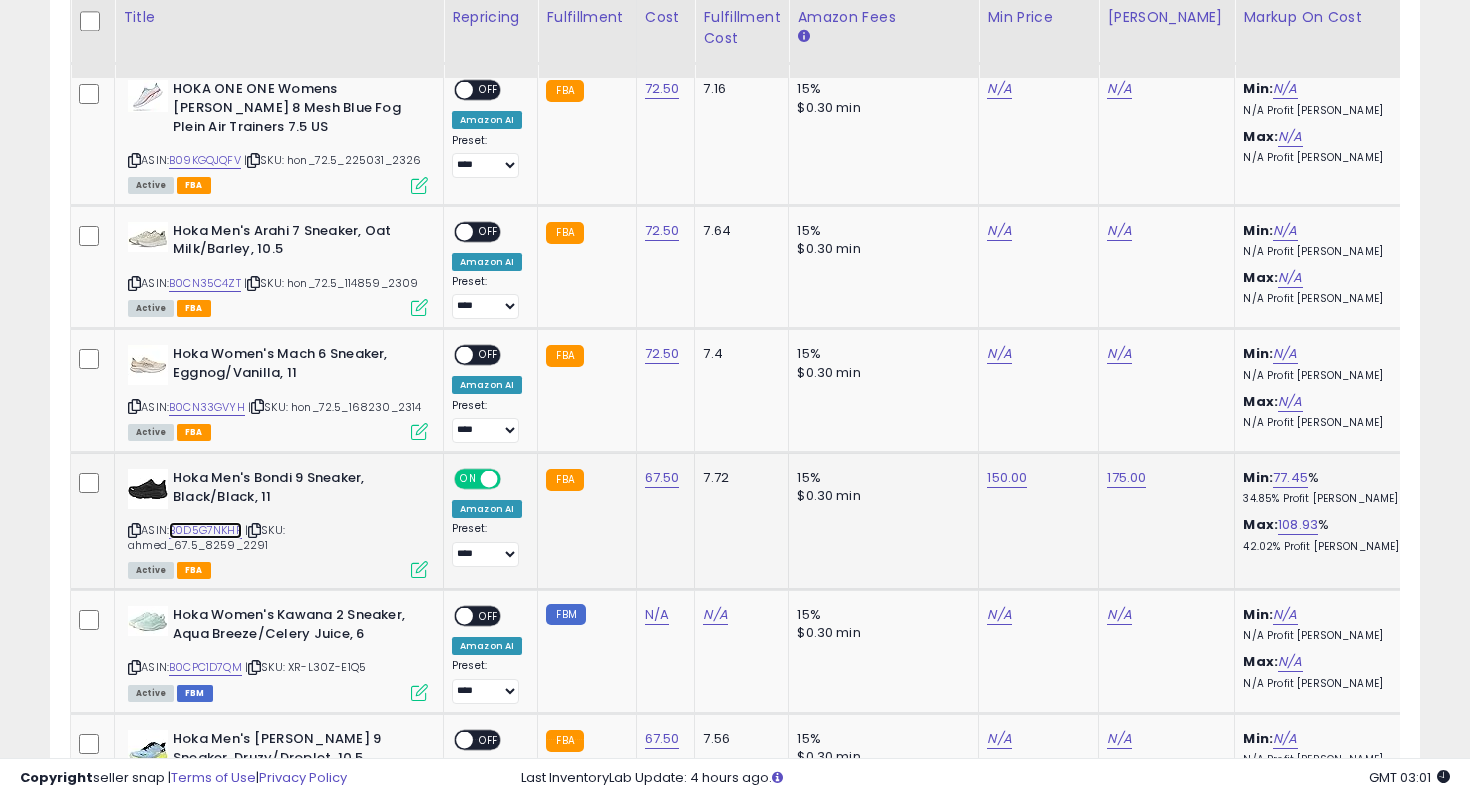 click on "B0D5G7NKHP" at bounding box center (205, 530) 